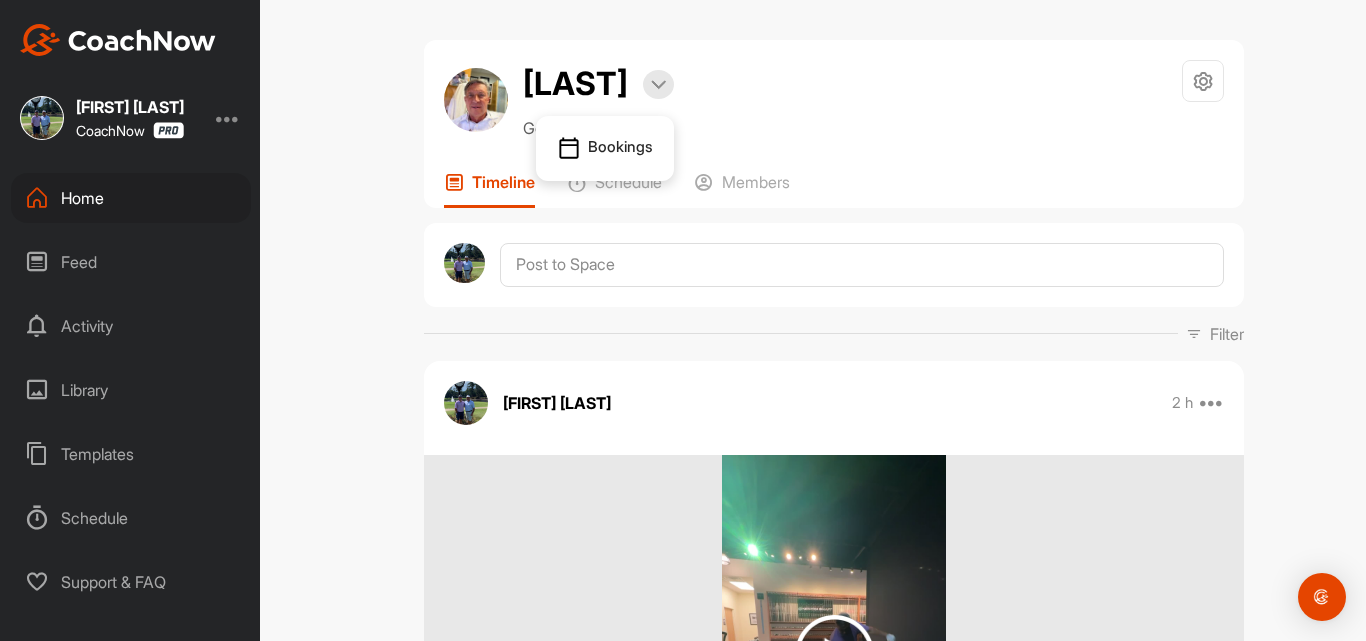 scroll, scrollTop: 0, scrollLeft: 0, axis: both 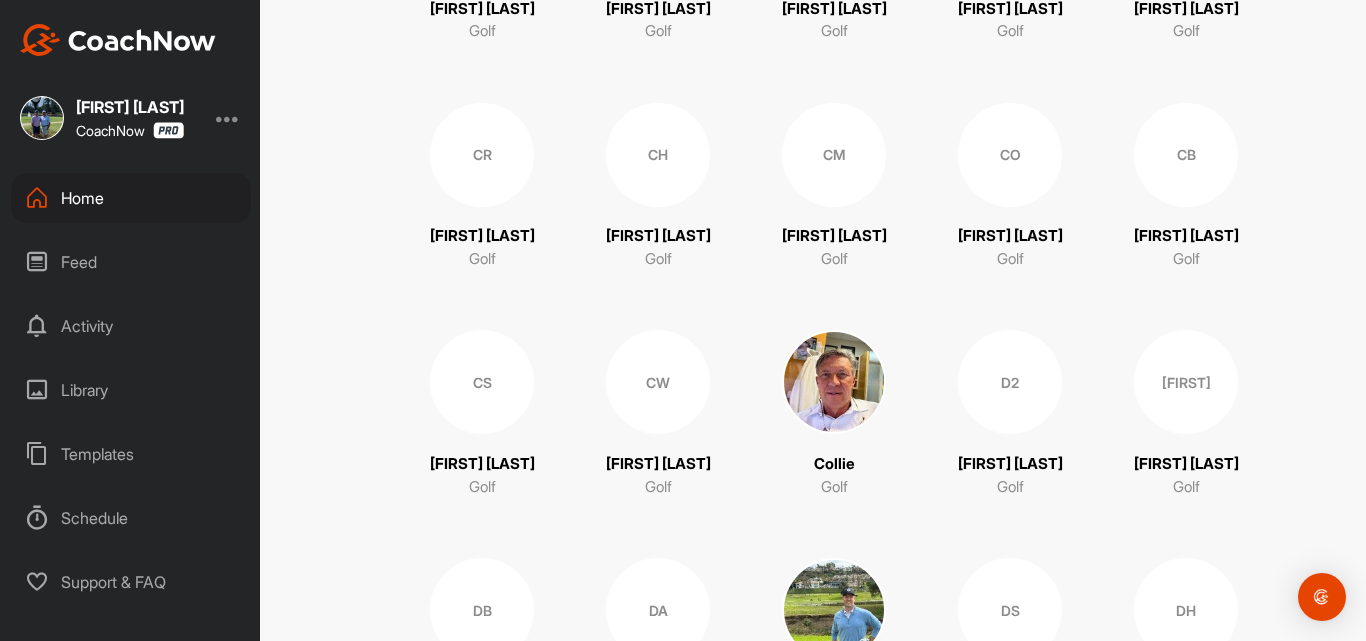 click at bounding box center (834, 382) 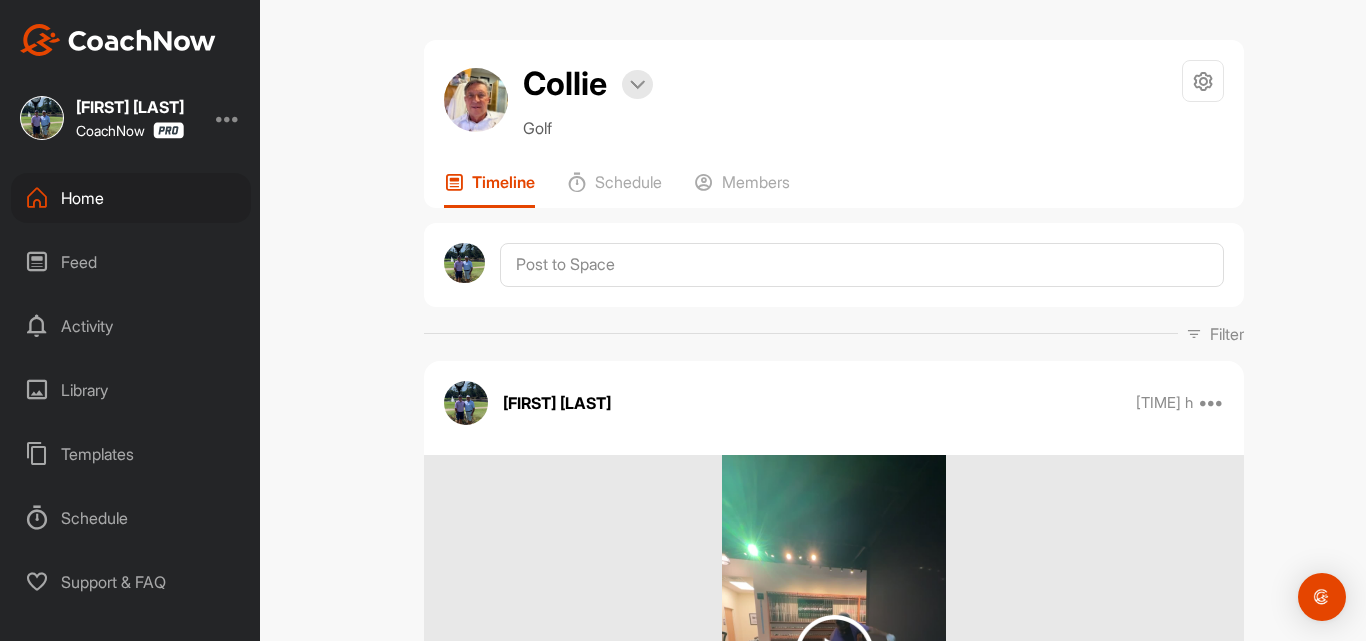 scroll, scrollTop: 0, scrollLeft: 0, axis: both 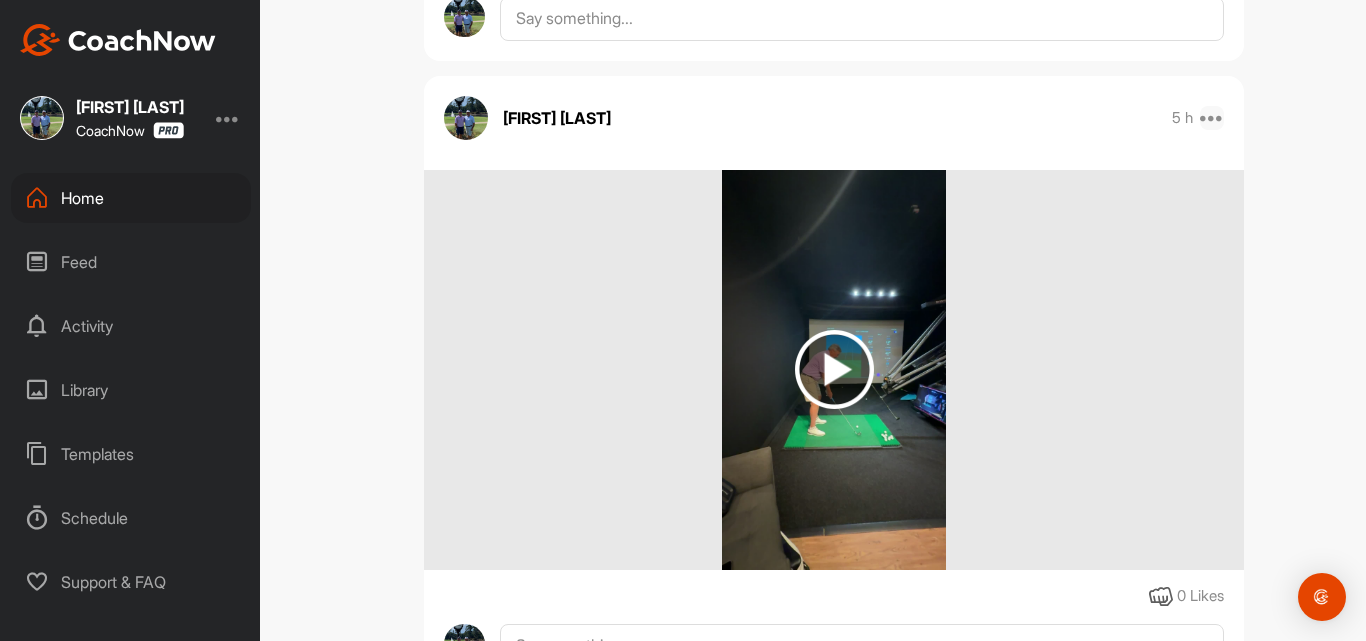 click at bounding box center [1212, 118] 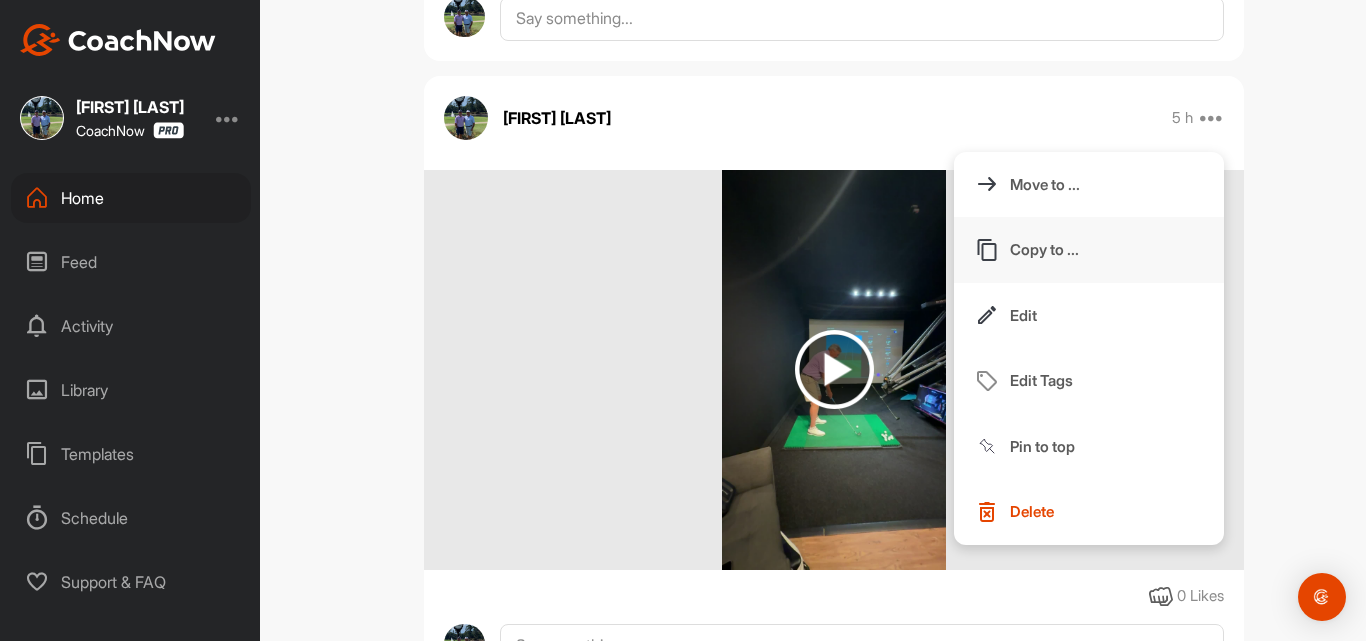 click on "Copy to ..." at bounding box center (1089, 250) 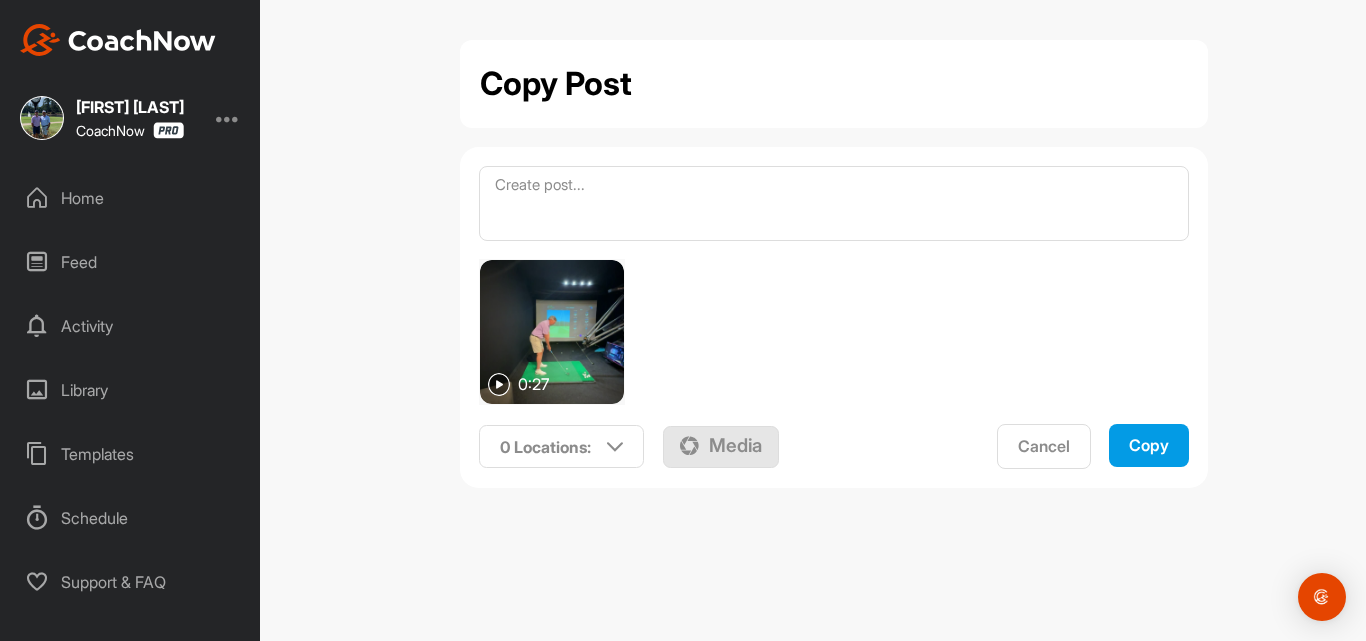 scroll, scrollTop: 0, scrollLeft: 0, axis: both 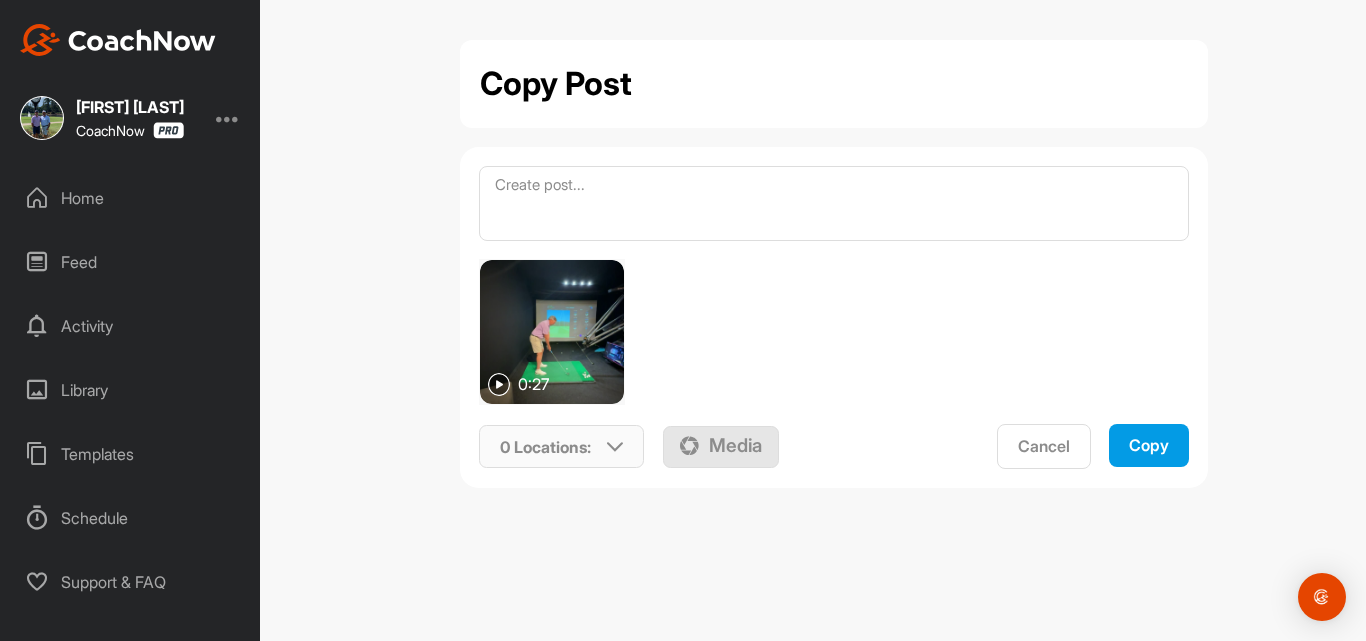 click at bounding box center [615, 447] 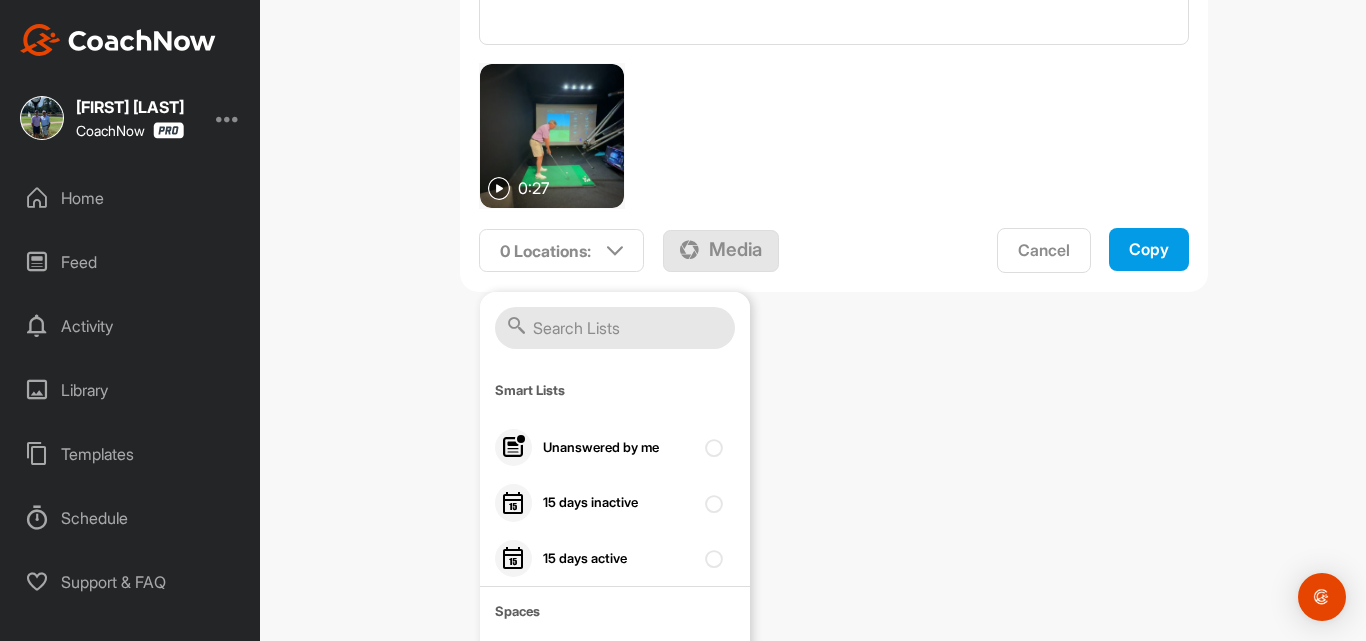 scroll, scrollTop: 208, scrollLeft: 0, axis: vertical 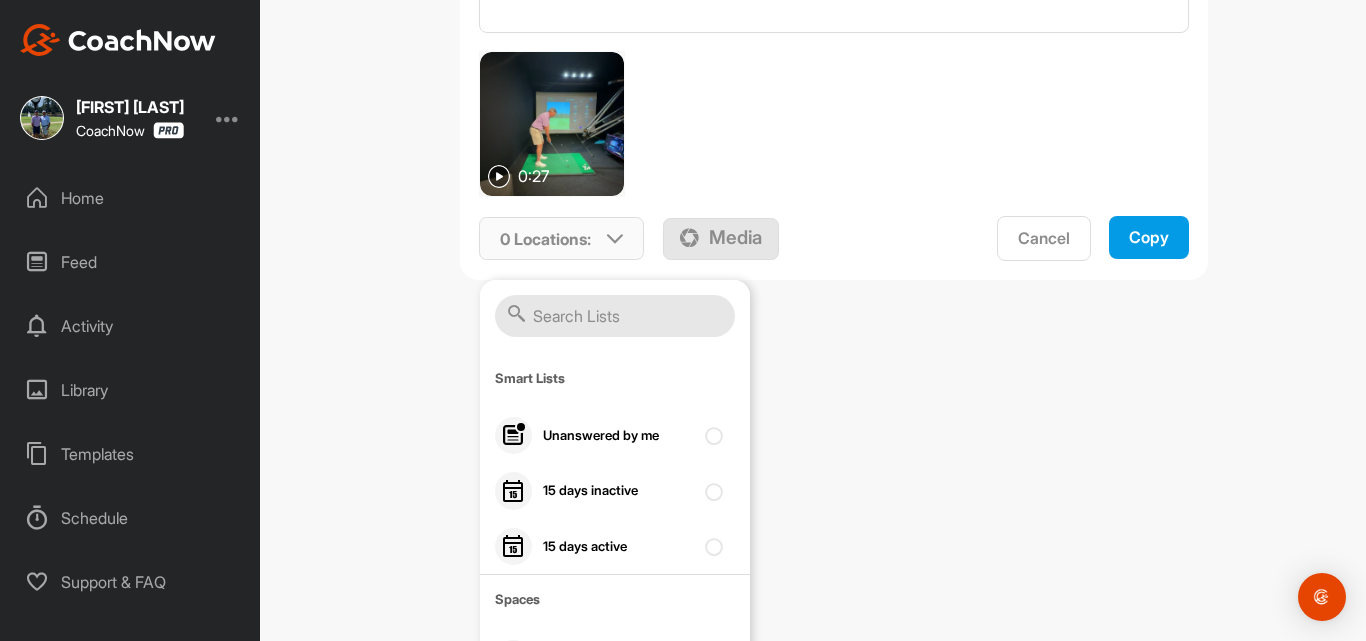 click at bounding box center (615, 316) 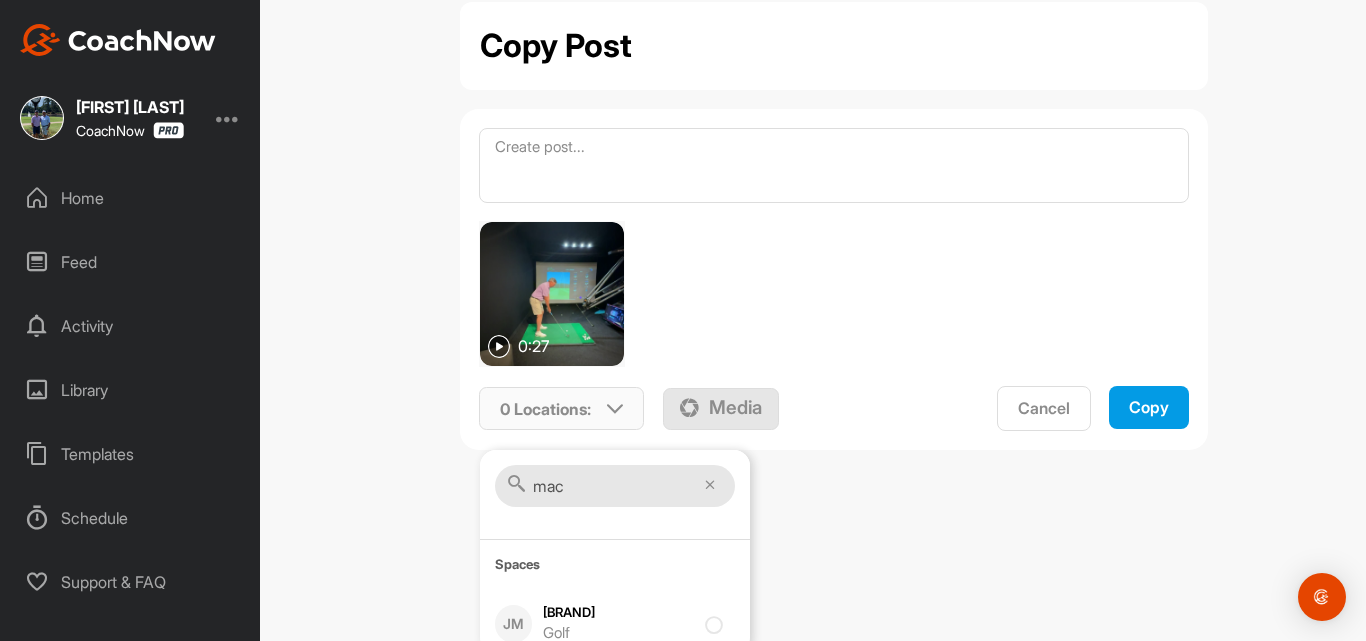scroll, scrollTop: 51, scrollLeft: 0, axis: vertical 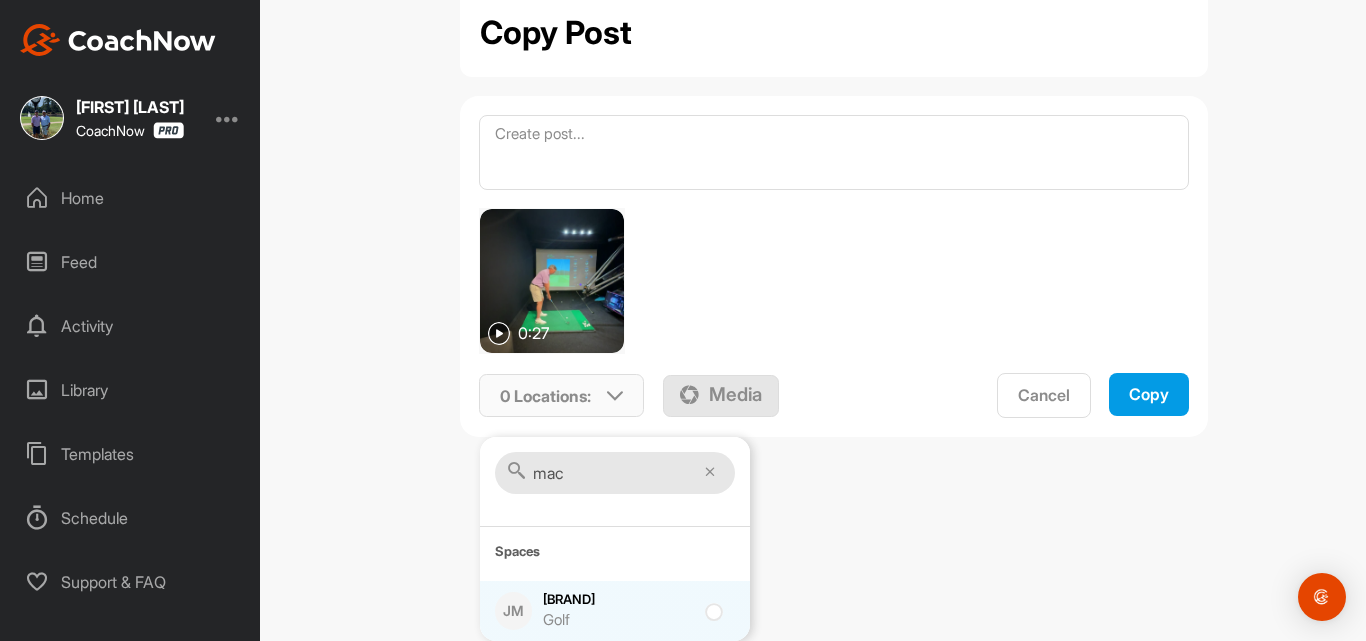 type on "mac" 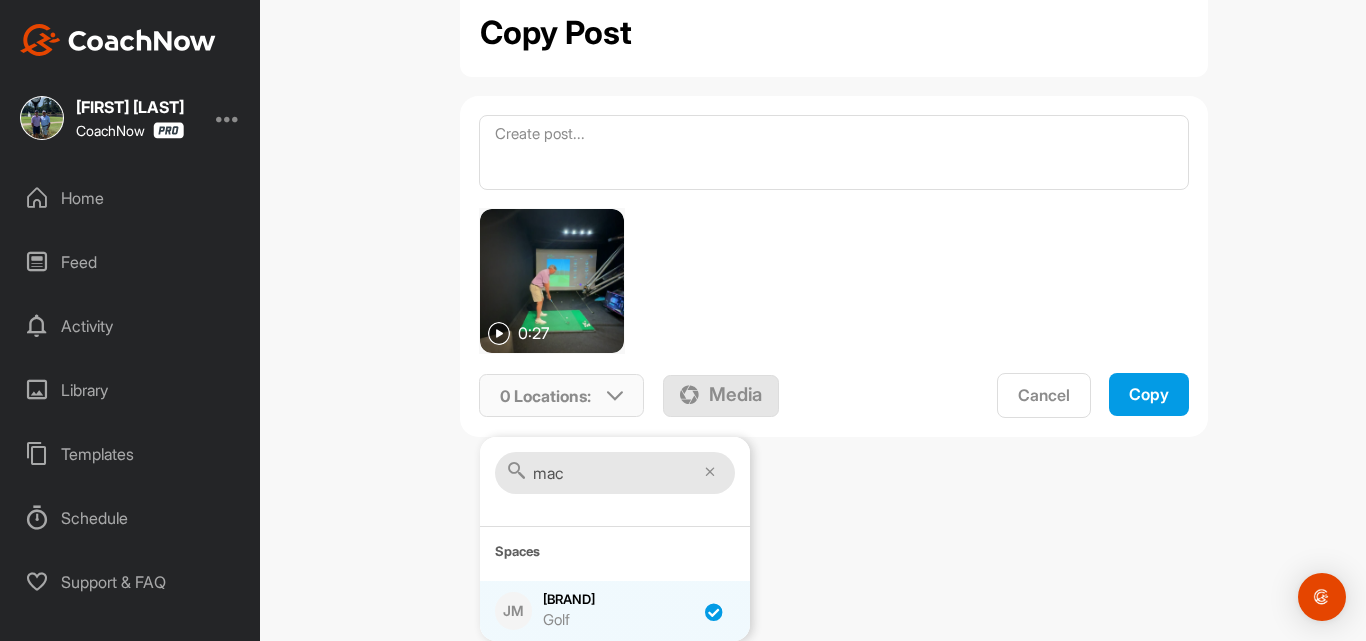 checkbox on "true" 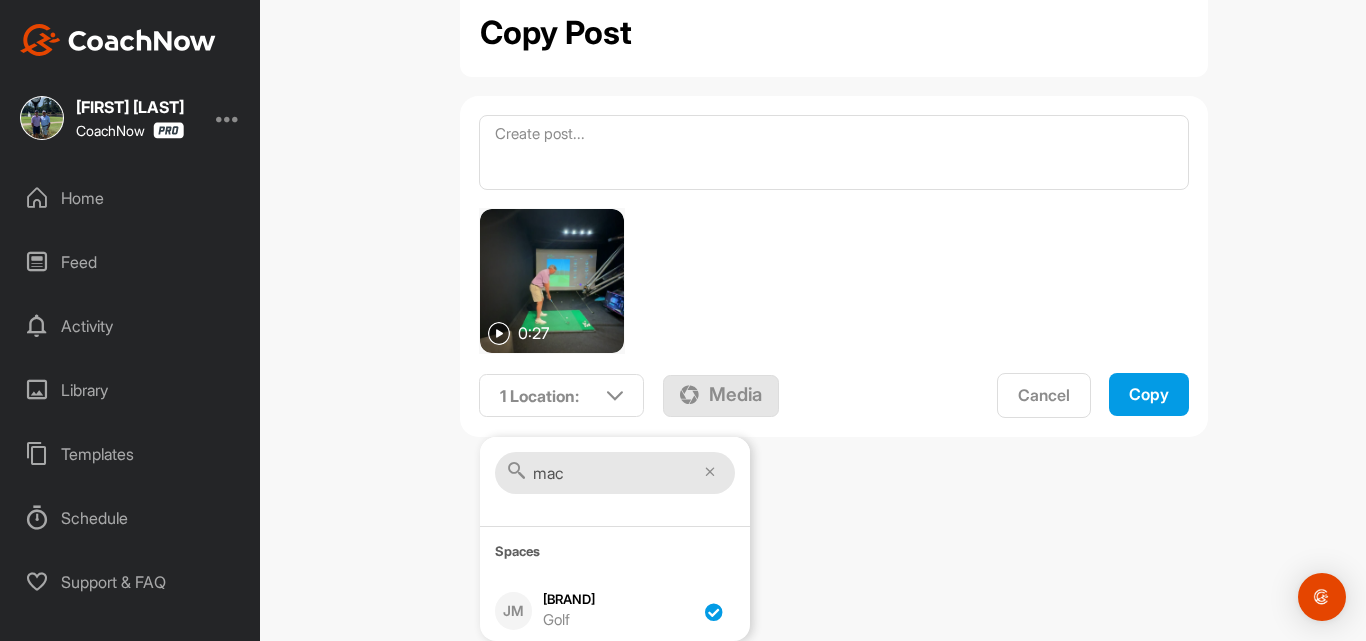 click on "Copy" at bounding box center [1149, 394] 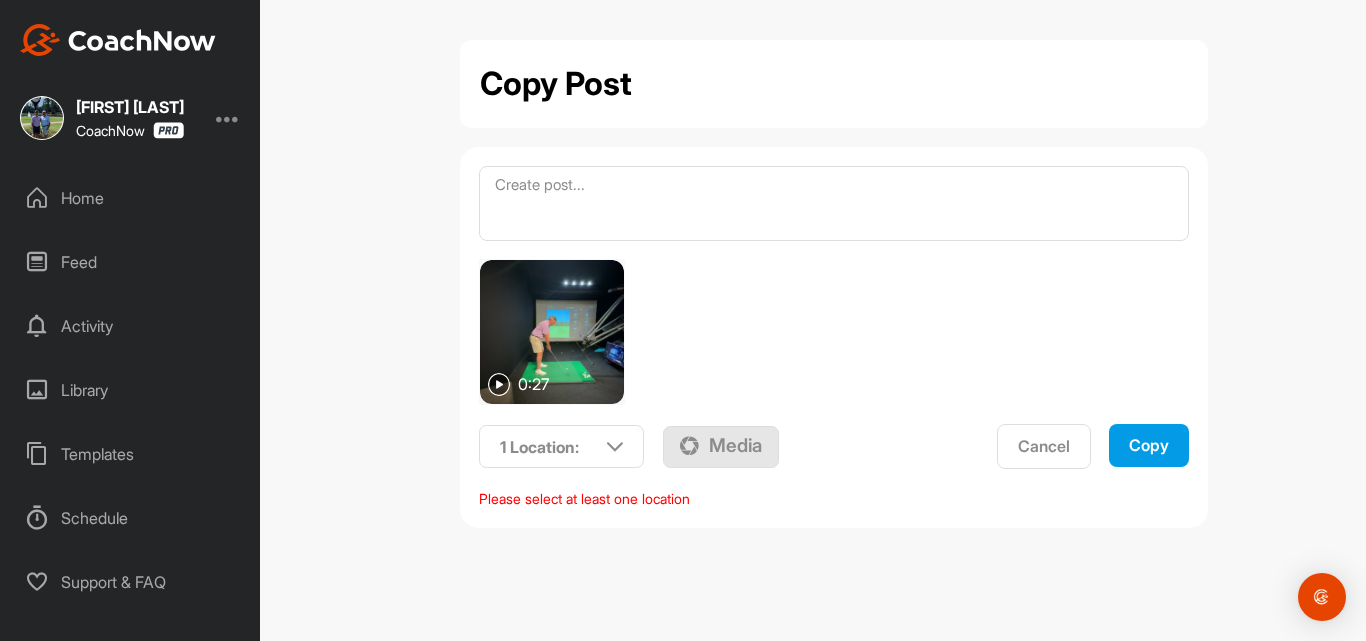 scroll, scrollTop: 0, scrollLeft: 0, axis: both 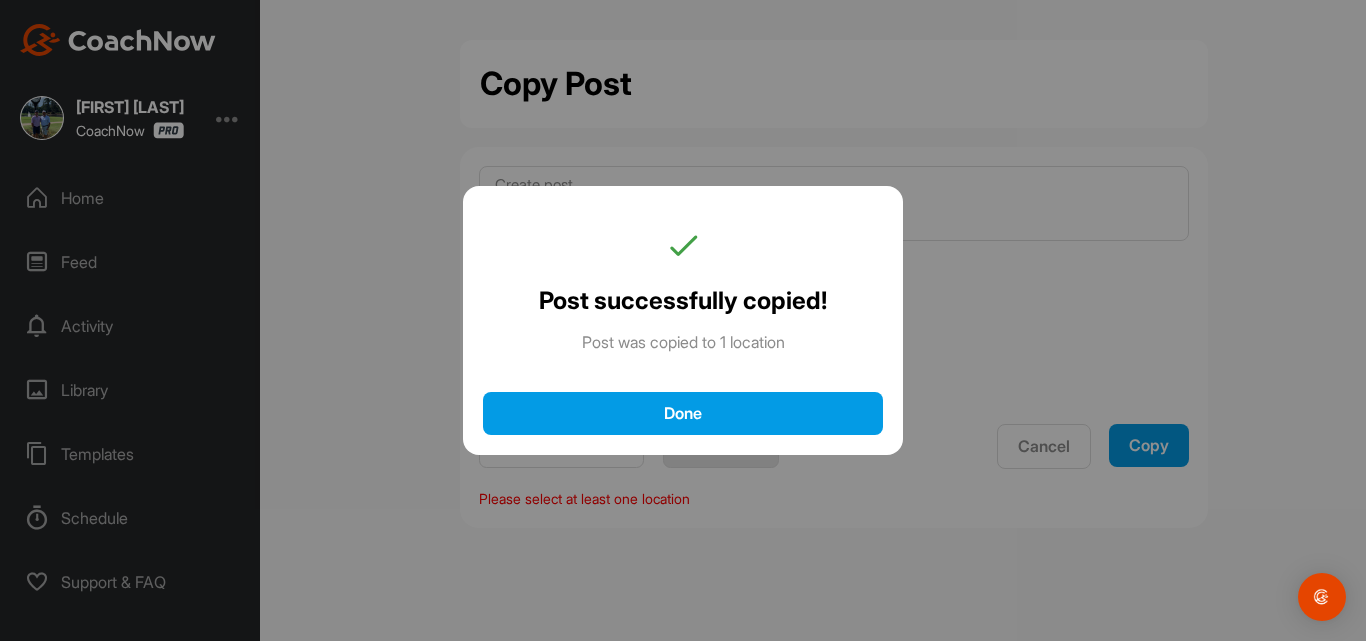click on "Done" at bounding box center (683, 413) 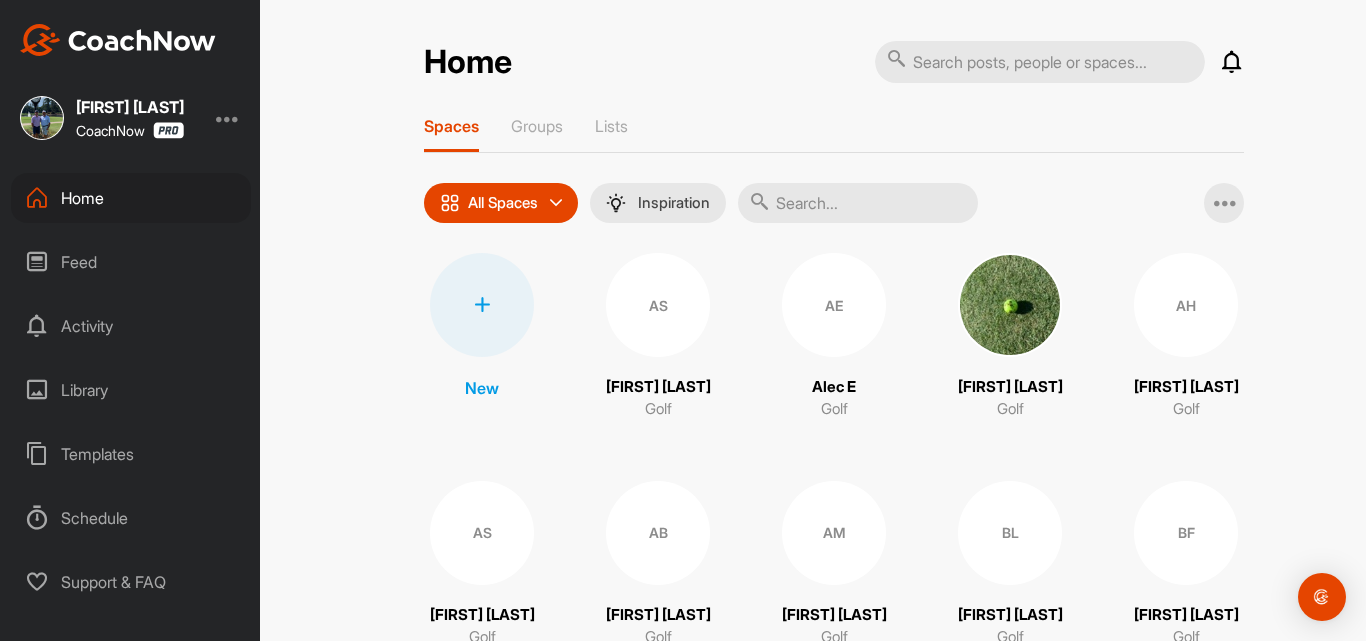 scroll, scrollTop: 0, scrollLeft: 0, axis: both 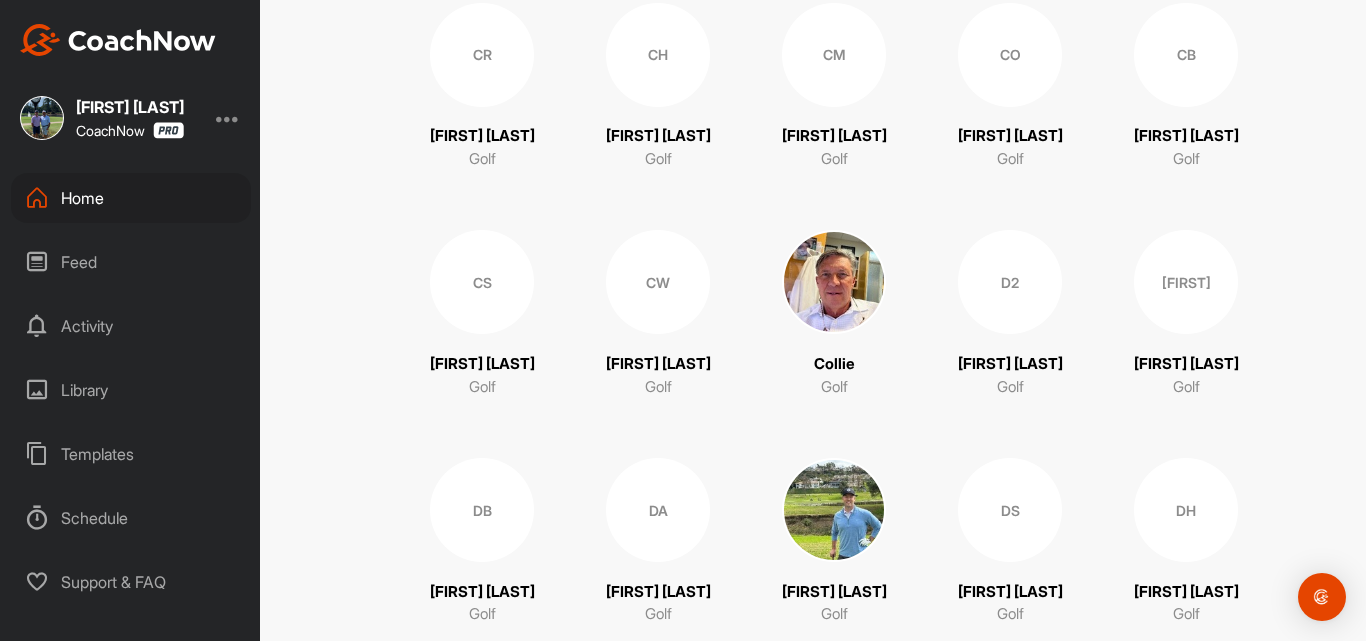 click at bounding box center [834, 282] 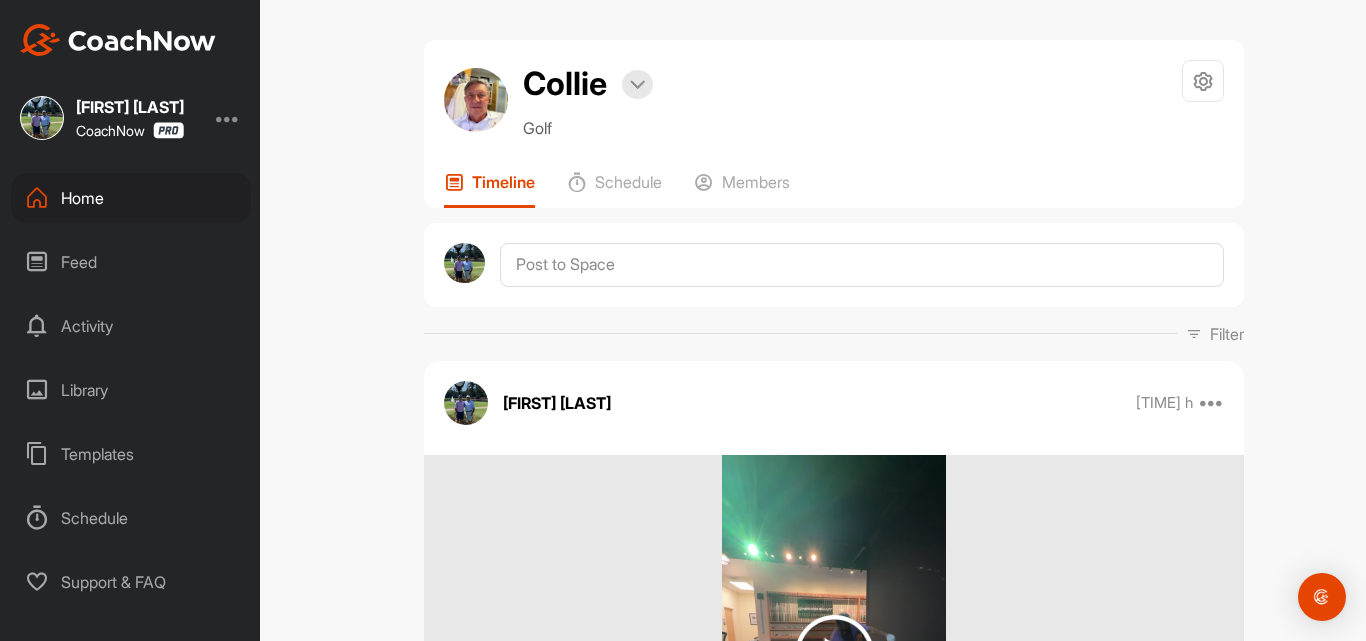 scroll, scrollTop: 0, scrollLeft: 0, axis: both 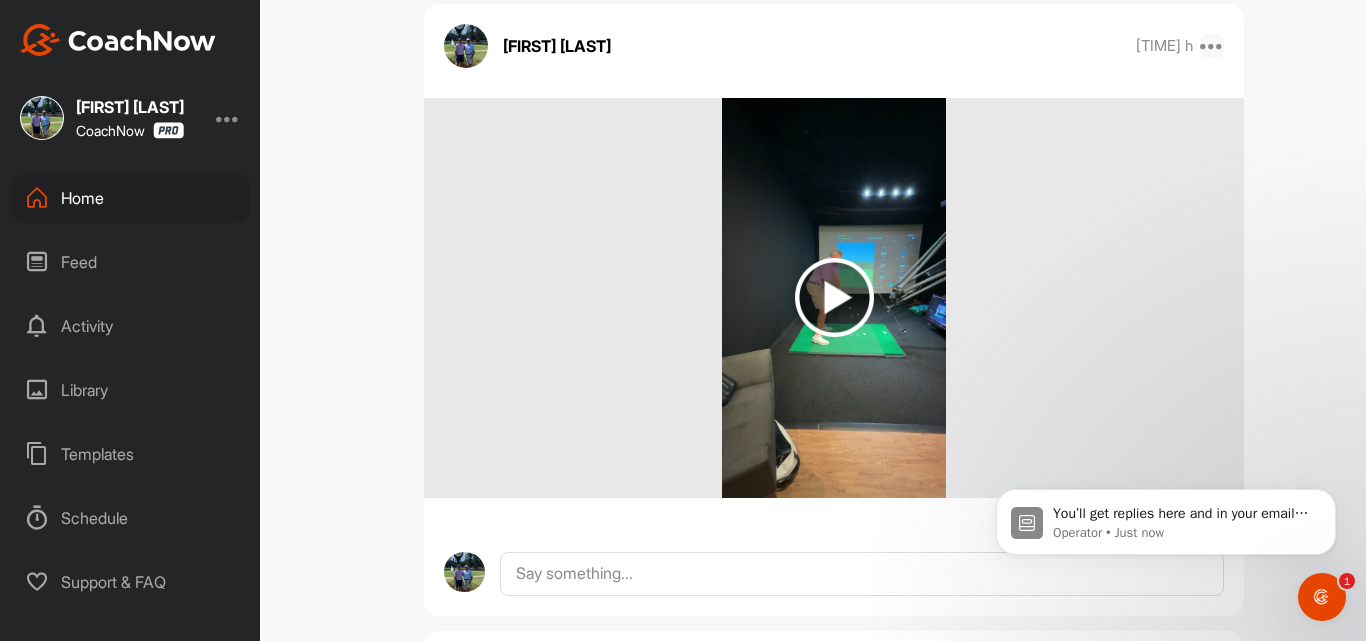 click at bounding box center (1212, 46) 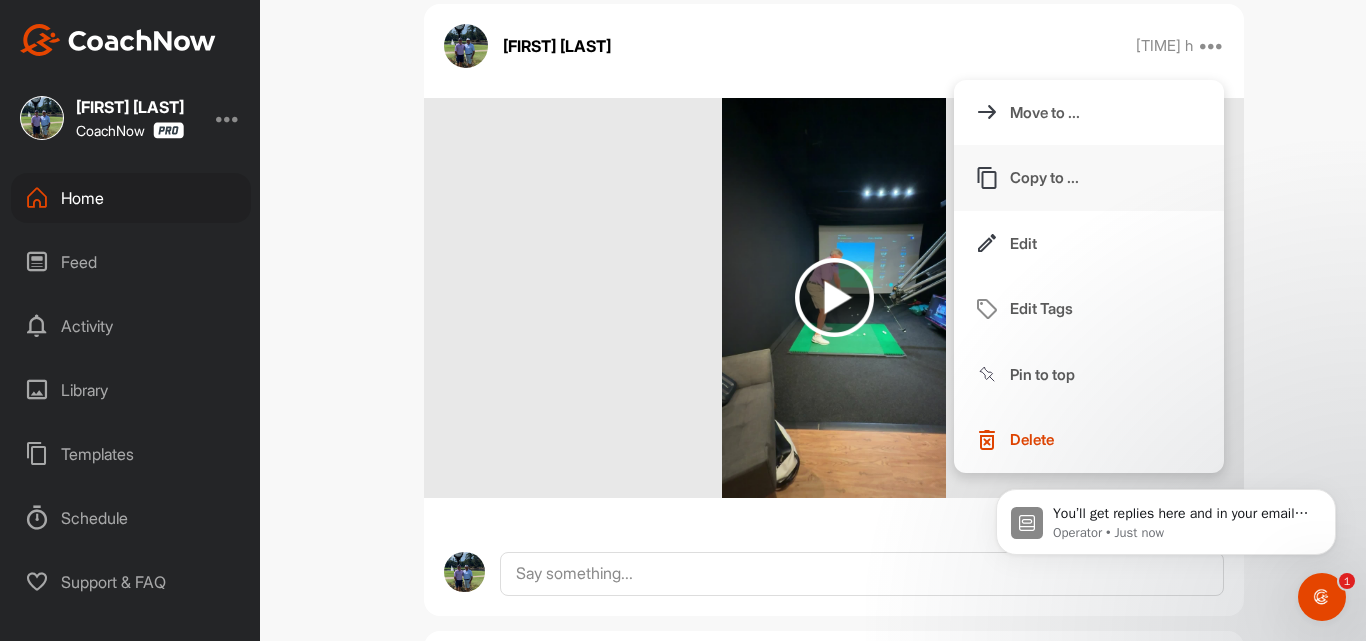 click on "Copy to ..." at bounding box center [1089, 178] 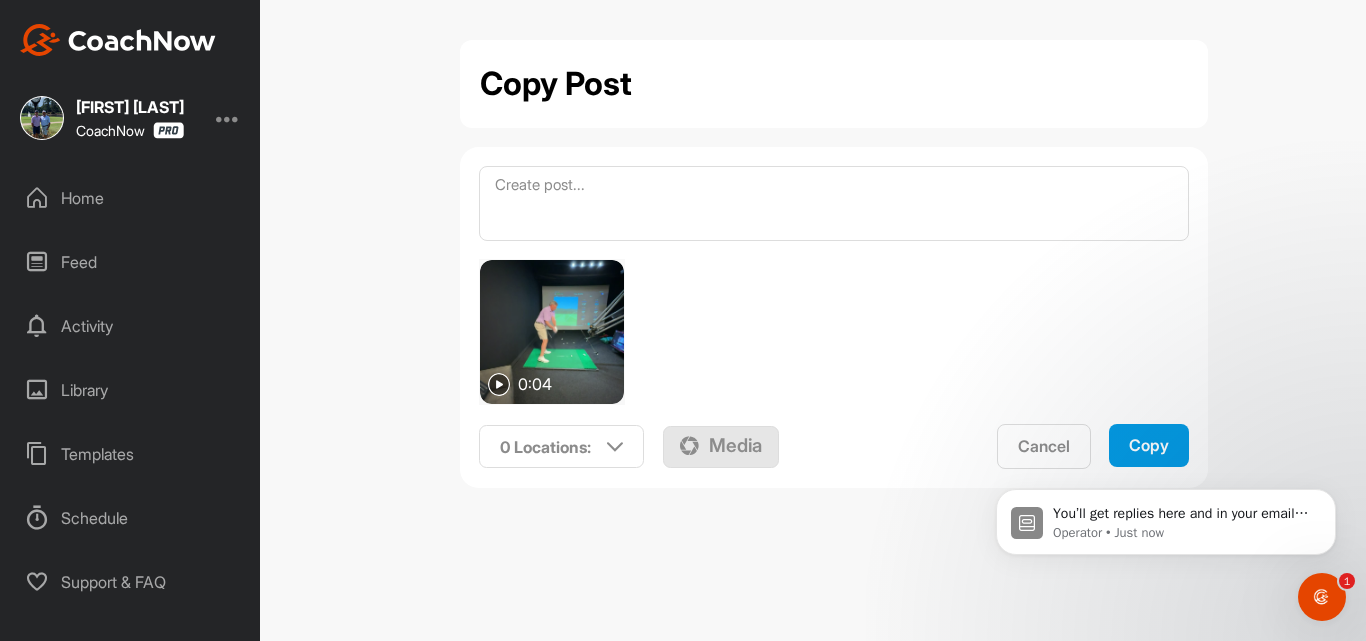 scroll, scrollTop: 0, scrollLeft: 0, axis: both 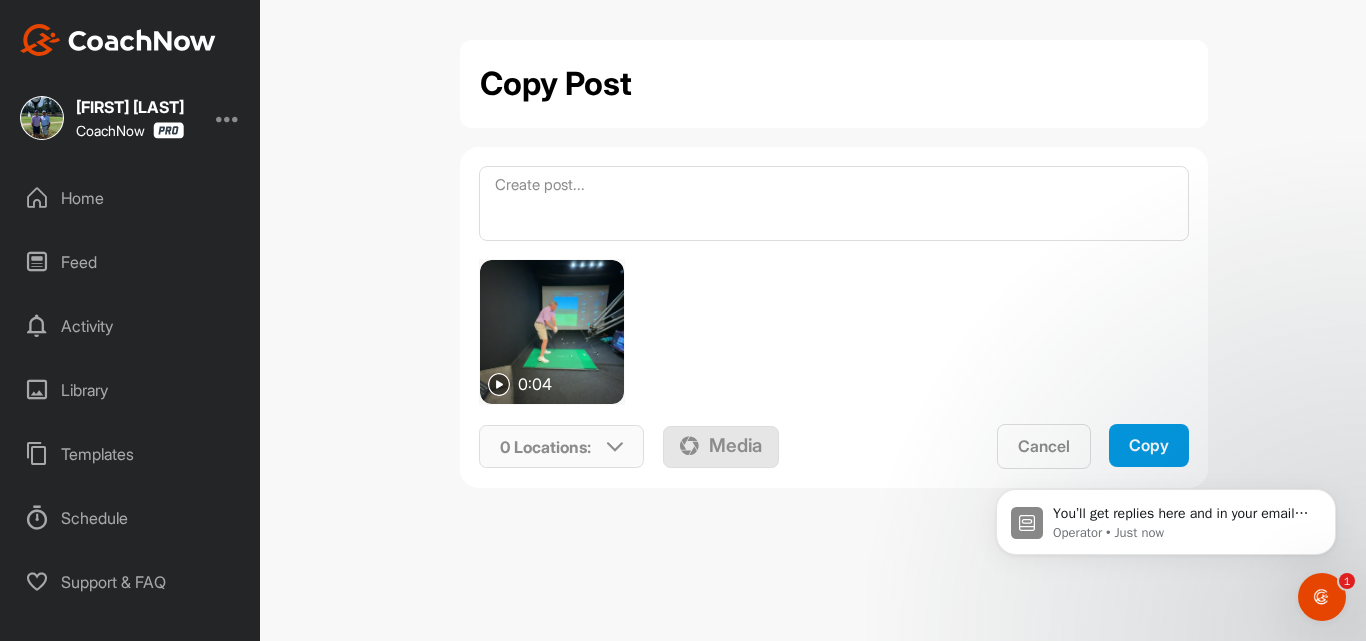 click at bounding box center [615, 447] 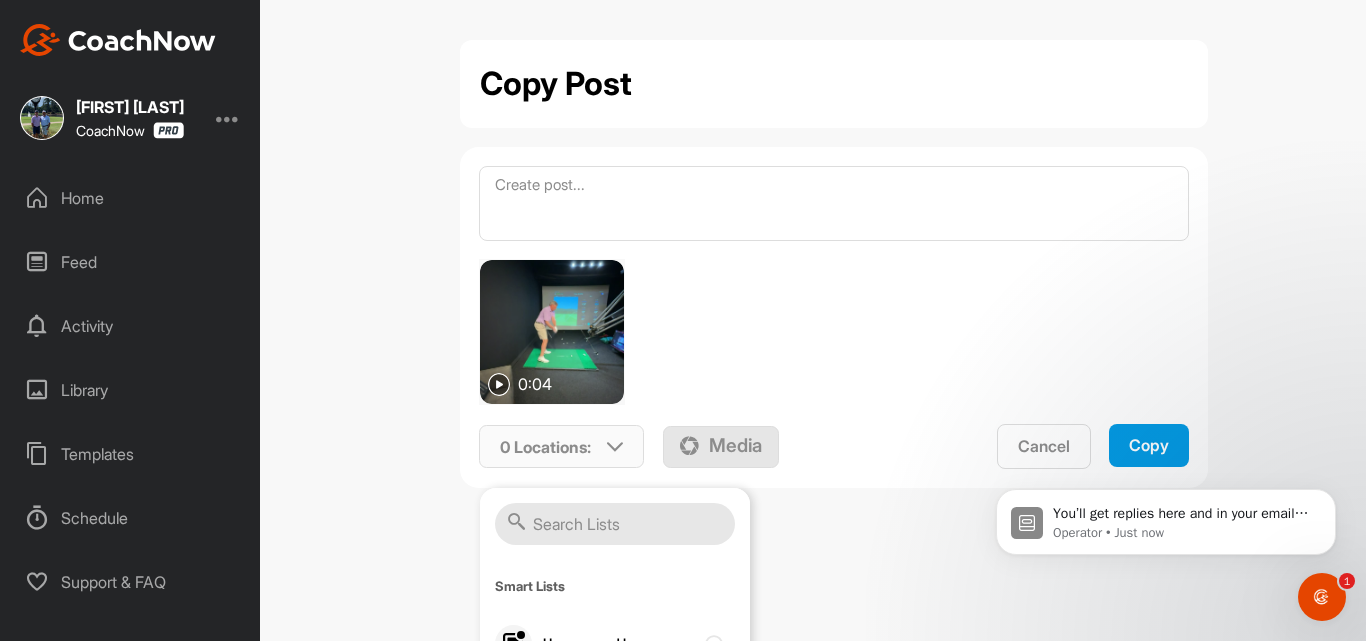 click at bounding box center [615, 524] 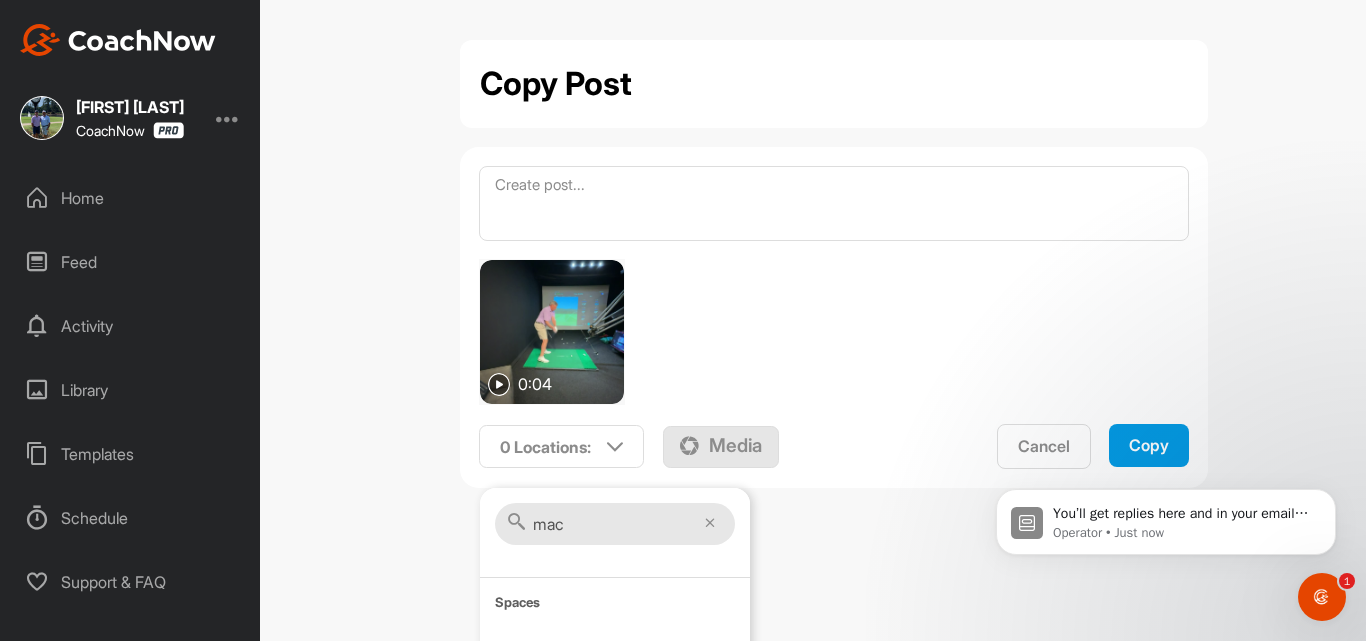 scroll, scrollTop: 51, scrollLeft: 0, axis: vertical 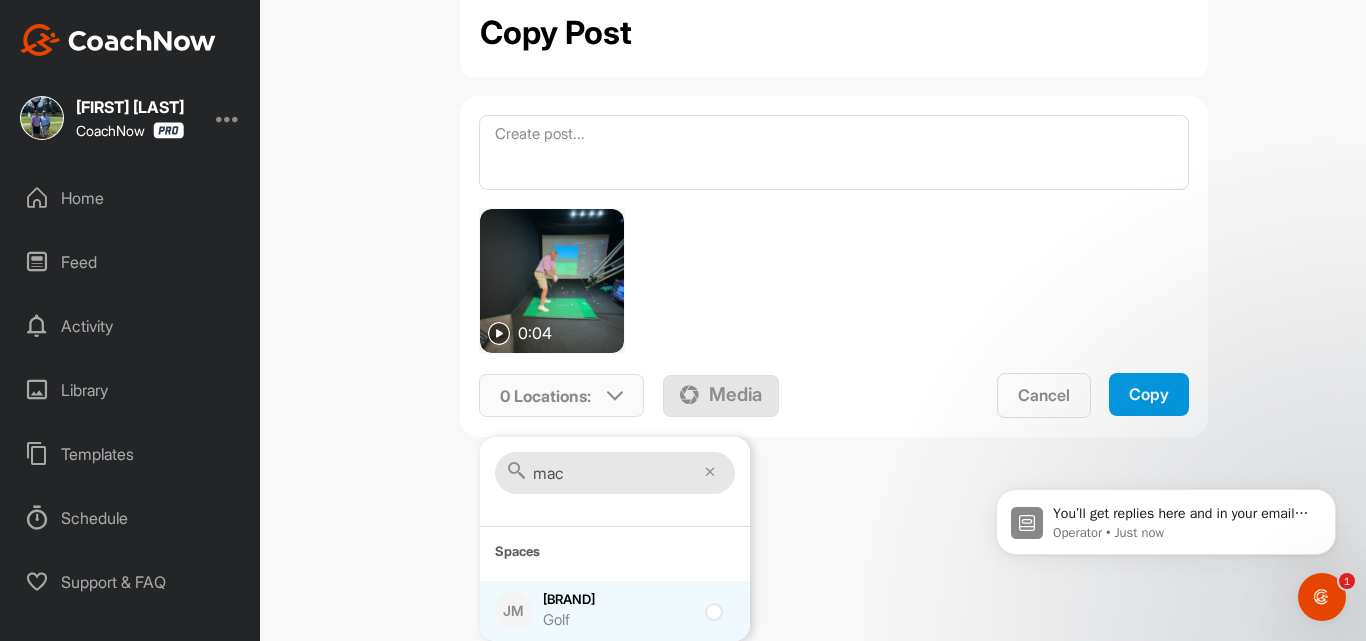type on "mac" 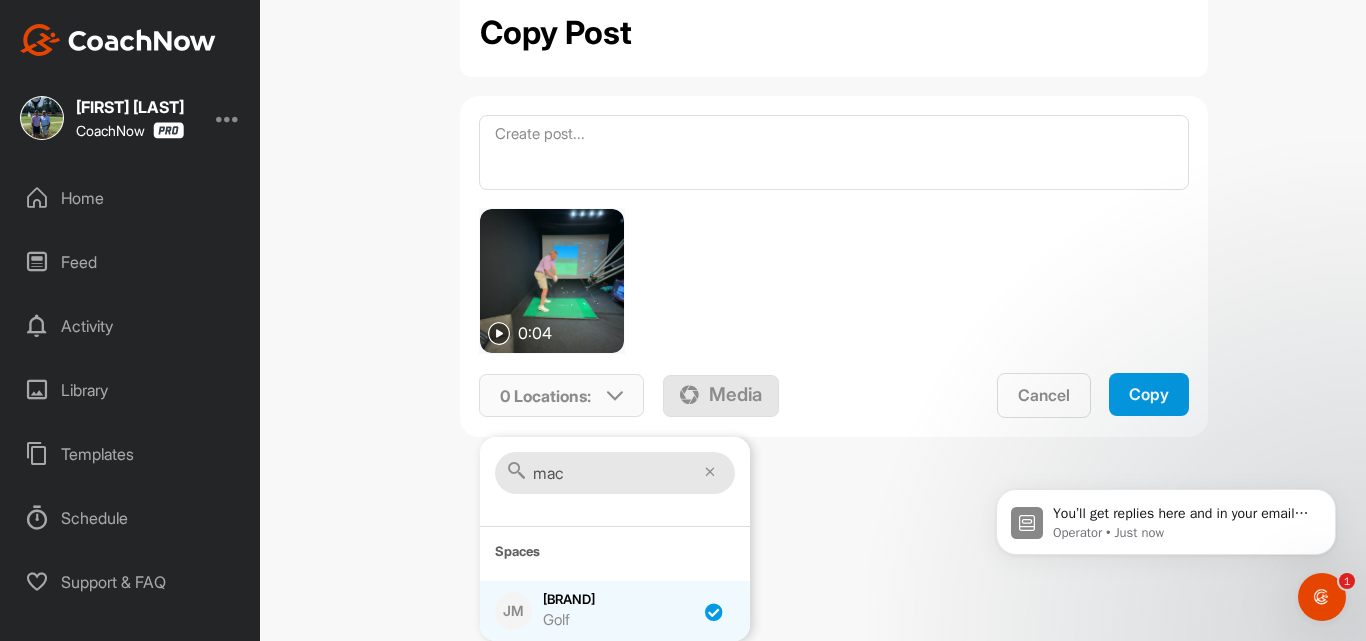 checkbox on "true" 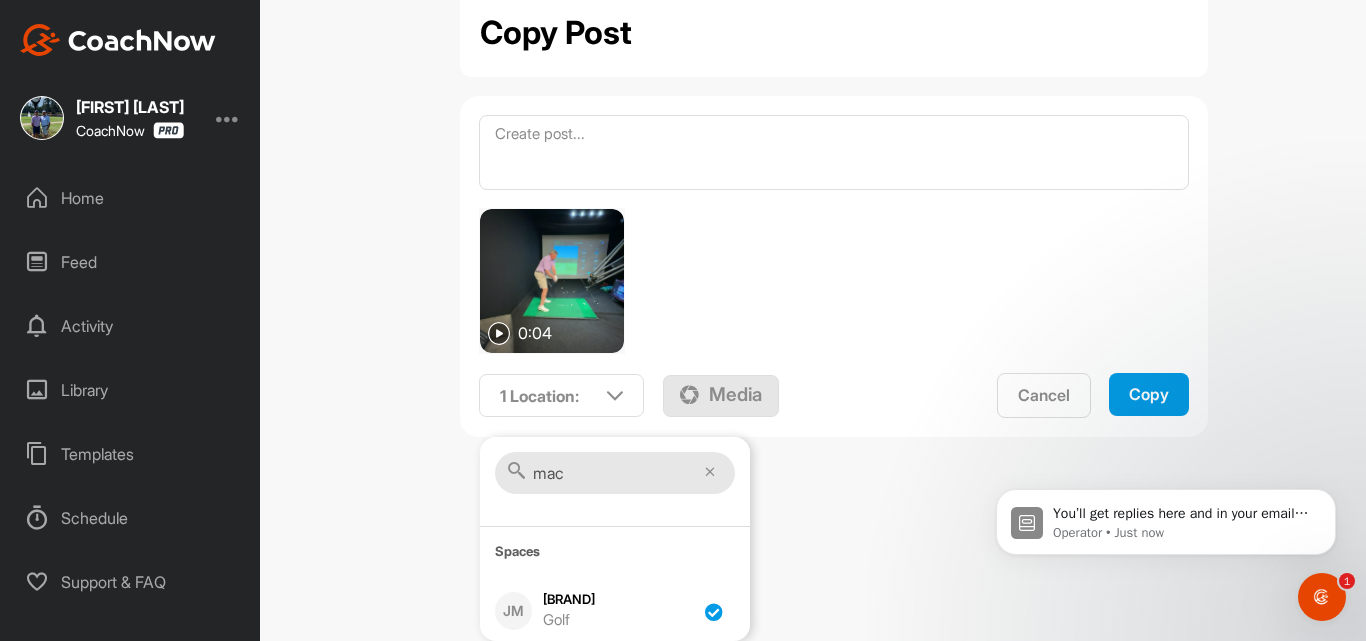 click on "Copy" at bounding box center [1149, 394] 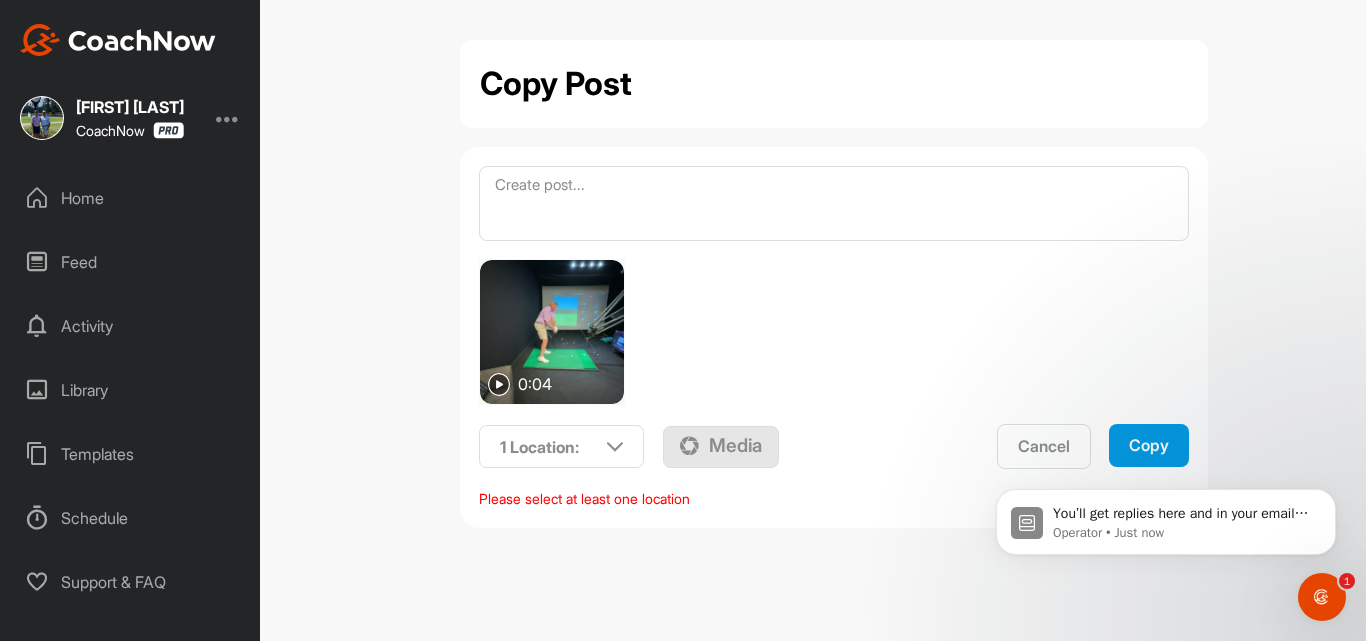 scroll, scrollTop: 0, scrollLeft: 0, axis: both 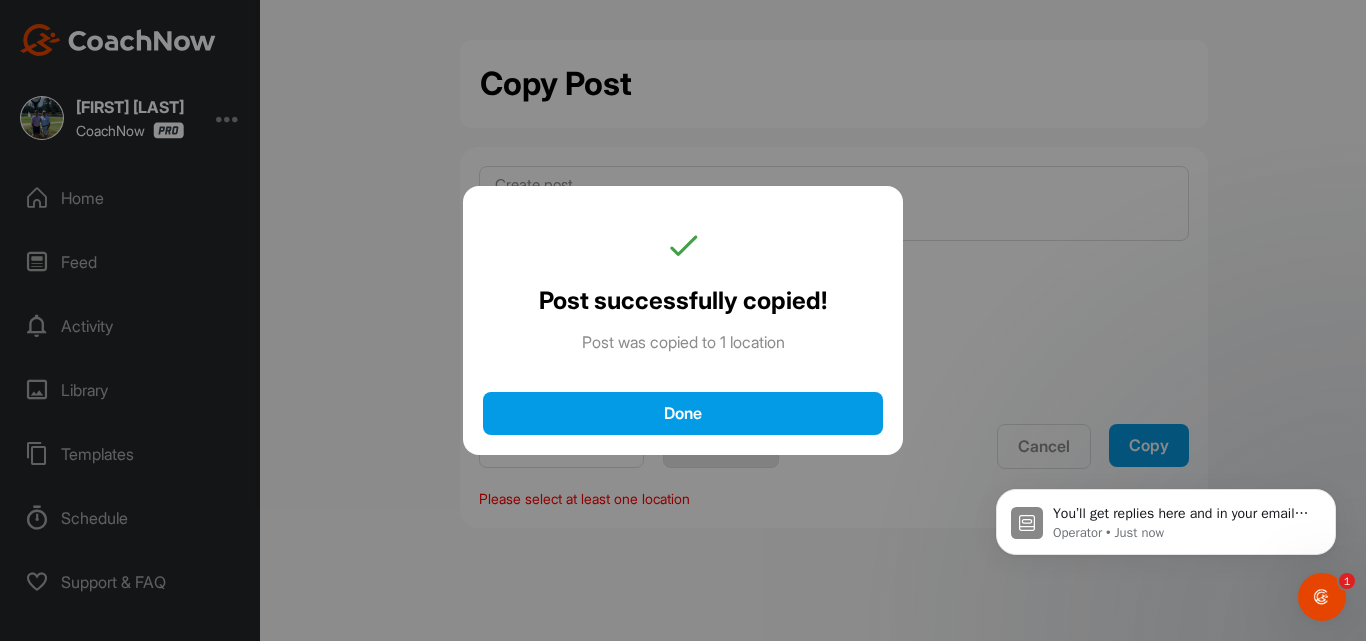 click on "Done" at bounding box center [683, 413] 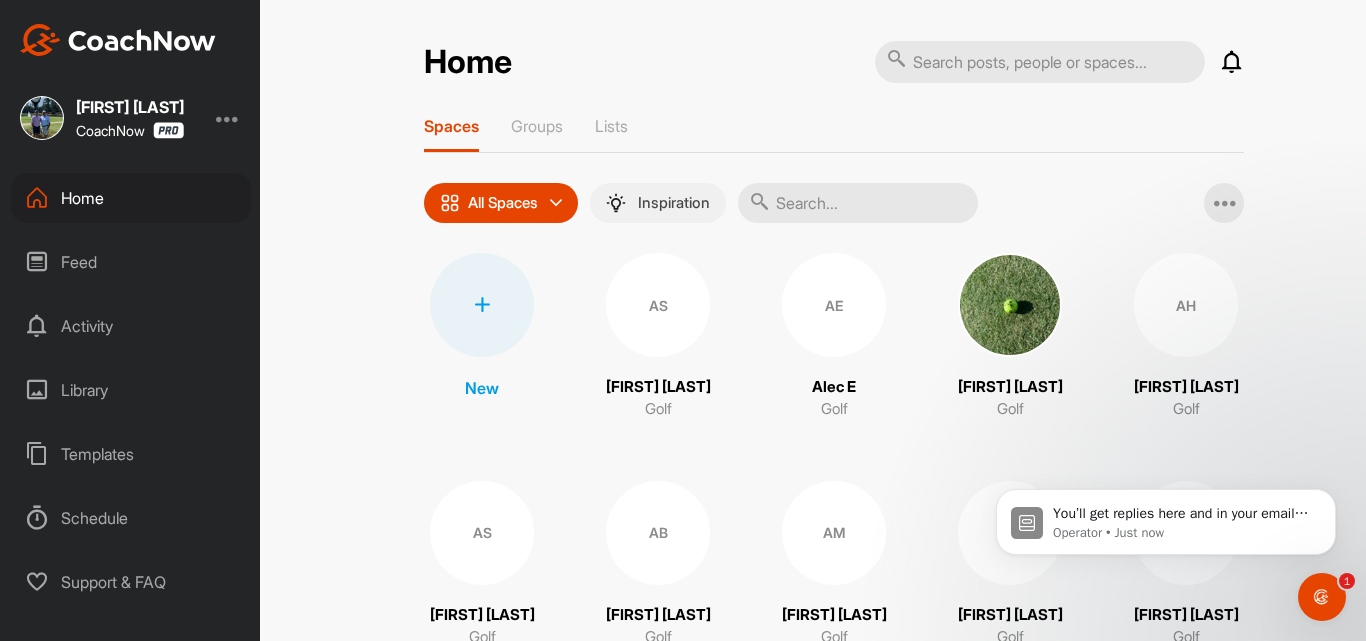 scroll, scrollTop: 0, scrollLeft: 0, axis: both 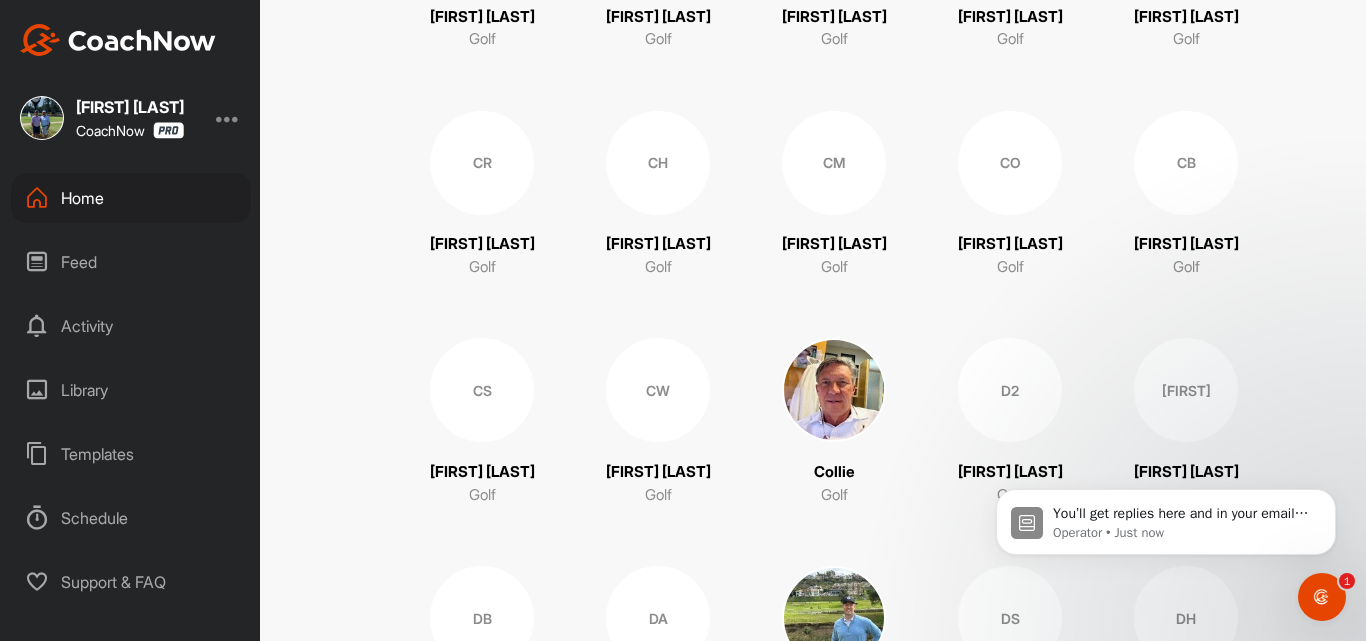 click at bounding box center [834, 390] 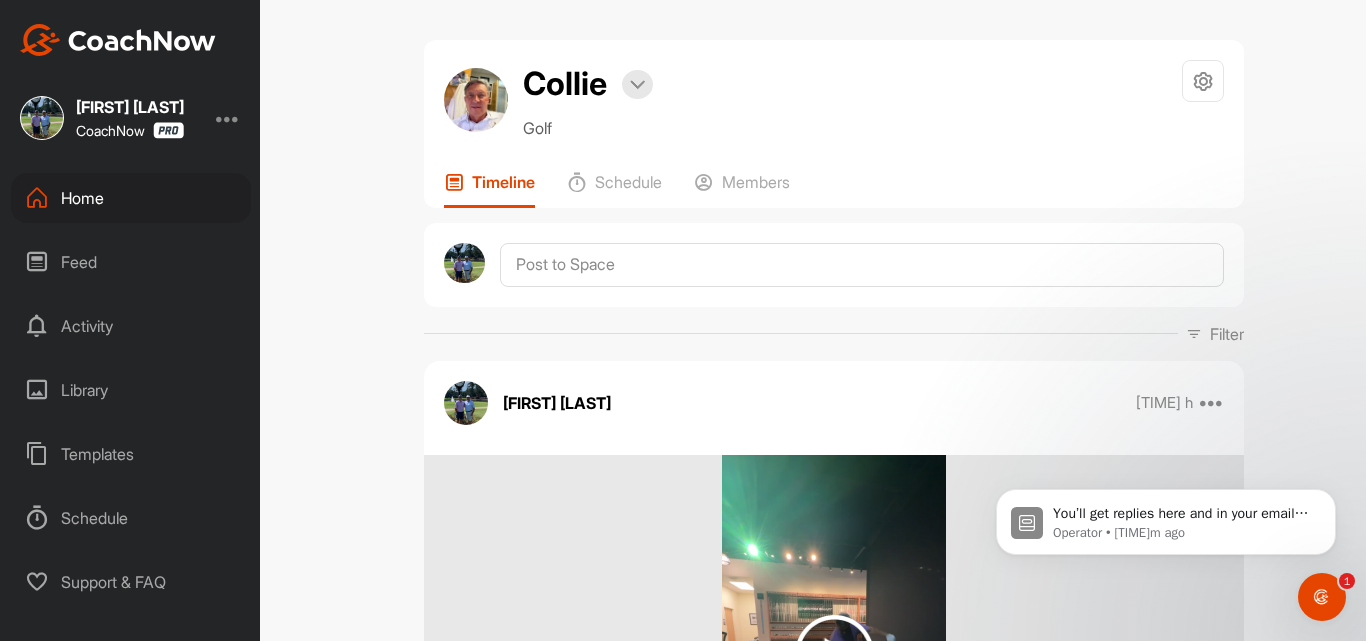 scroll, scrollTop: 0, scrollLeft: 0, axis: both 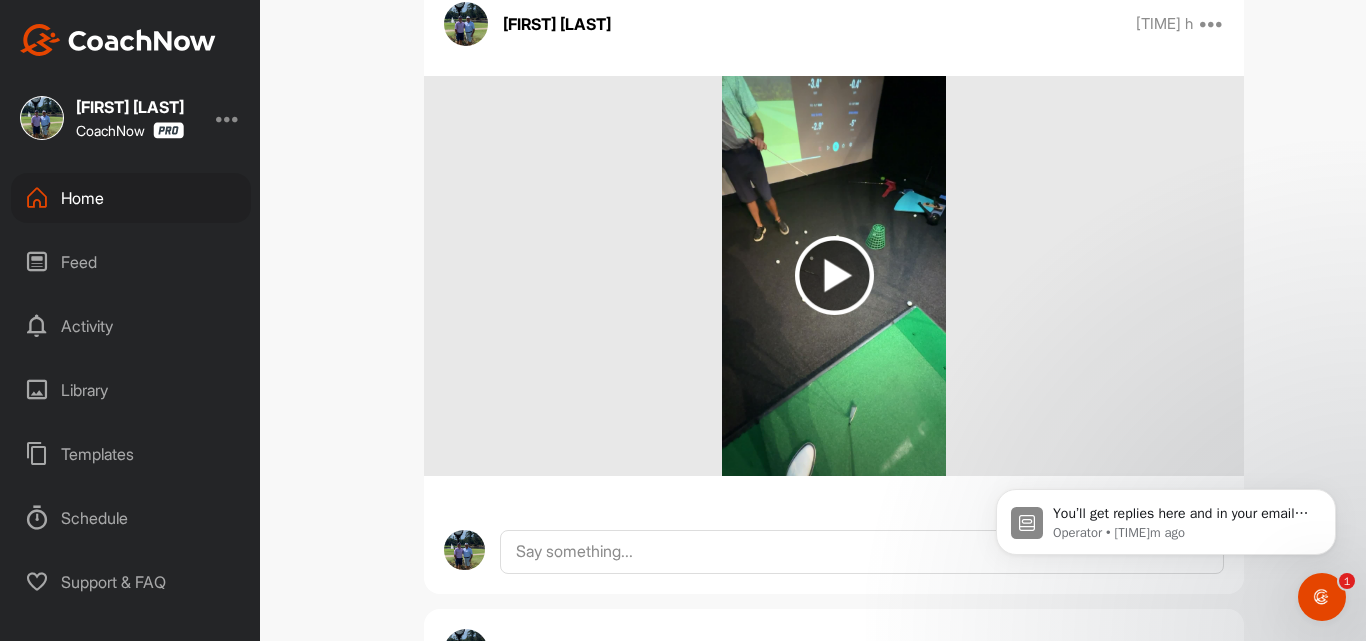 click at bounding box center [834, 275] 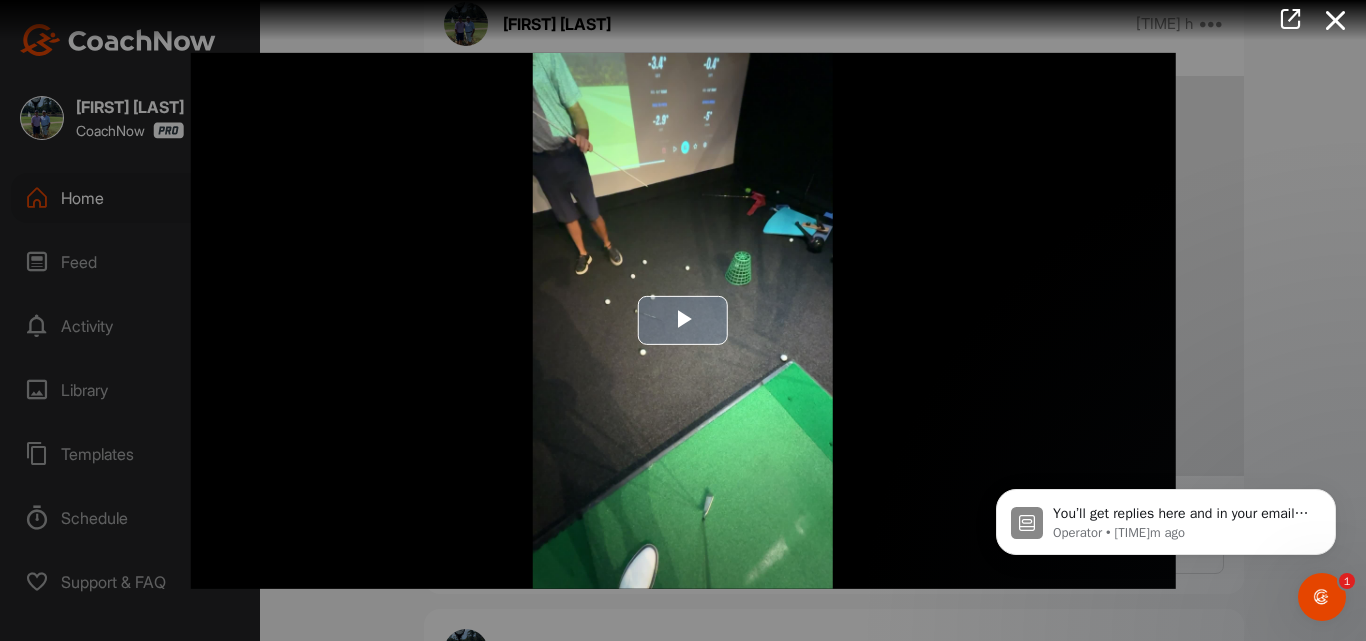 click at bounding box center (683, 321) 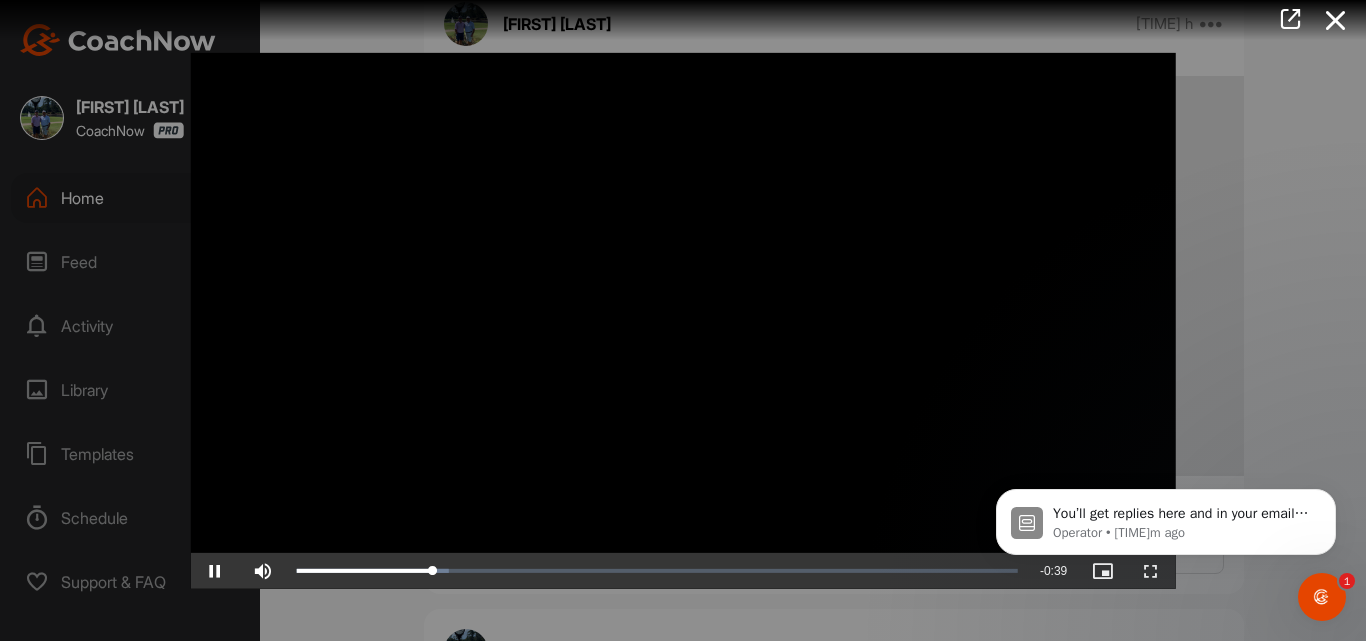 click at bounding box center [683, 320] 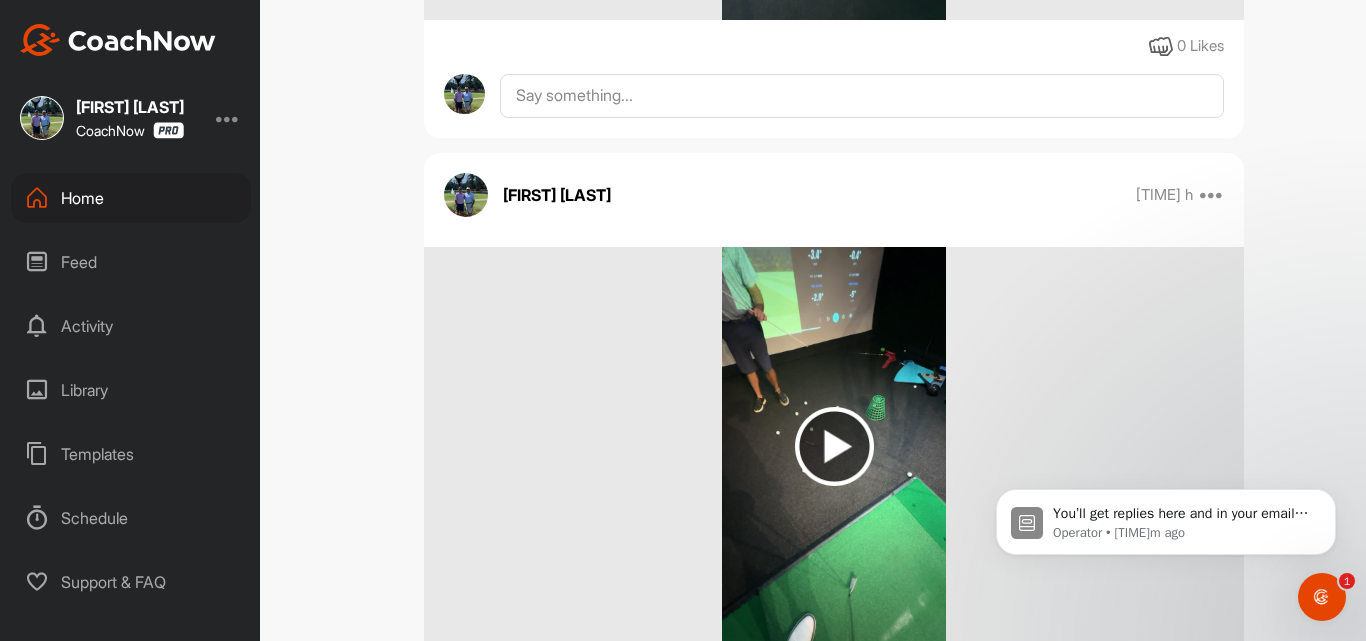 scroll, scrollTop: 728, scrollLeft: 0, axis: vertical 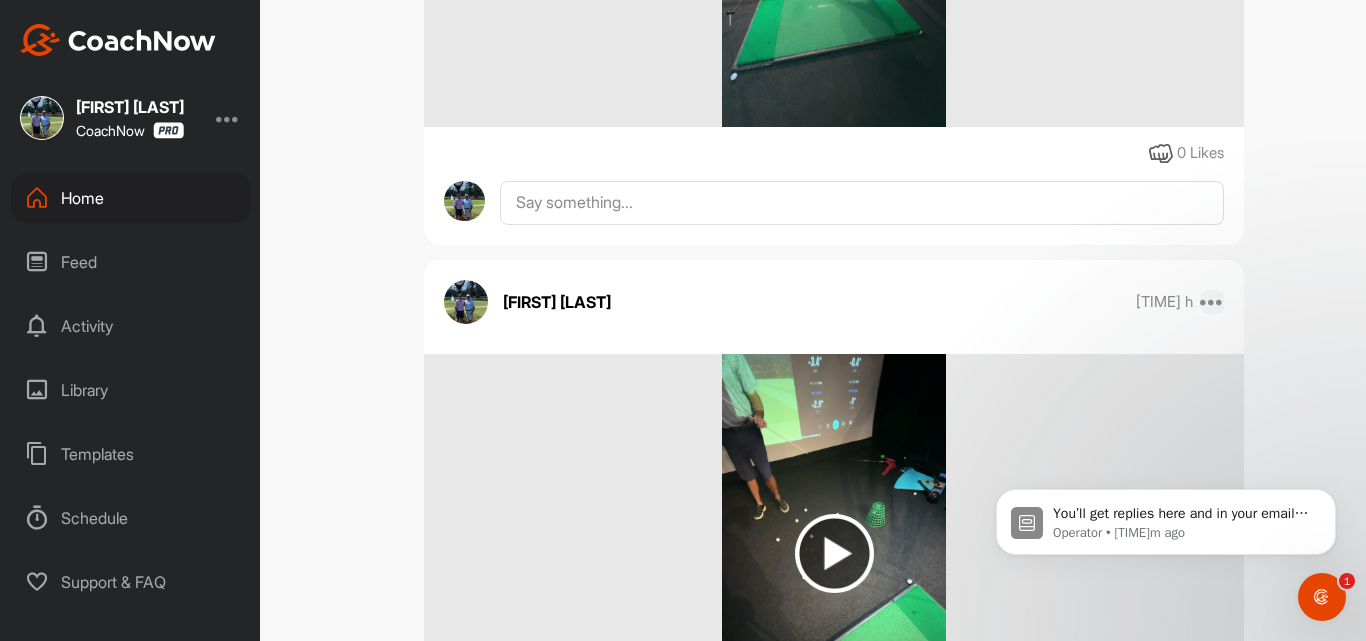 click at bounding box center (1212, 302) 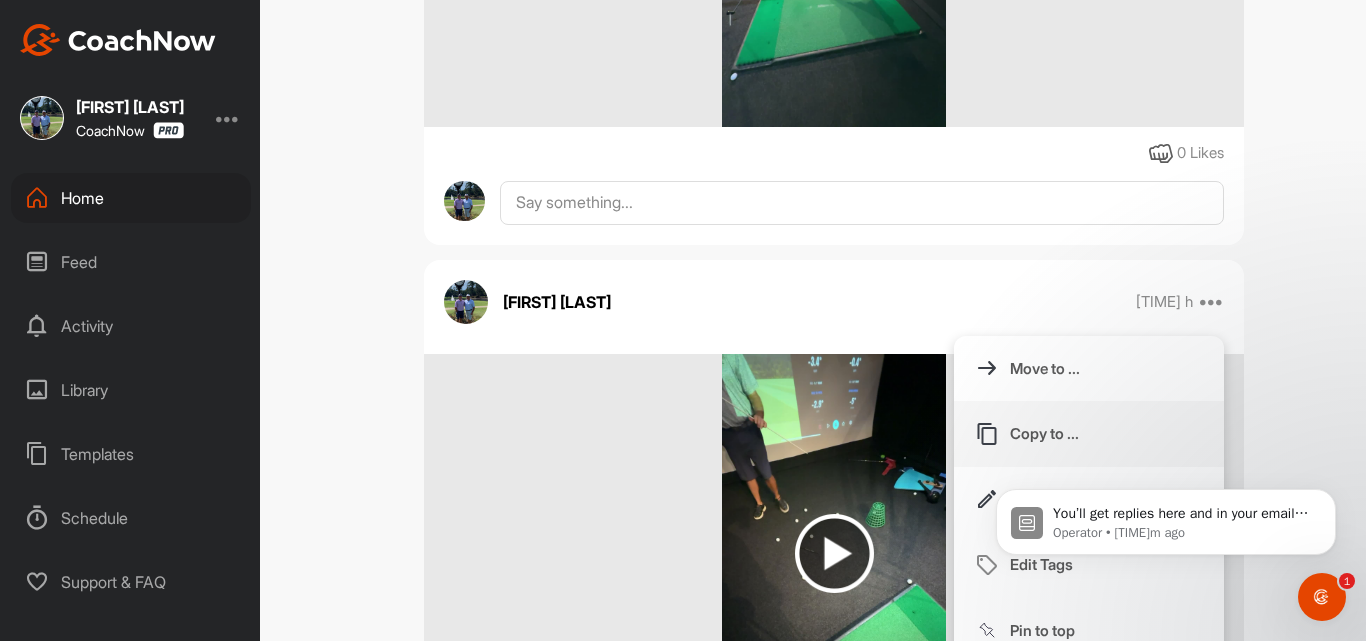 click on "Copy to ..." at bounding box center (1089, 434) 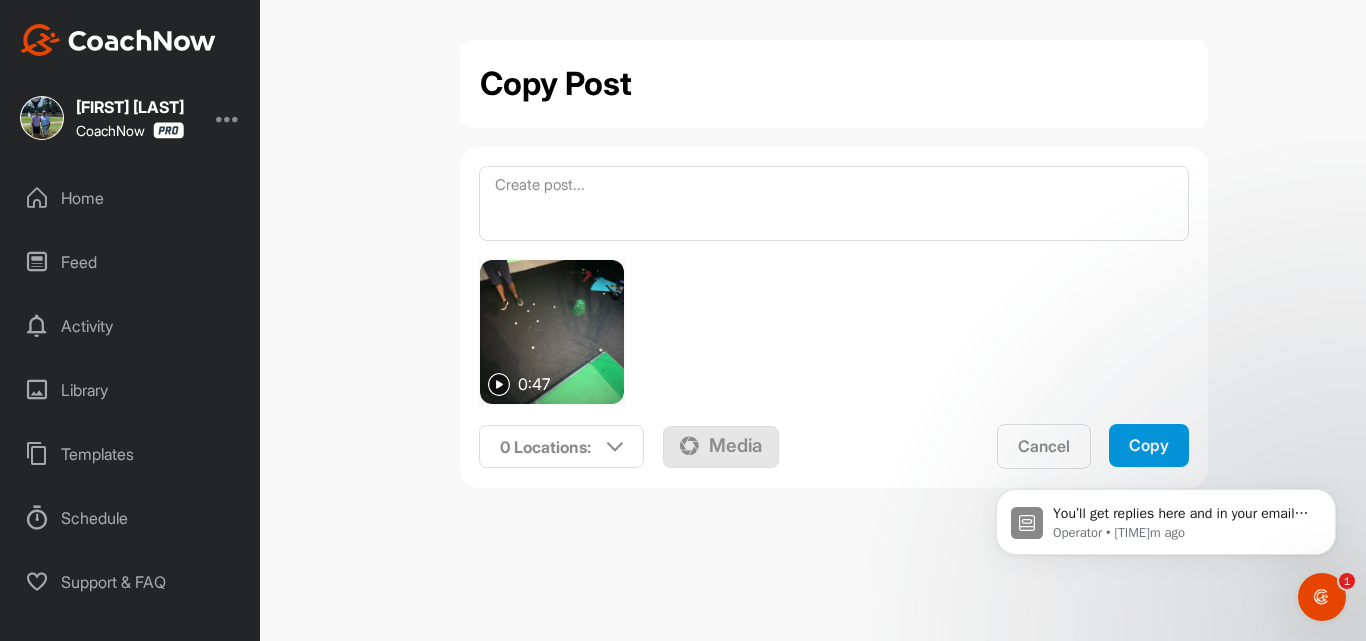 scroll, scrollTop: 0, scrollLeft: 0, axis: both 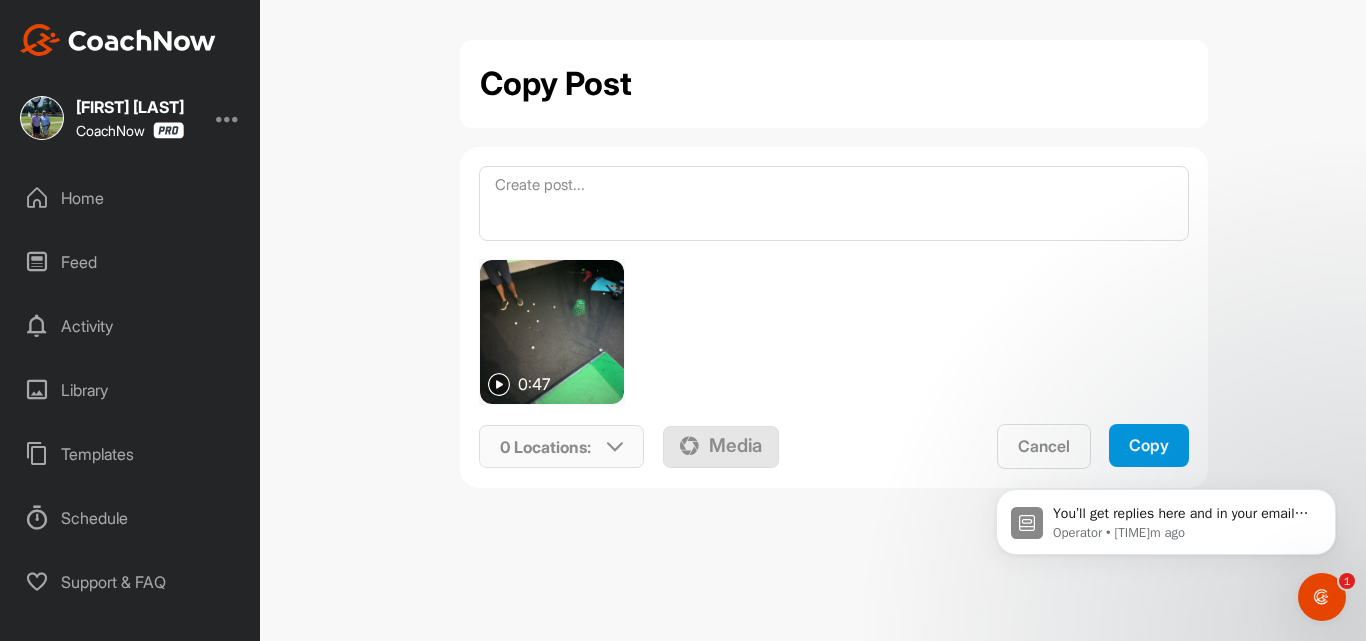 click on "0 Locations :" at bounding box center [562, 447] 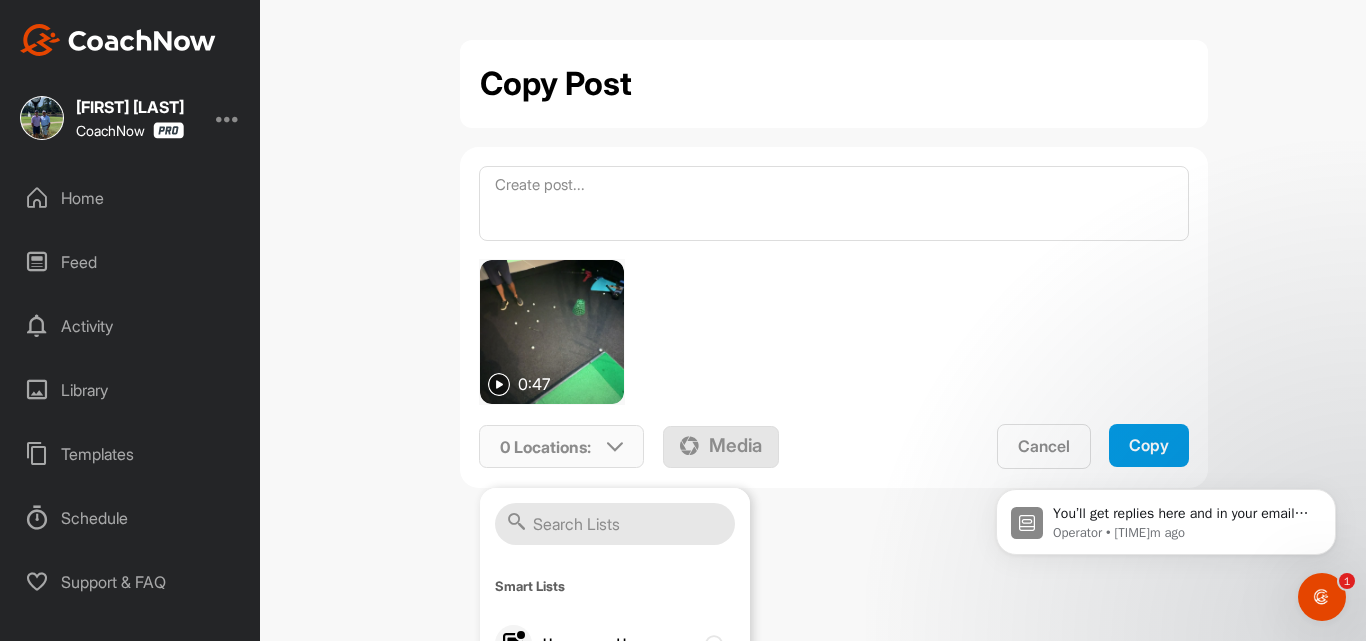 click at bounding box center [615, 524] 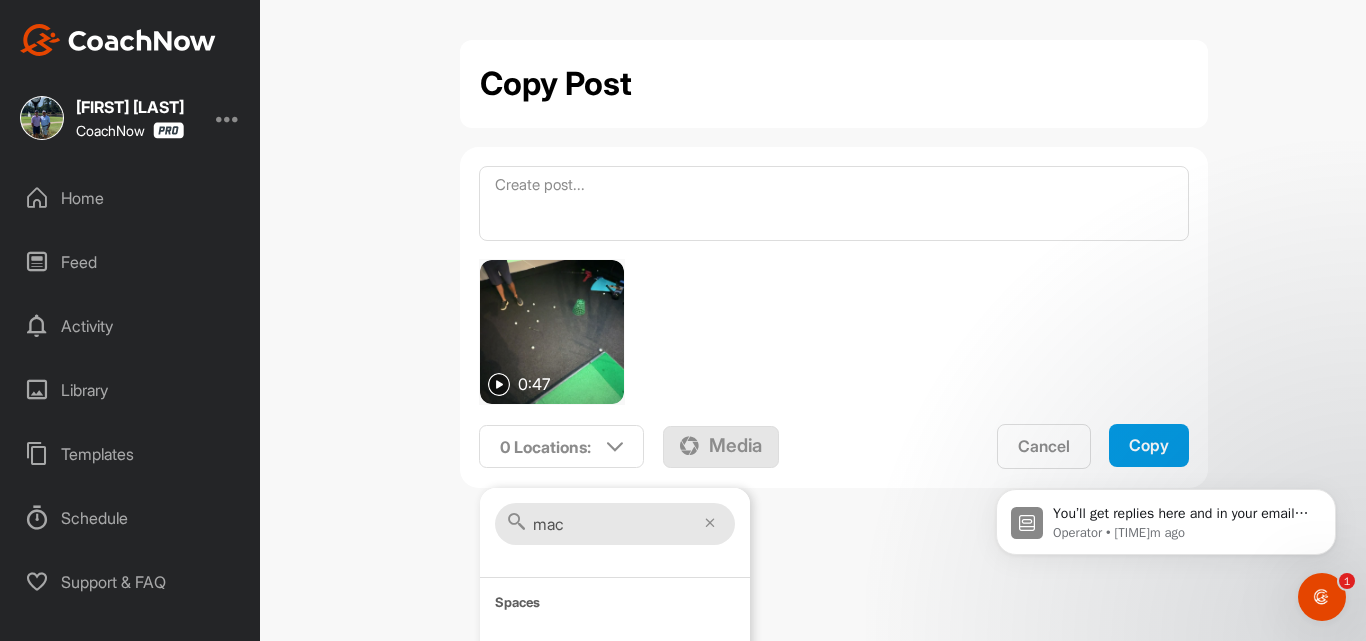 scroll, scrollTop: 51, scrollLeft: 0, axis: vertical 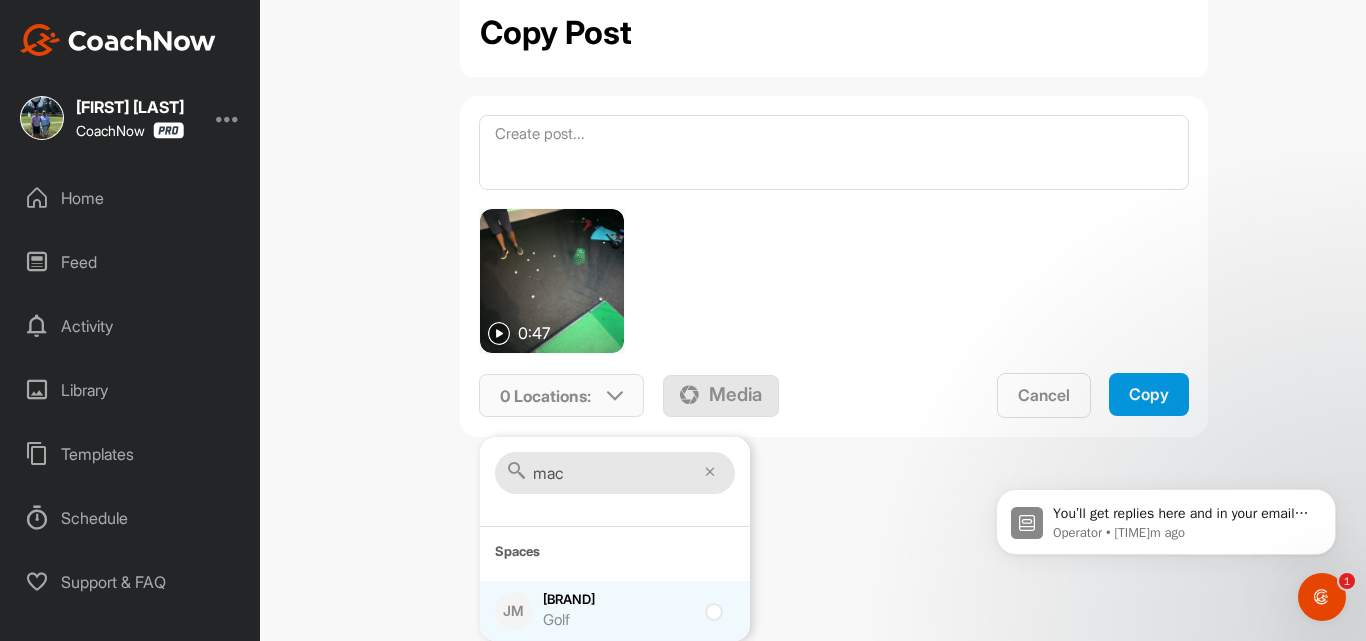 type on "mac" 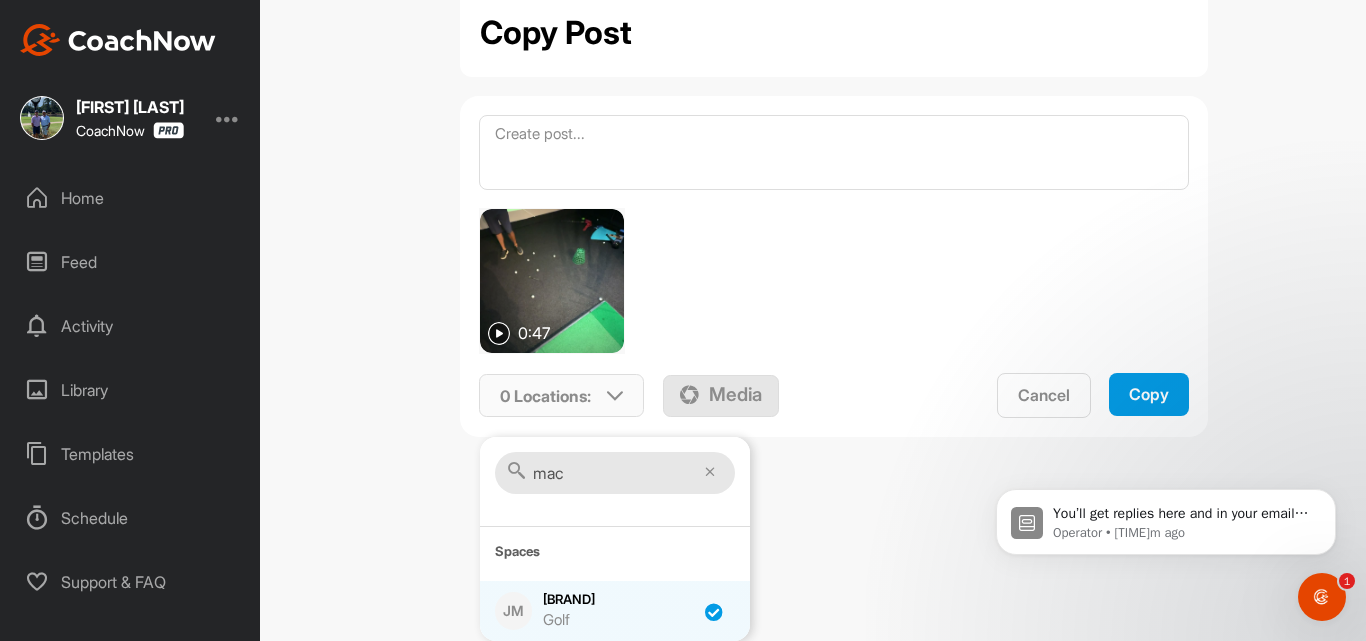 checkbox on "true" 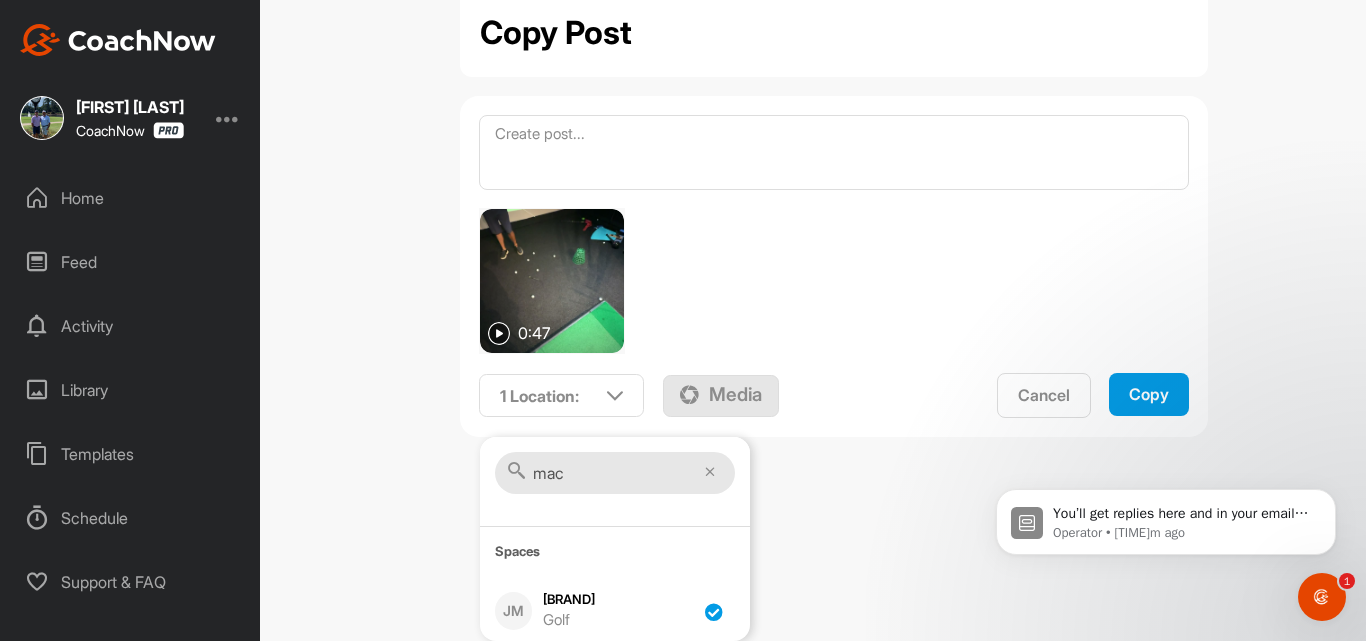 click on "Copy" at bounding box center (1149, 394) 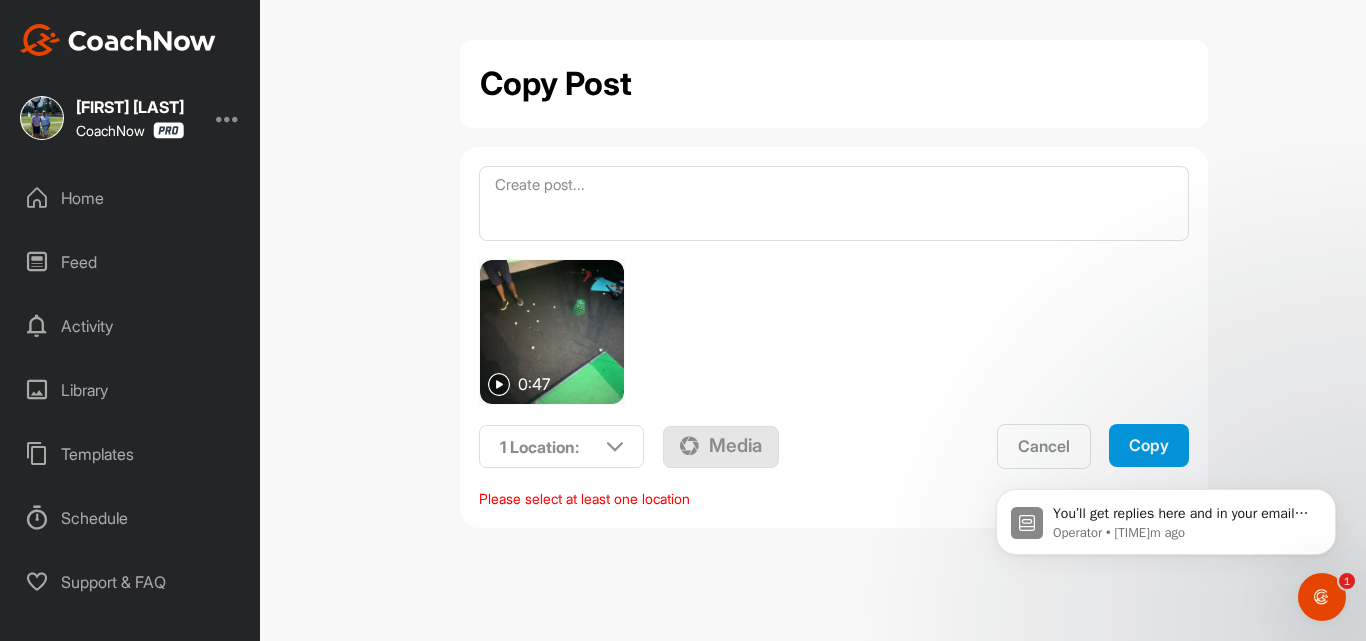 scroll, scrollTop: 0, scrollLeft: 0, axis: both 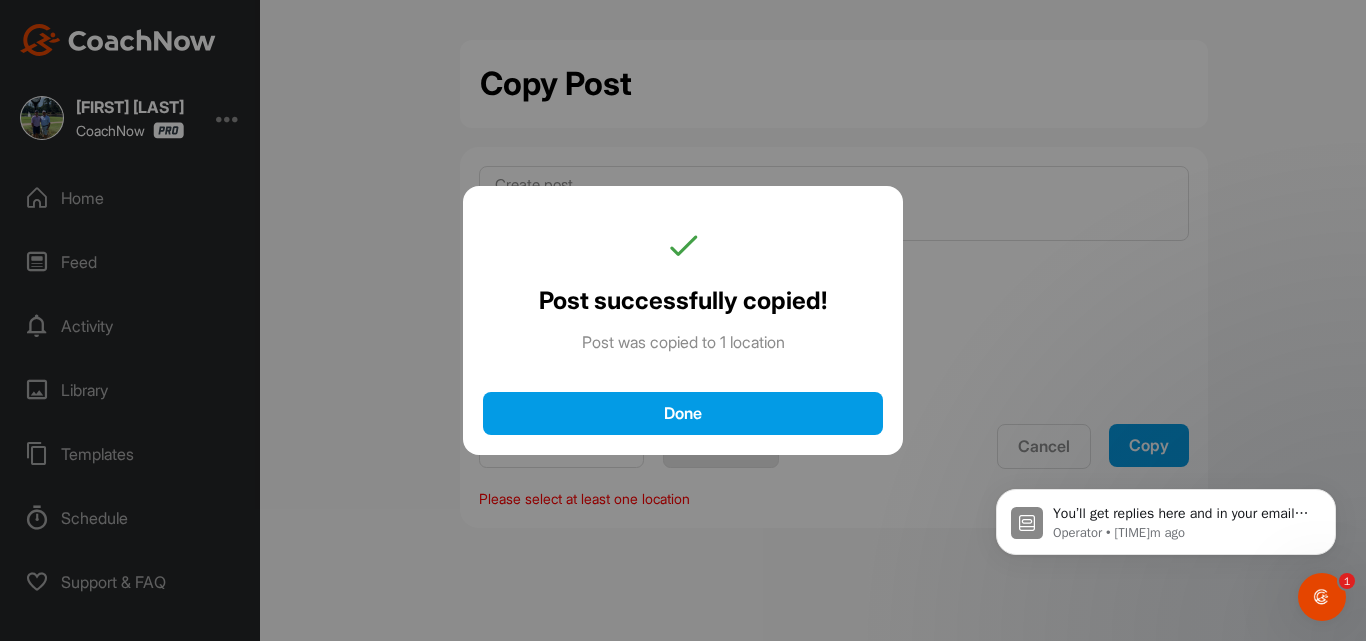 click on "Done" at bounding box center [683, 413] 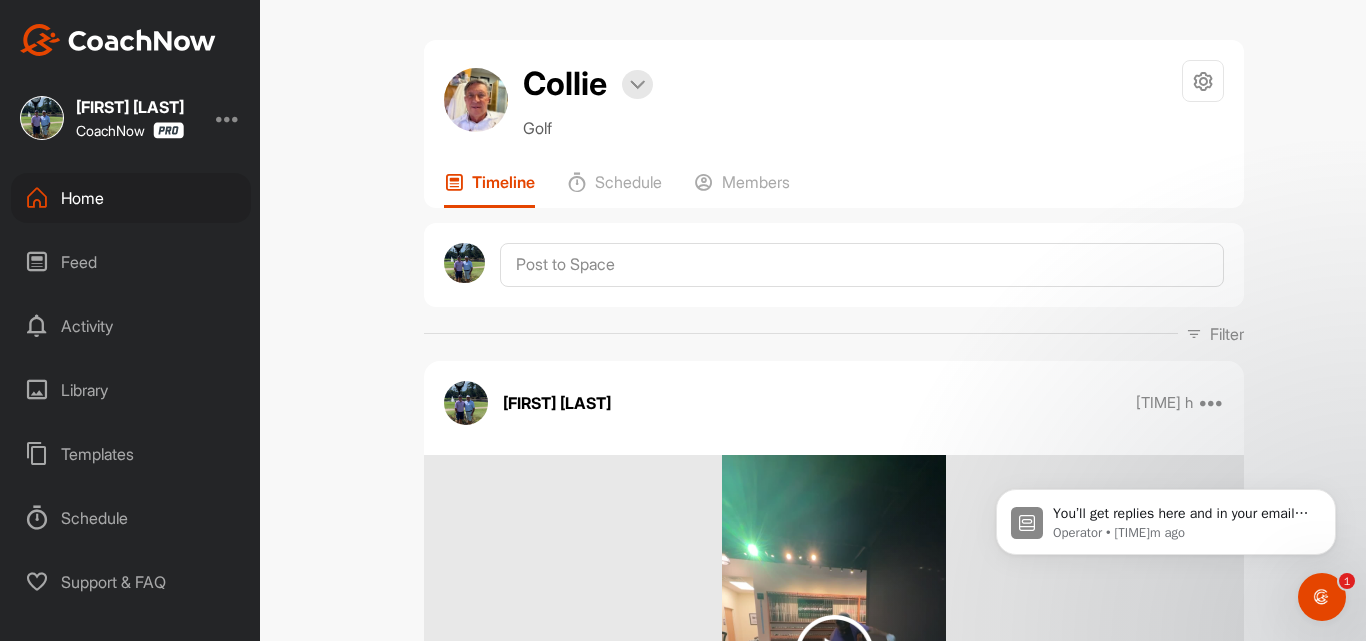 scroll, scrollTop: 0, scrollLeft: 0, axis: both 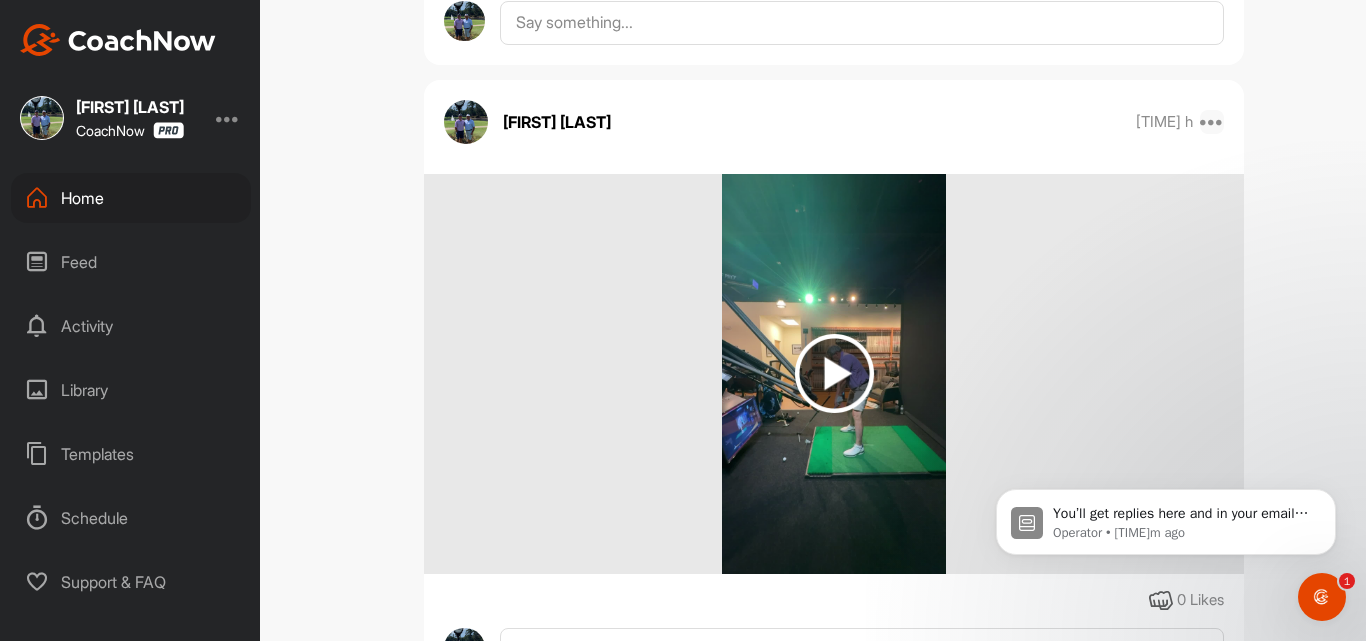 click at bounding box center (1212, 122) 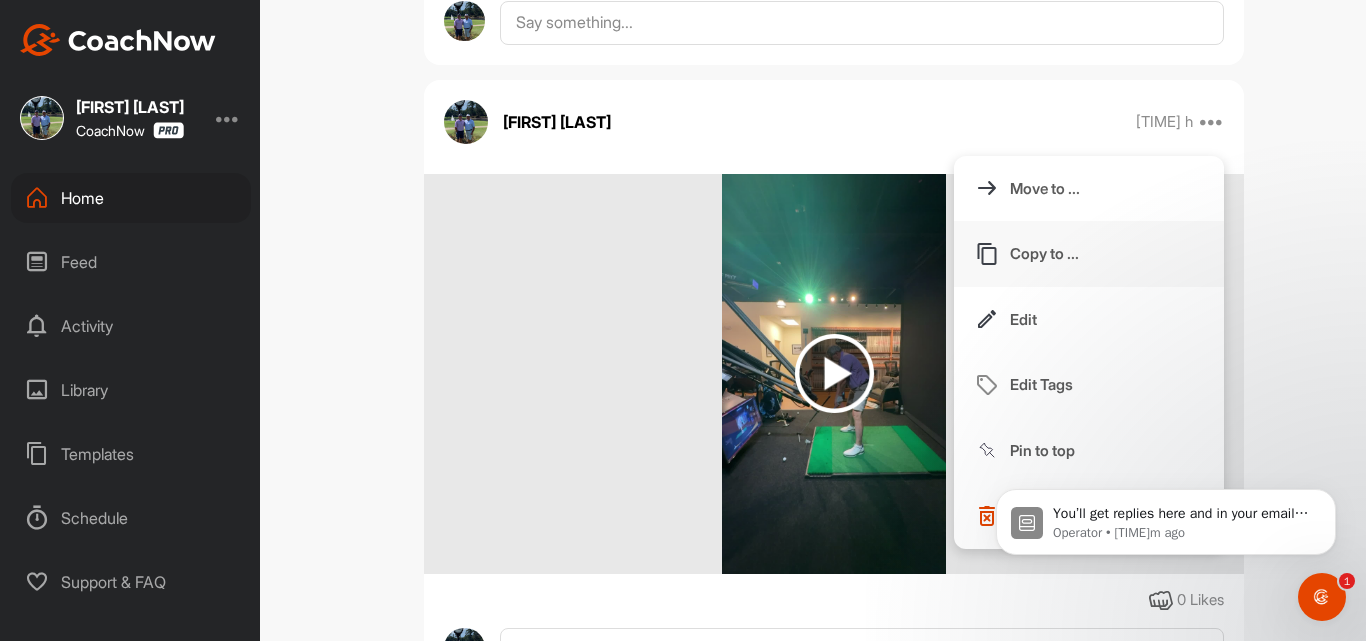 click on "Copy to ..." at bounding box center [1089, 254] 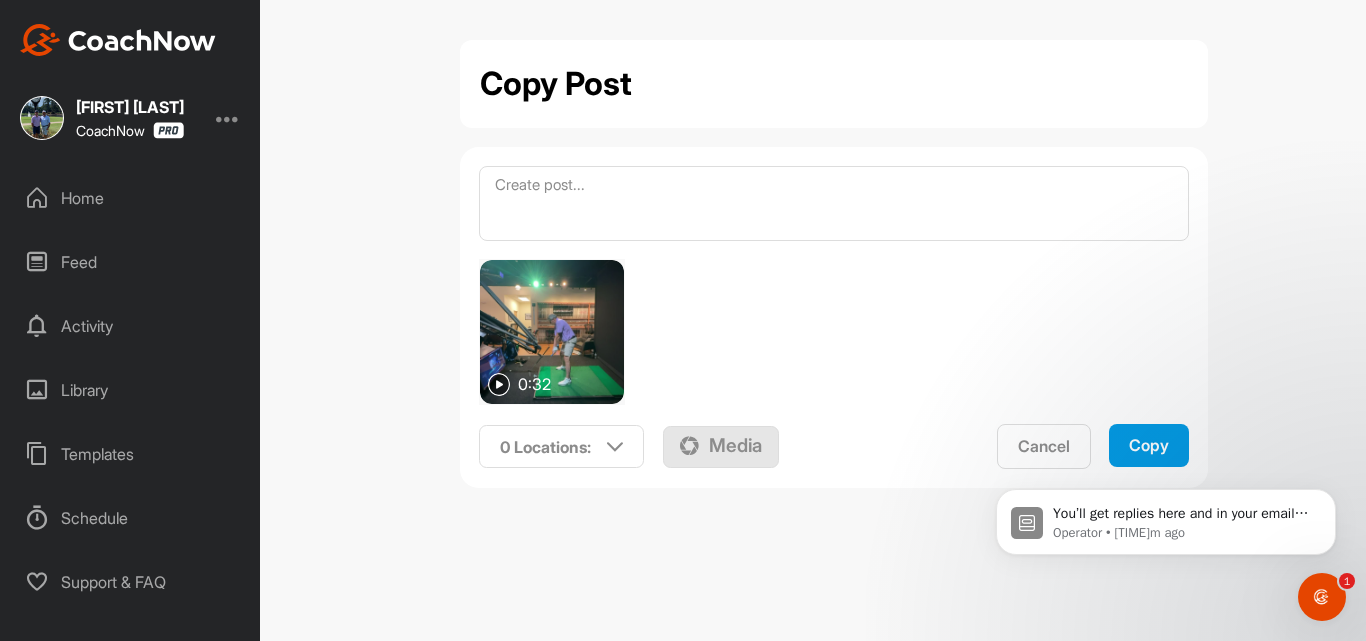 scroll, scrollTop: 0, scrollLeft: 0, axis: both 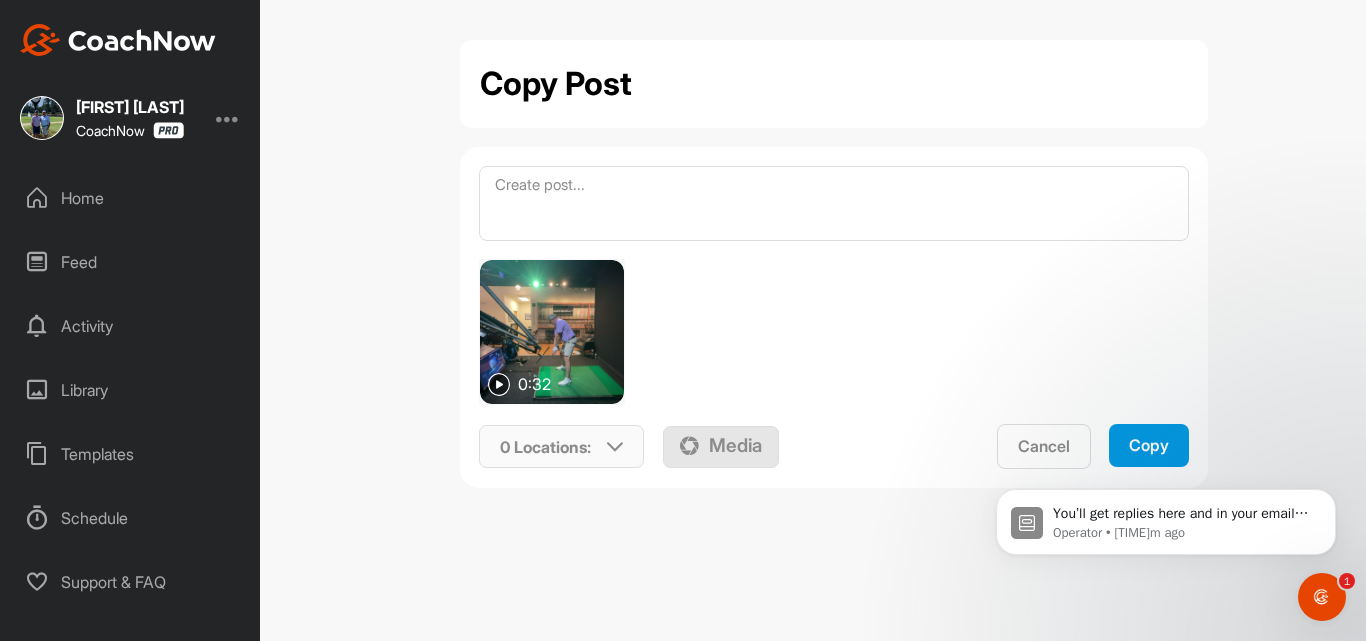 click at bounding box center (615, 447) 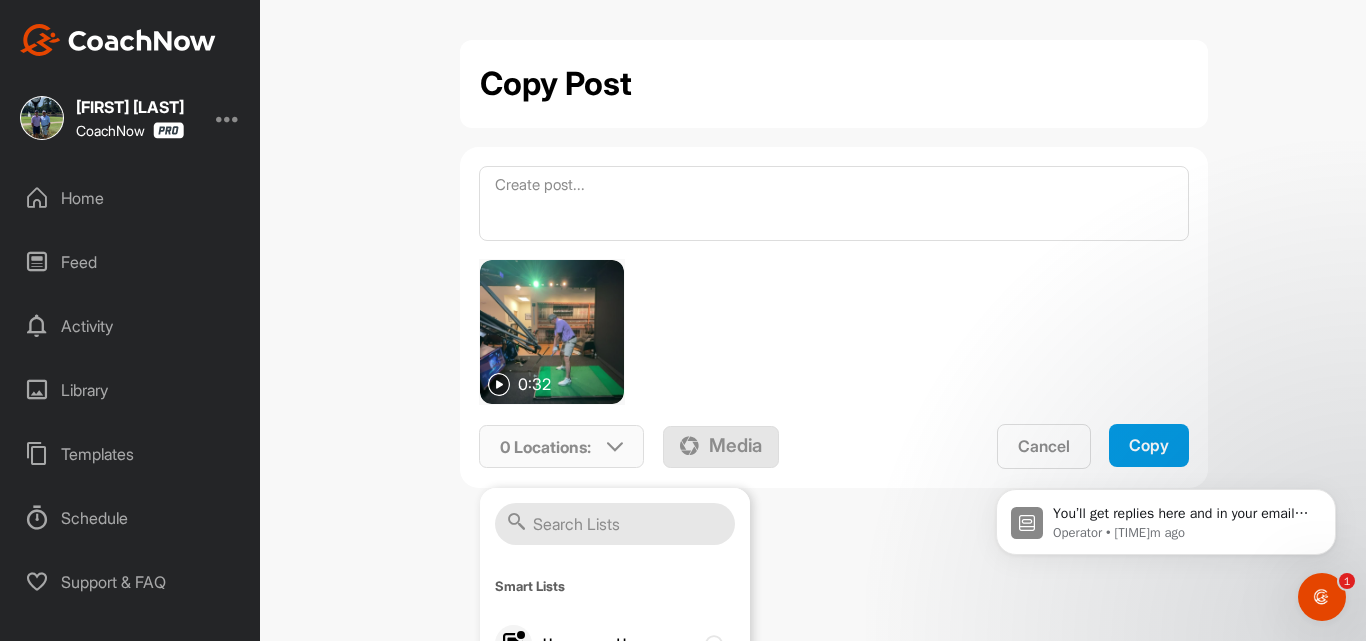 click at bounding box center [615, 524] 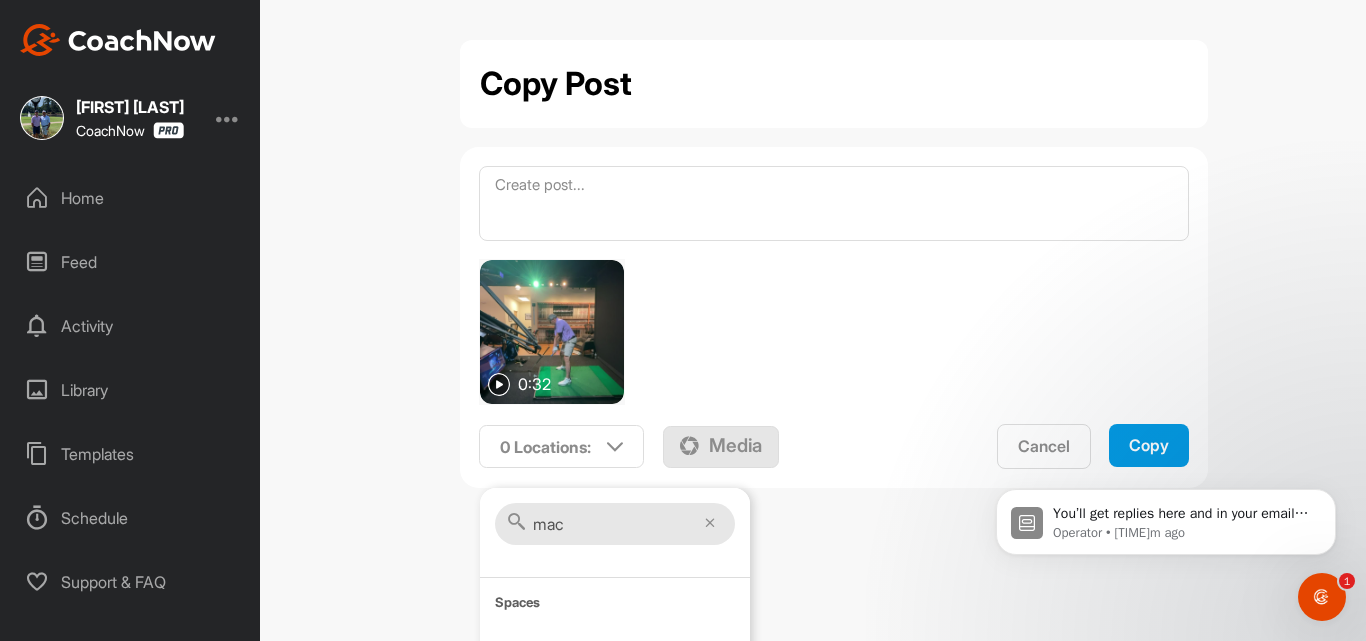 scroll, scrollTop: 51, scrollLeft: 0, axis: vertical 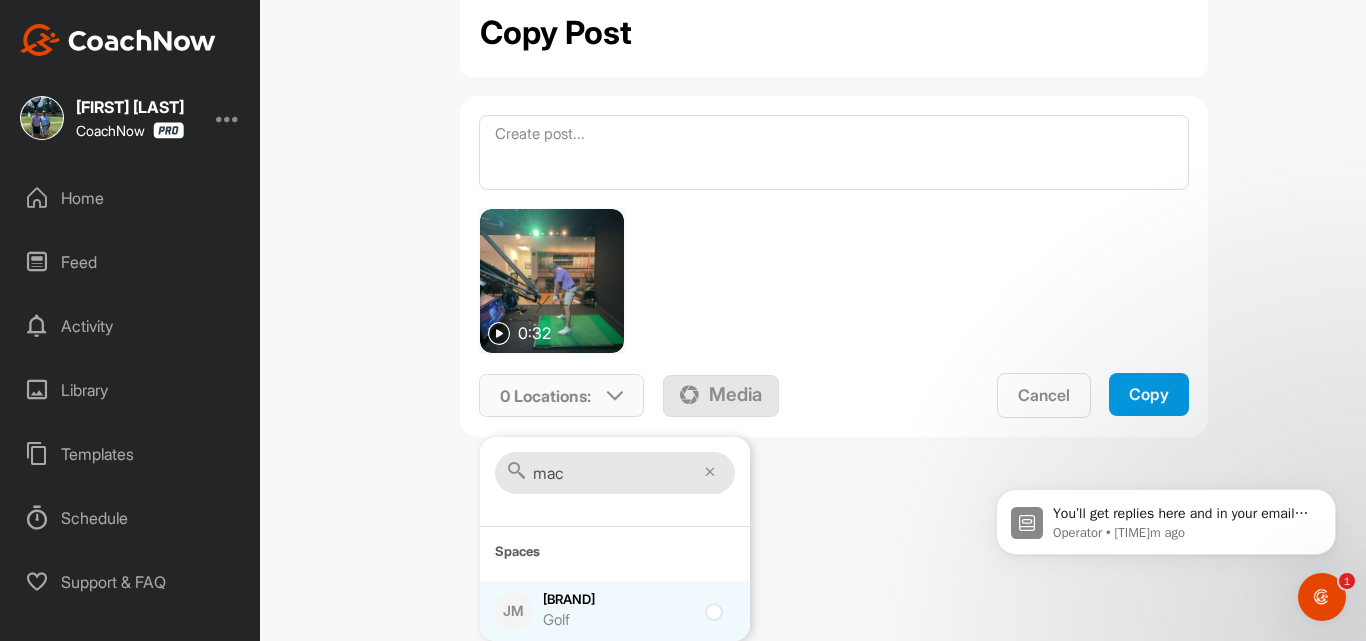 type on "mac" 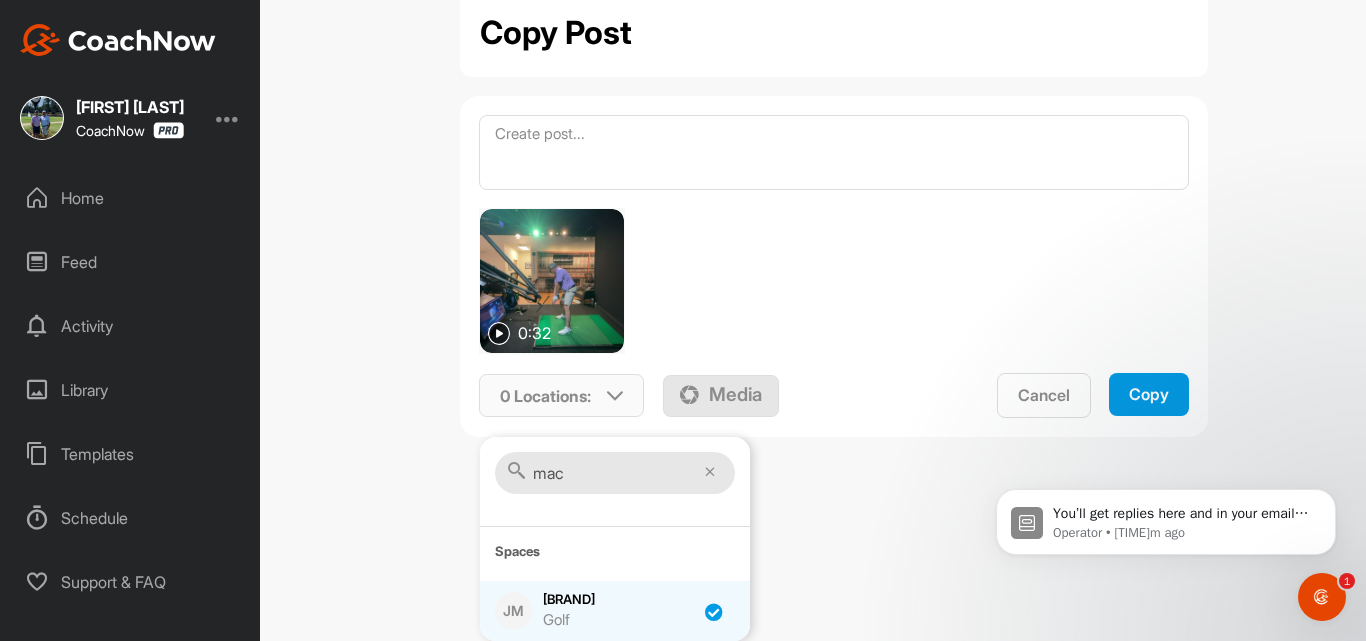 checkbox on "true" 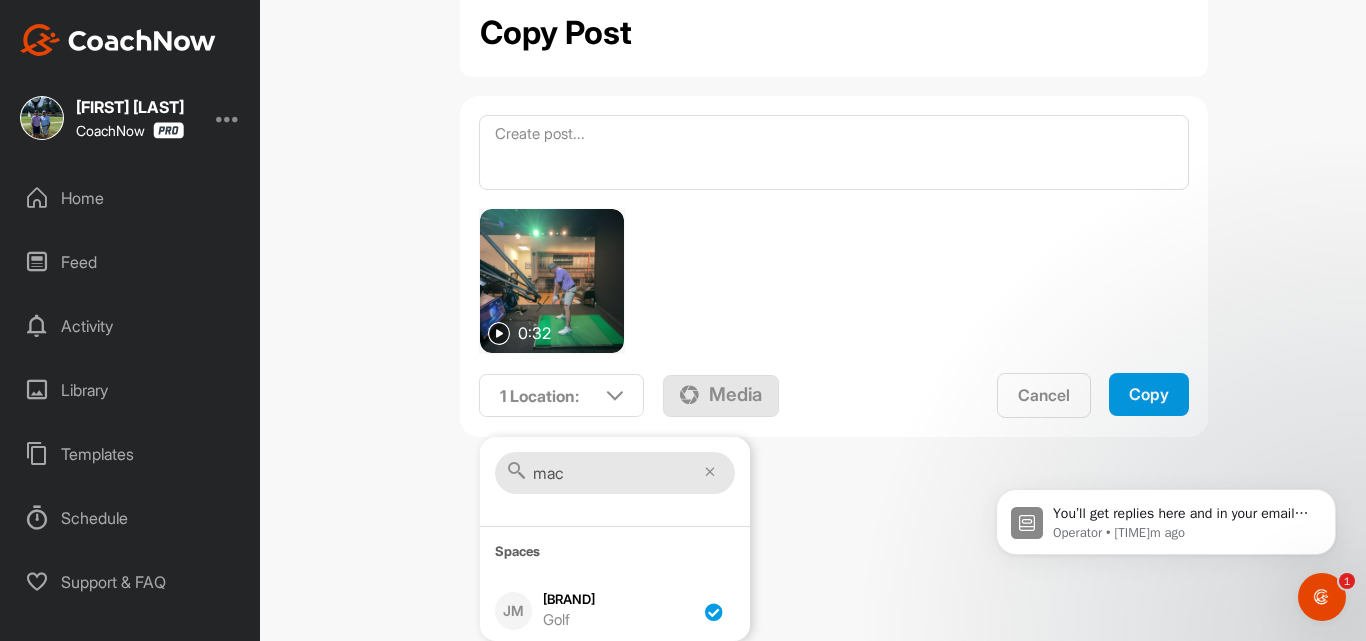 click on "Copy" at bounding box center (1149, 394) 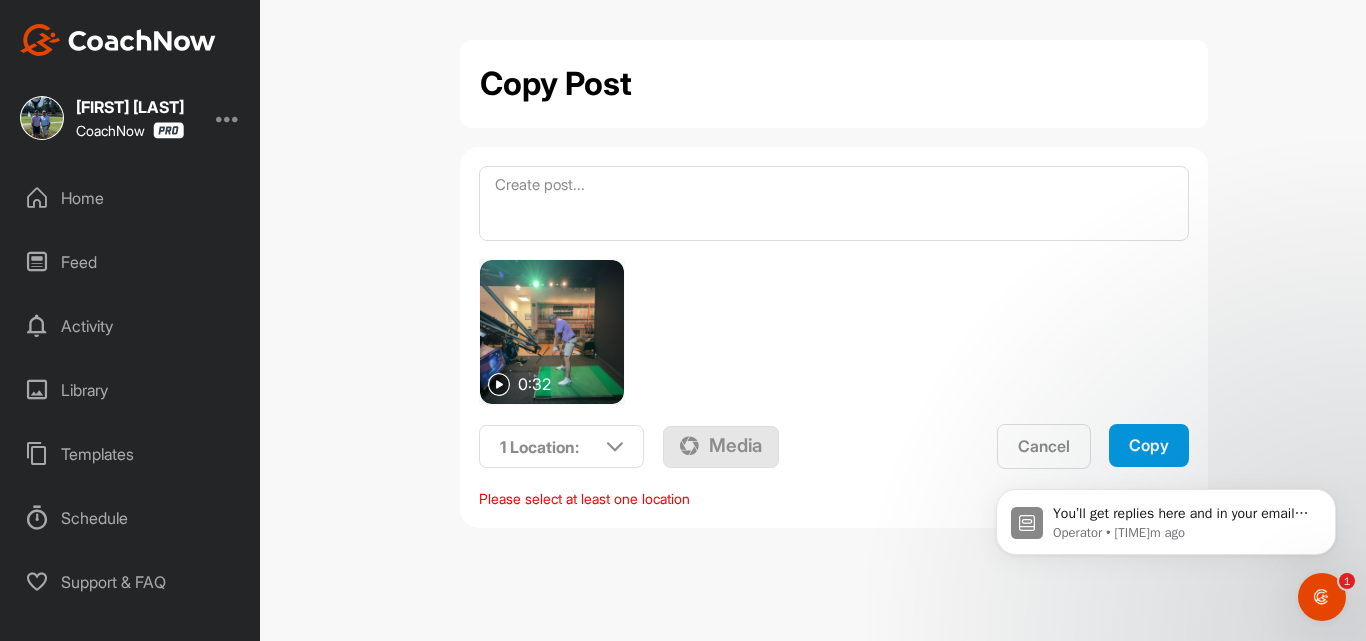 scroll, scrollTop: 0, scrollLeft: 0, axis: both 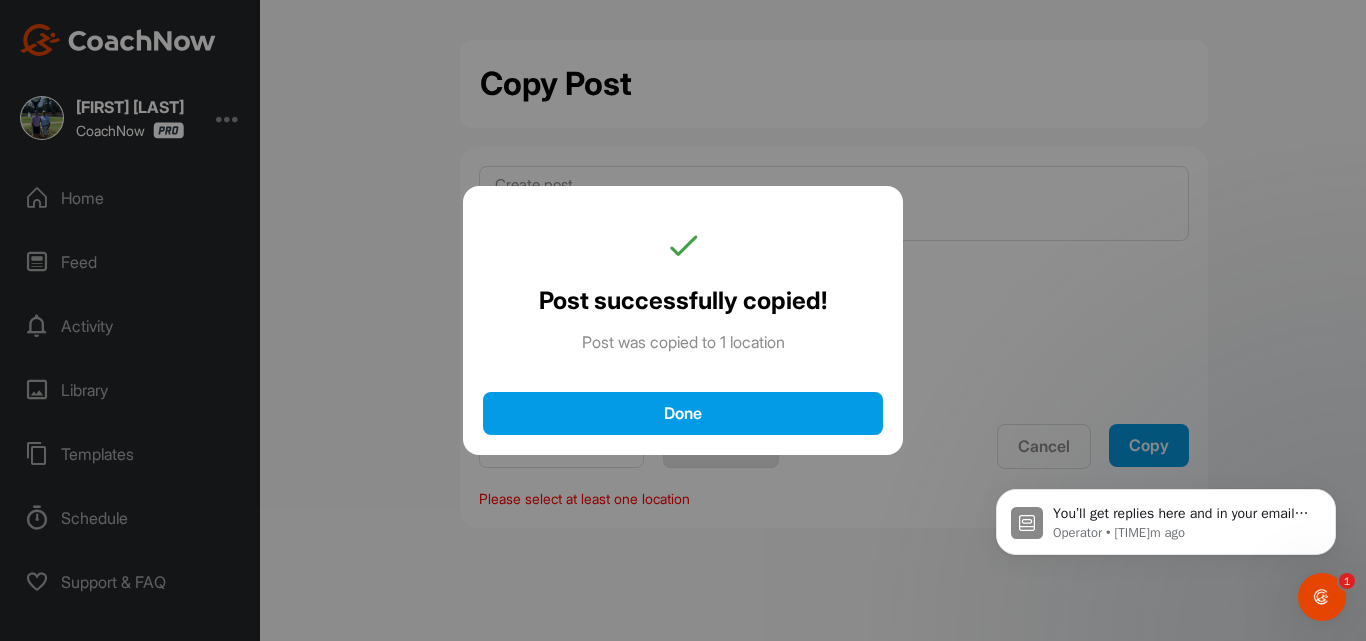 click on "Done" at bounding box center (683, 413) 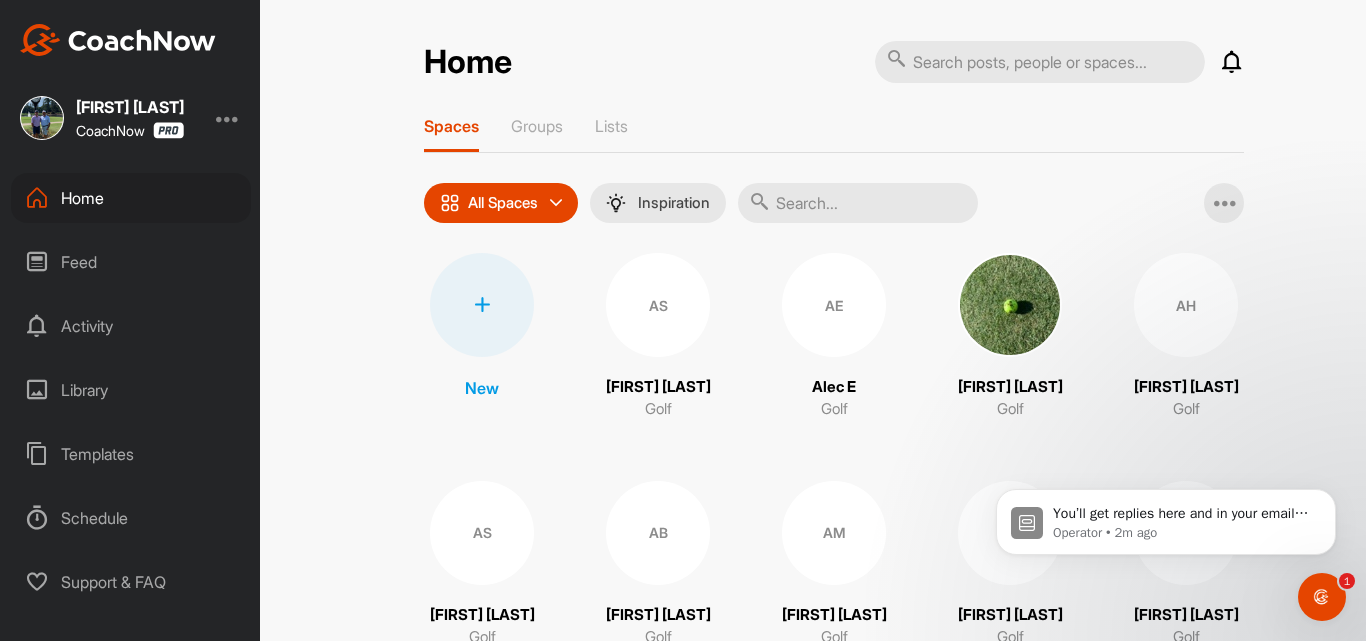 scroll, scrollTop: 0, scrollLeft: 0, axis: both 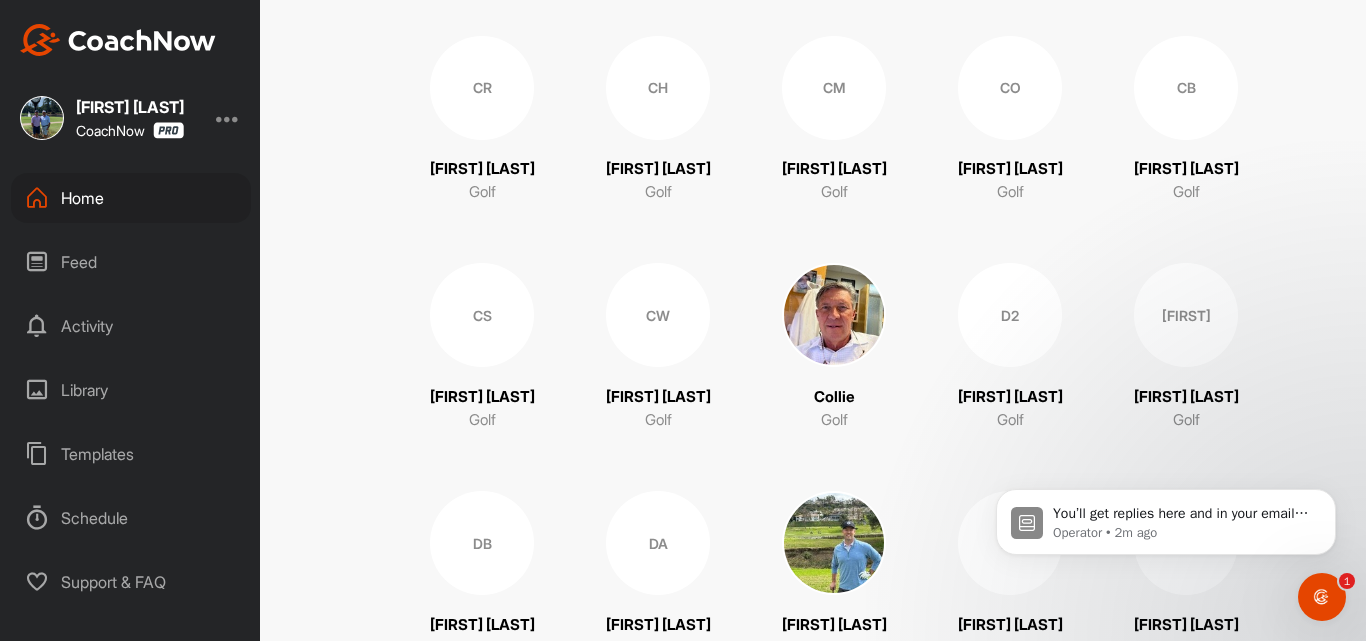 click at bounding box center (834, 315) 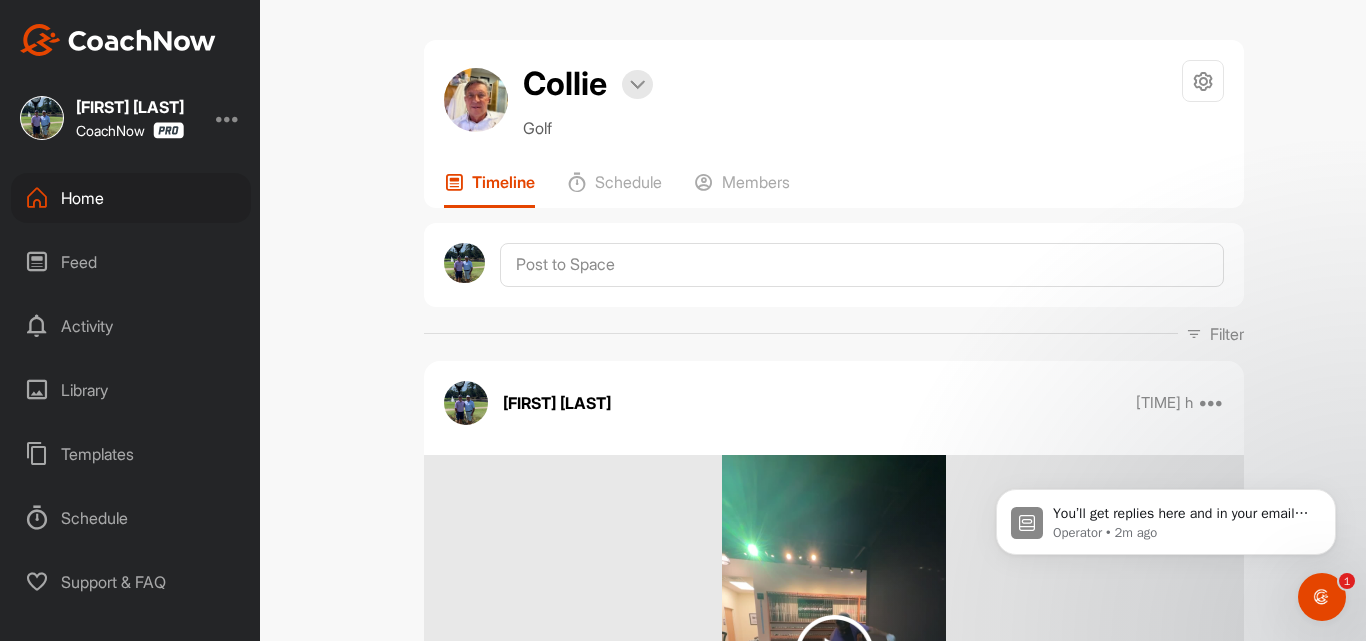 scroll, scrollTop: 0, scrollLeft: 0, axis: both 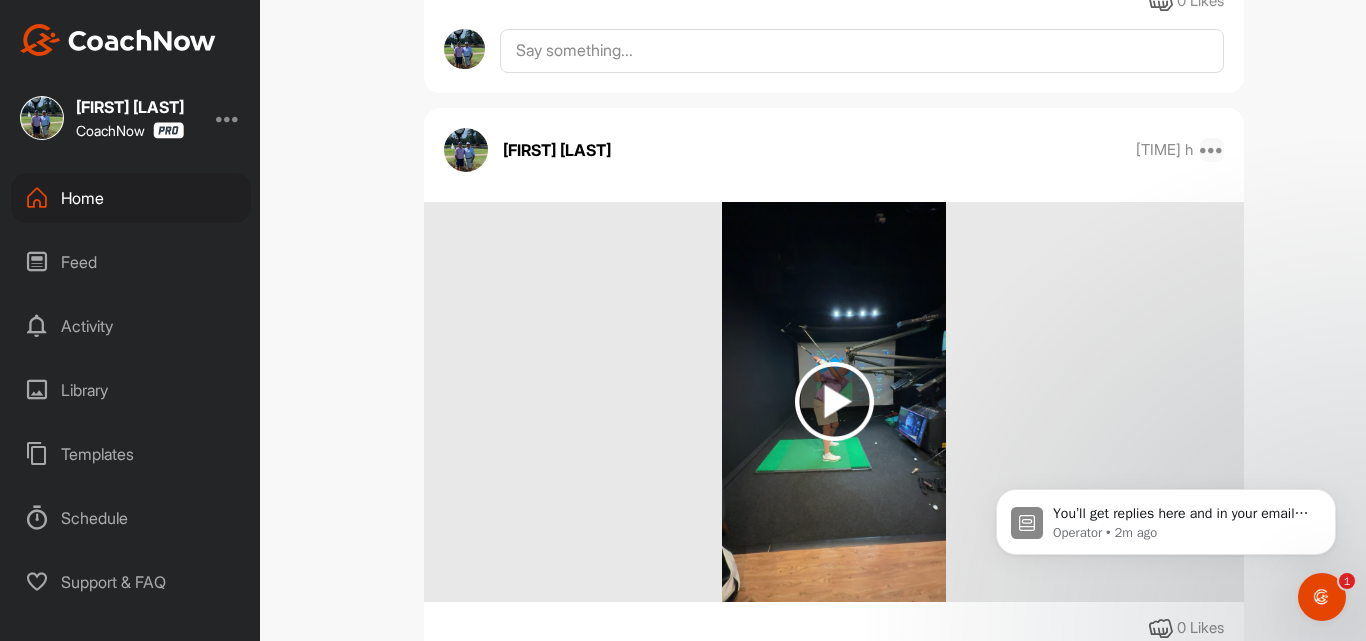 click at bounding box center [1212, 150] 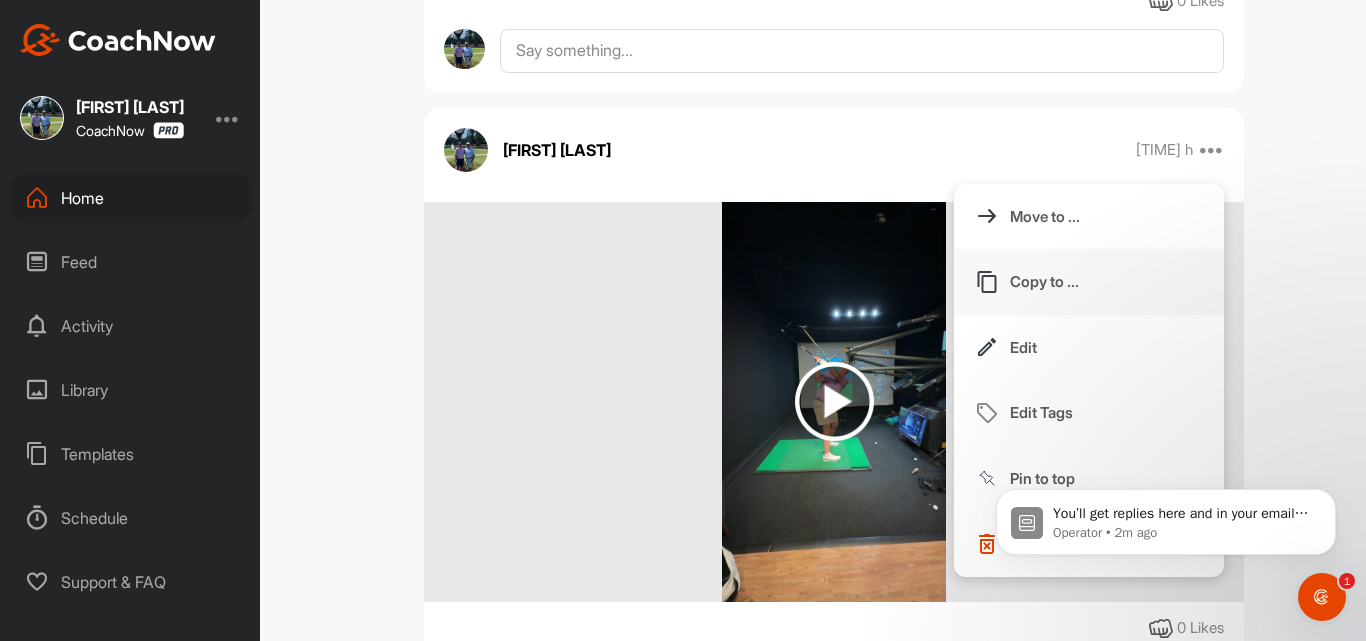click on "Copy to ..." at bounding box center (1089, 282) 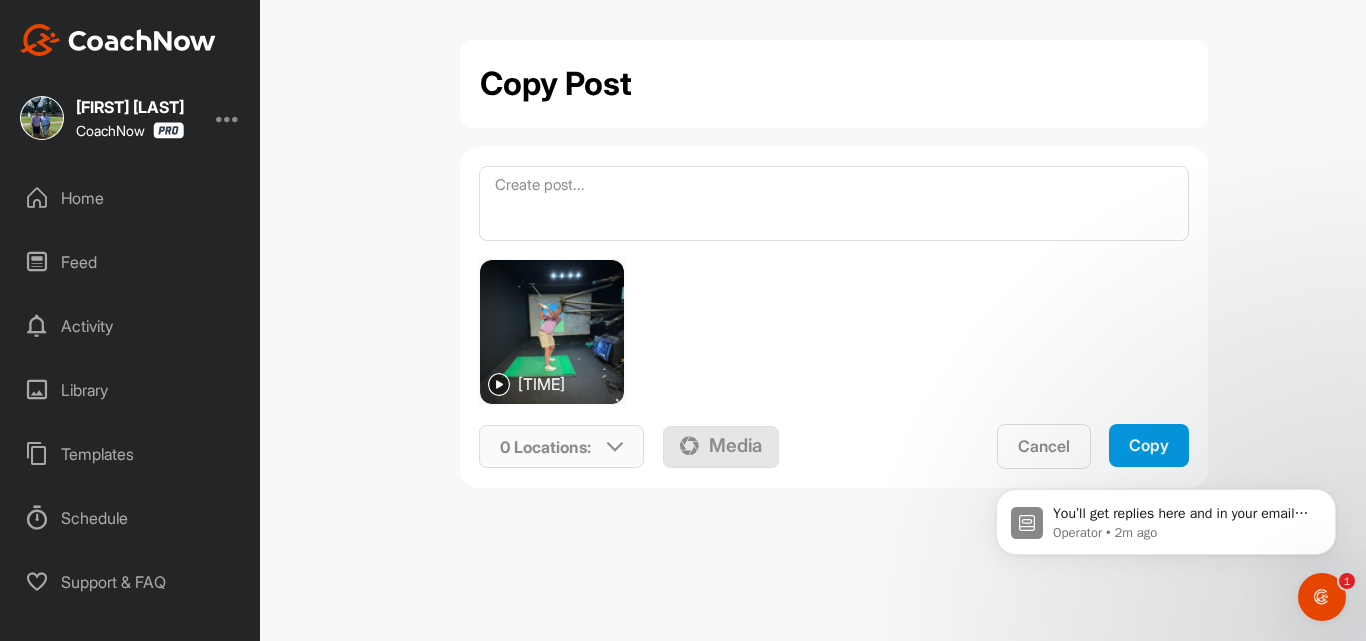 scroll, scrollTop: 0, scrollLeft: 0, axis: both 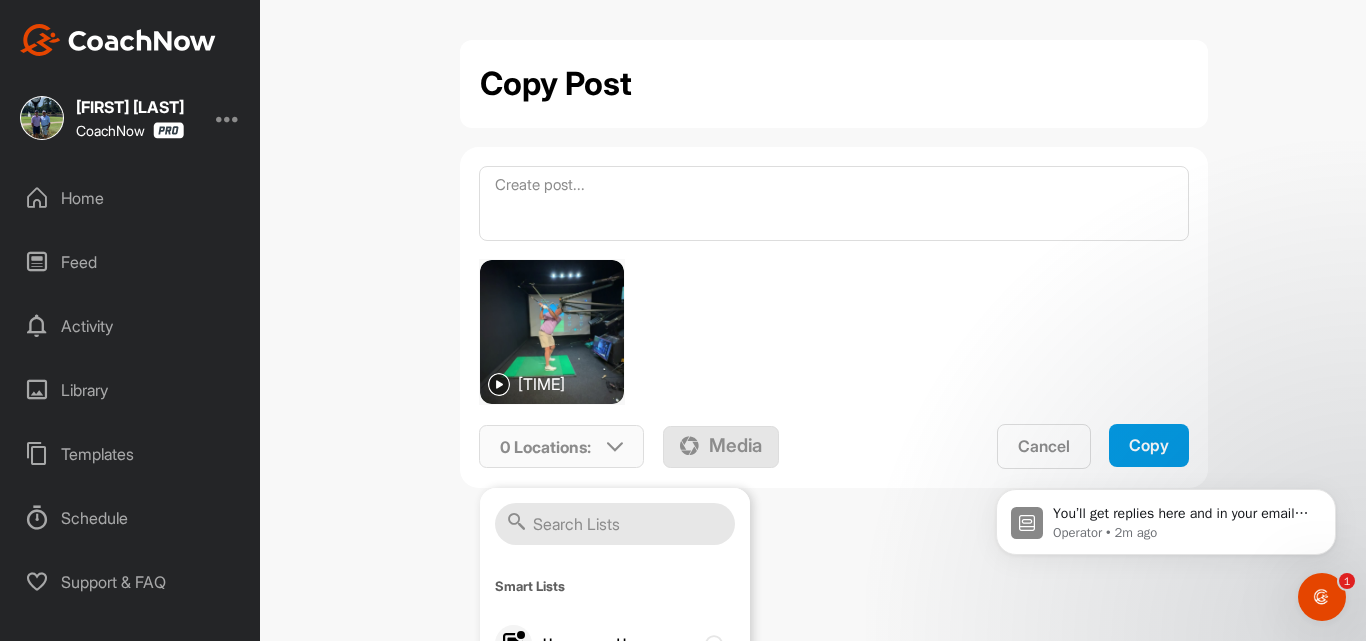 click at bounding box center (615, 524) 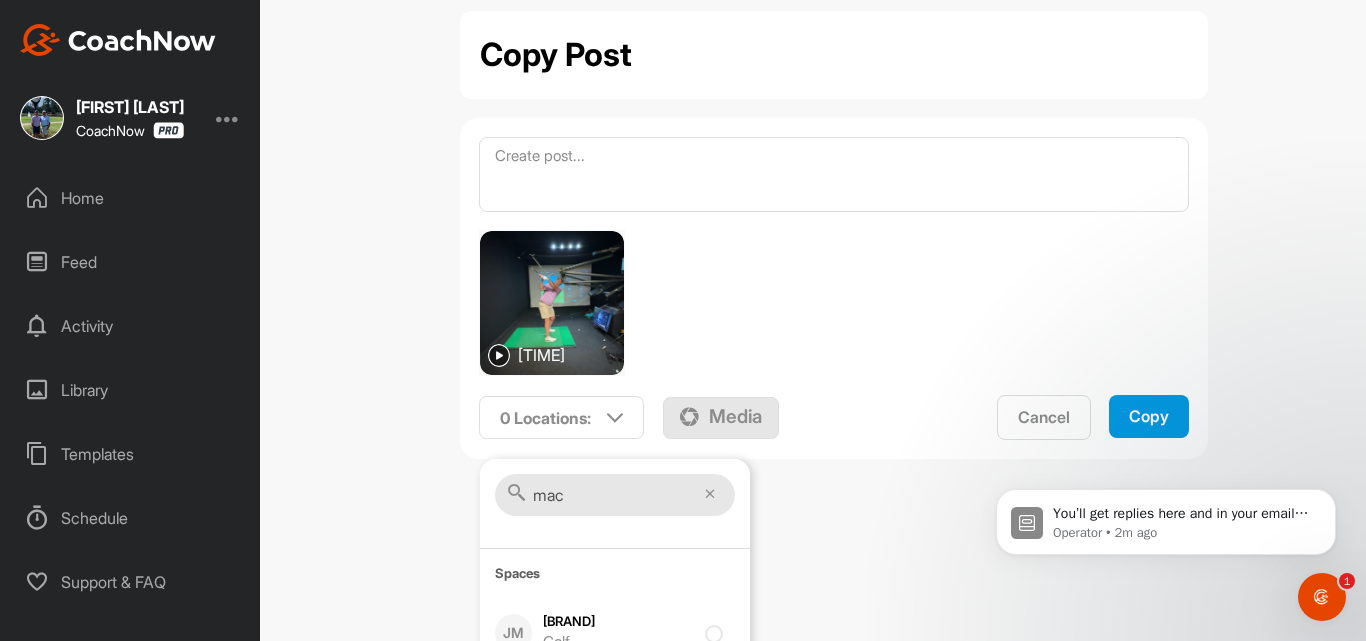 scroll, scrollTop: 51, scrollLeft: 0, axis: vertical 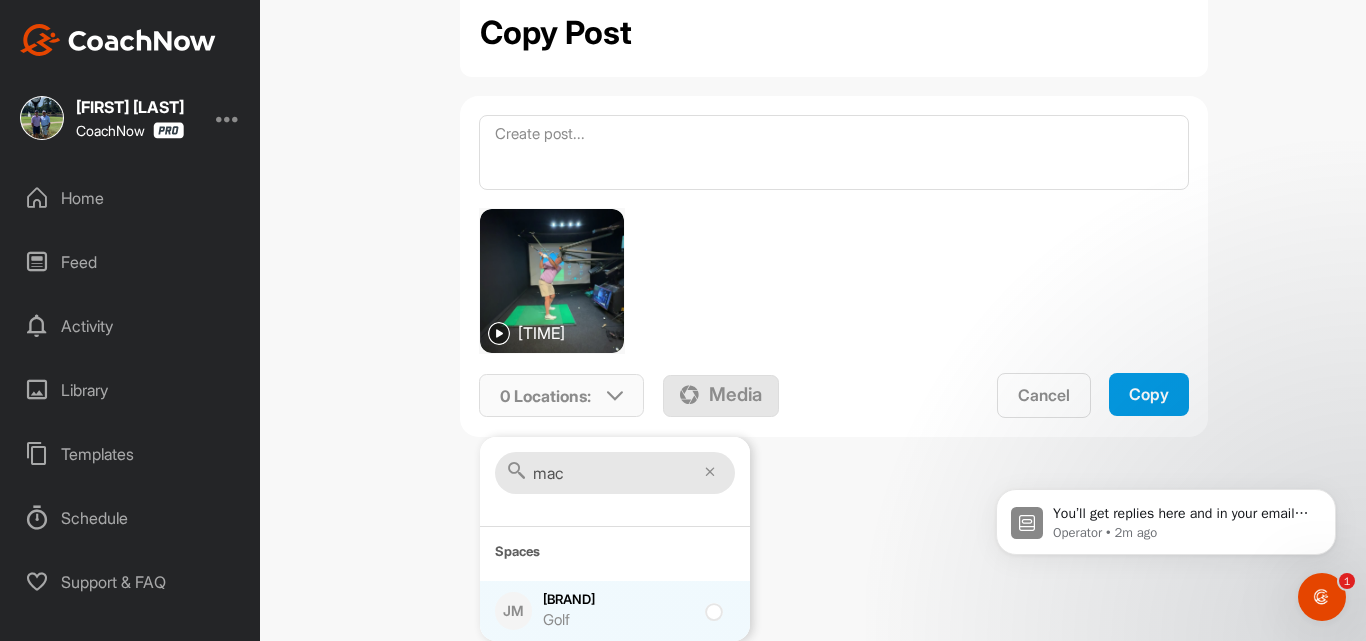 type on "mac" 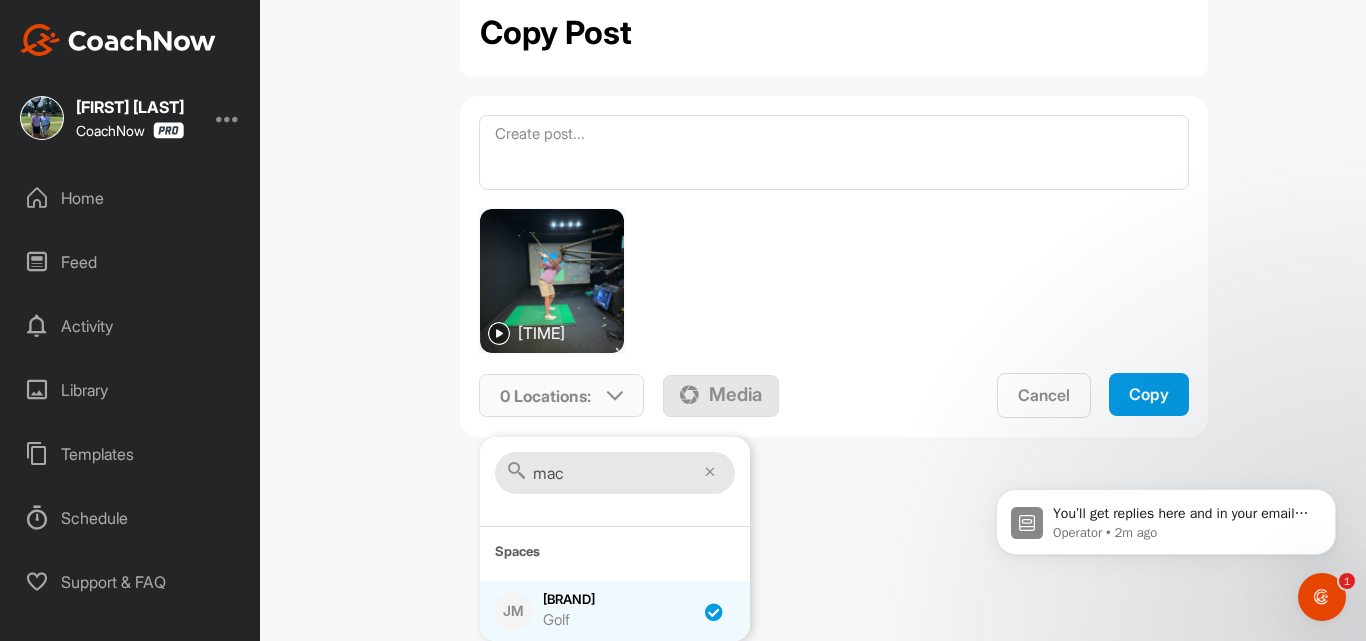 checkbox on "true" 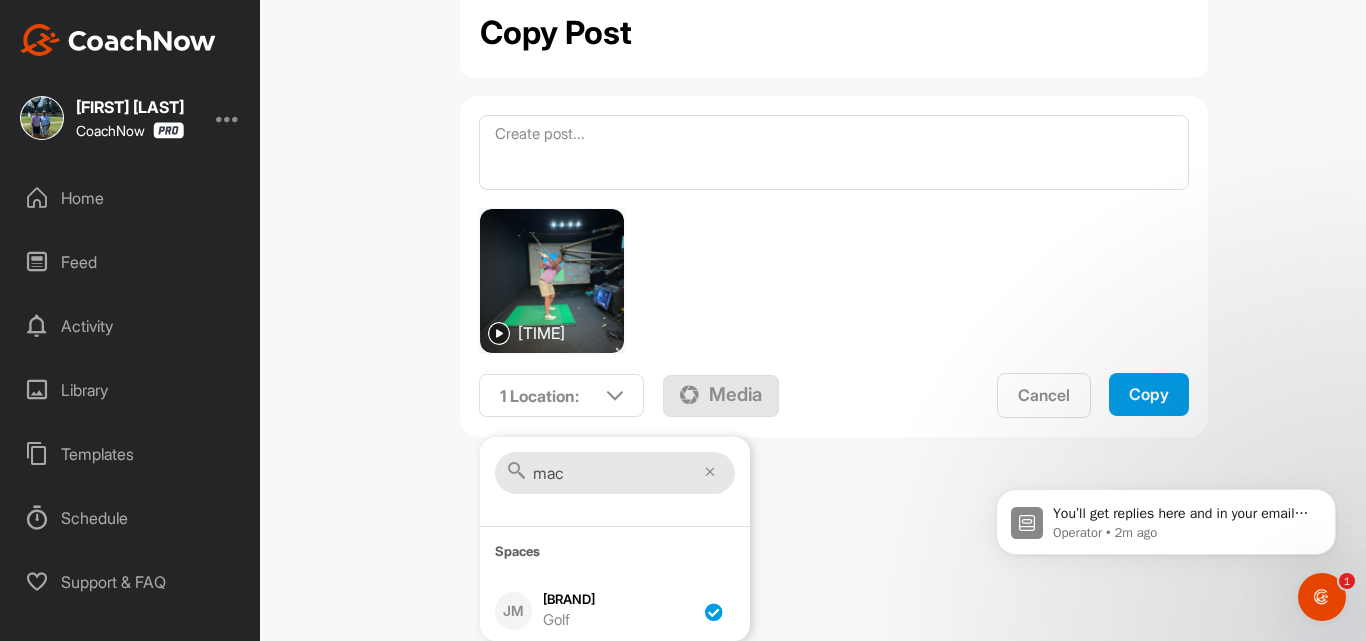 click on "Copy" at bounding box center [1149, 394] 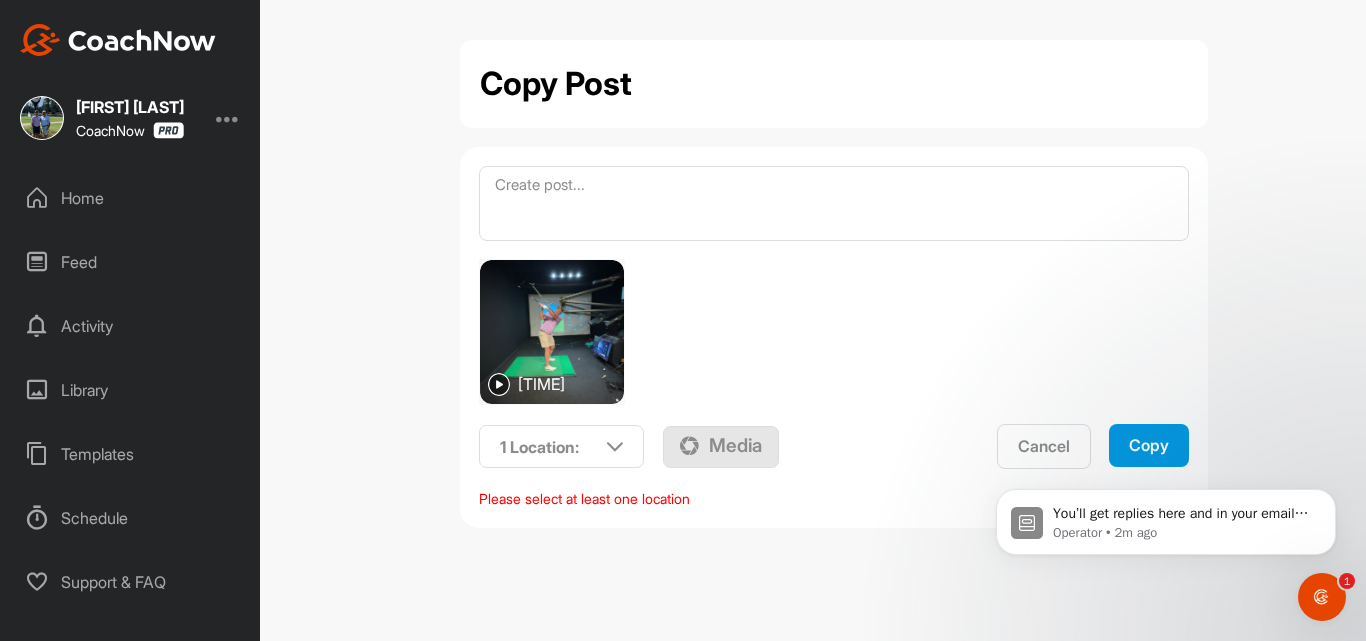 scroll, scrollTop: 0, scrollLeft: 0, axis: both 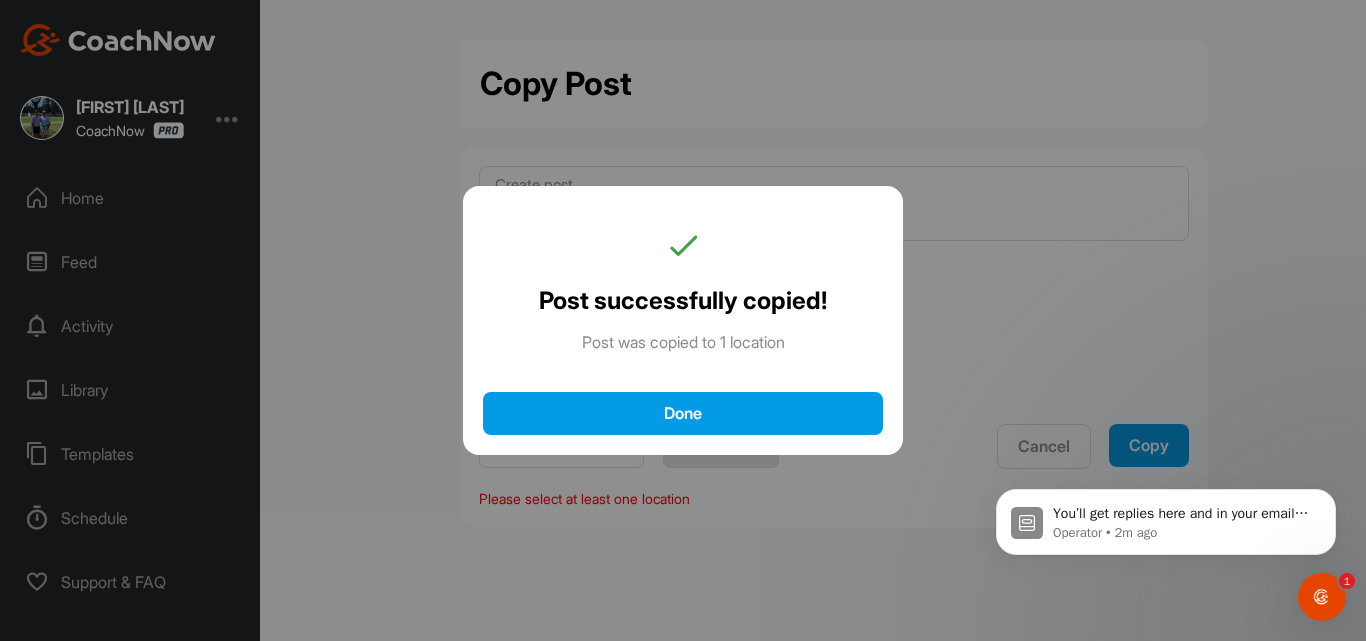 click on "Done" at bounding box center (683, 413) 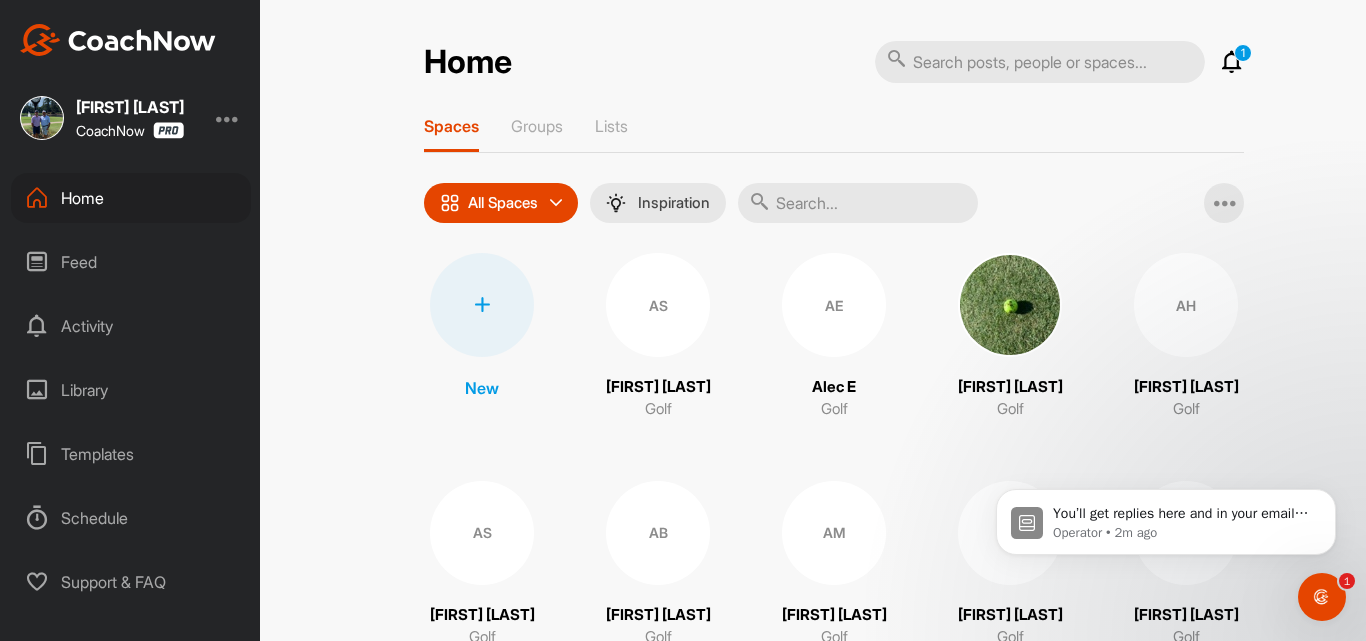 scroll, scrollTop: 0, scrollLeft: 0, axis: both 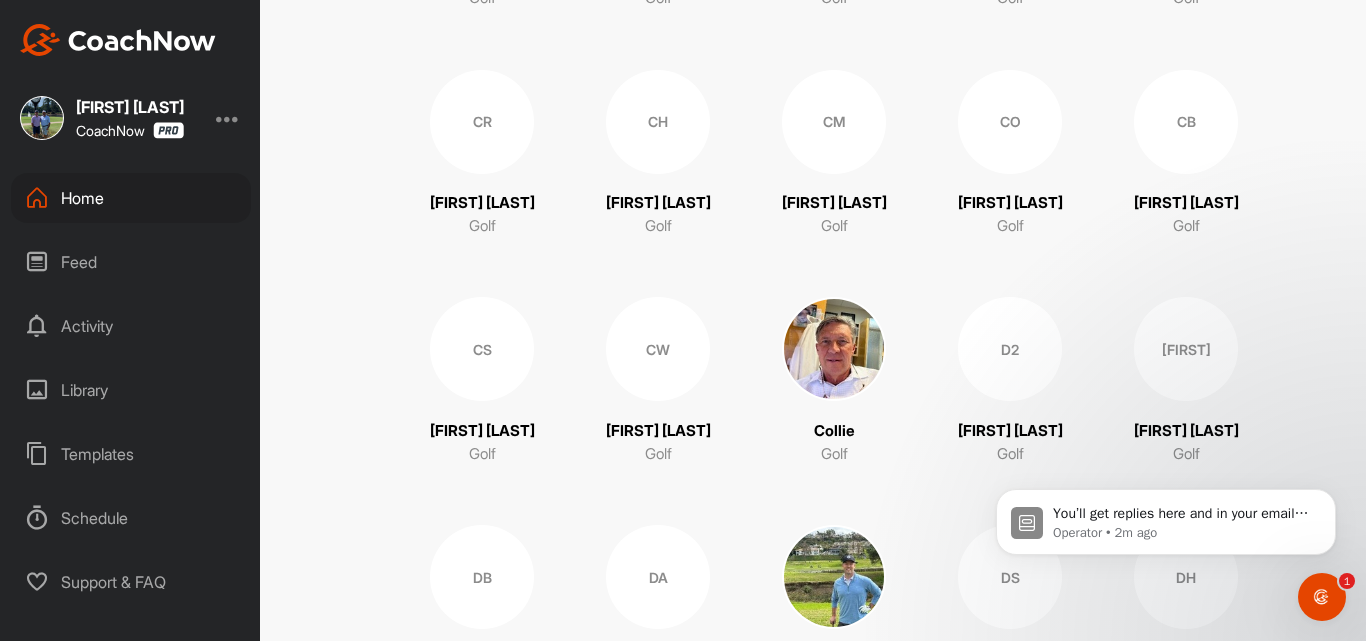 click at bounding box center [834, 349] 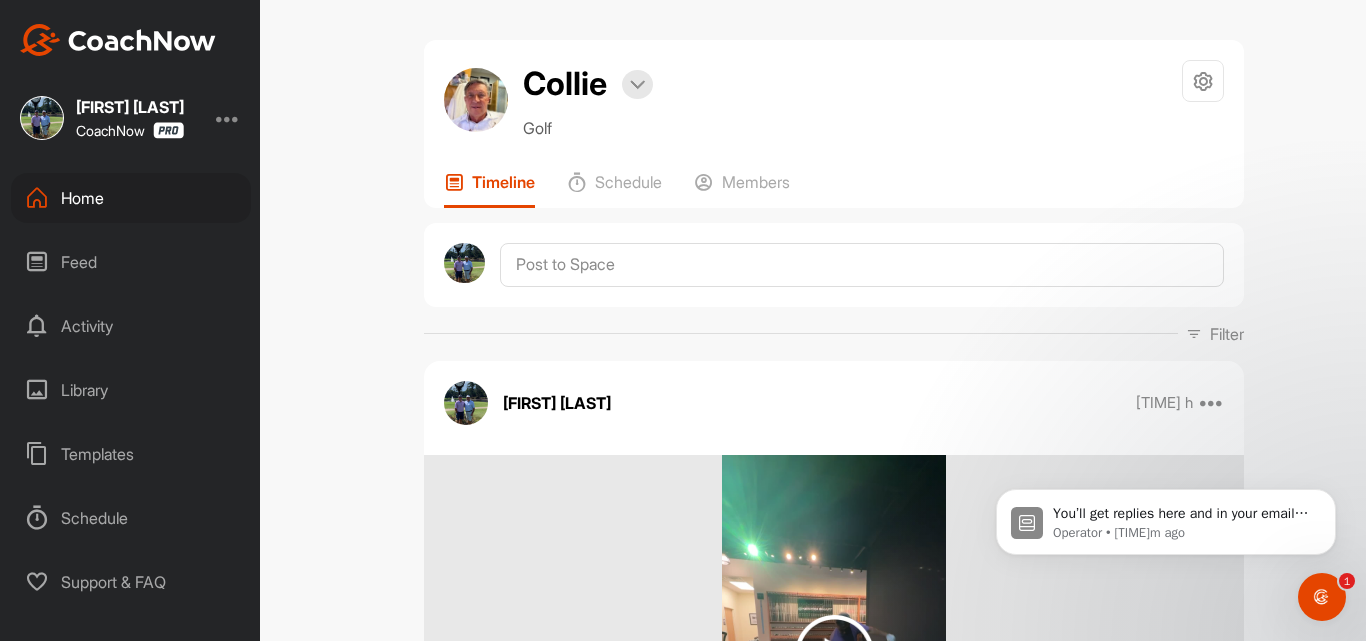 scroll, scrollTop: 0, scrollLeft: 0, axis: both 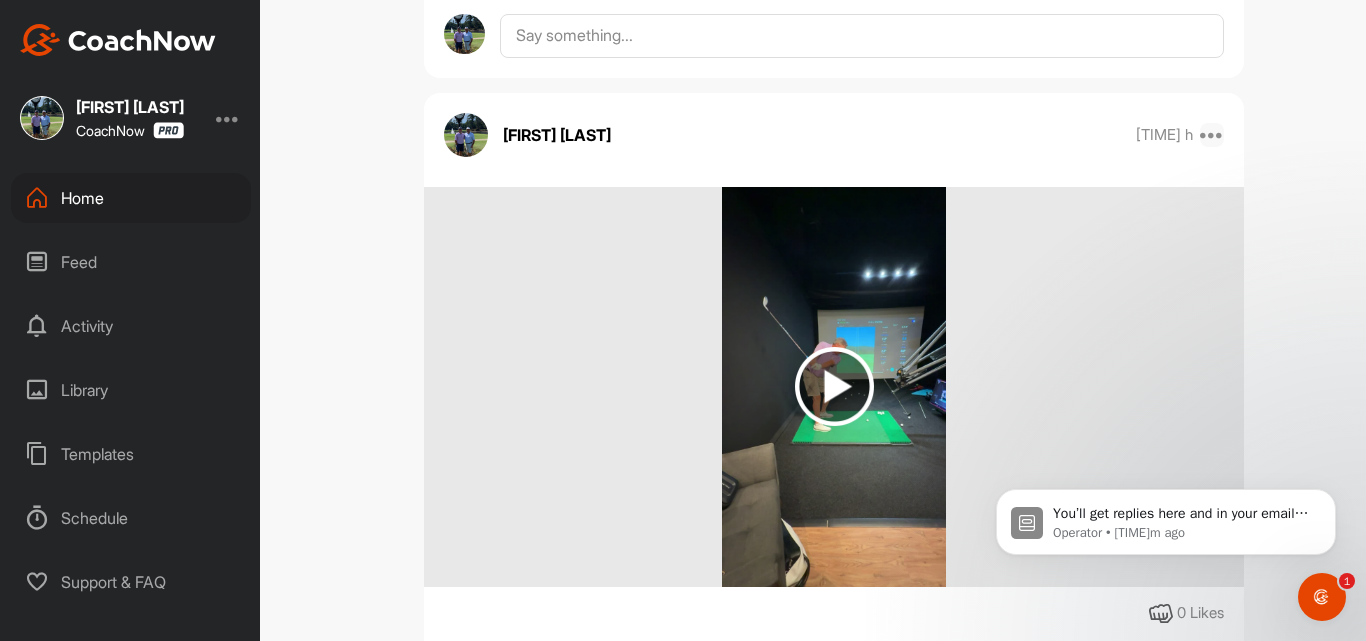 click at bounding box center (1212, 135) 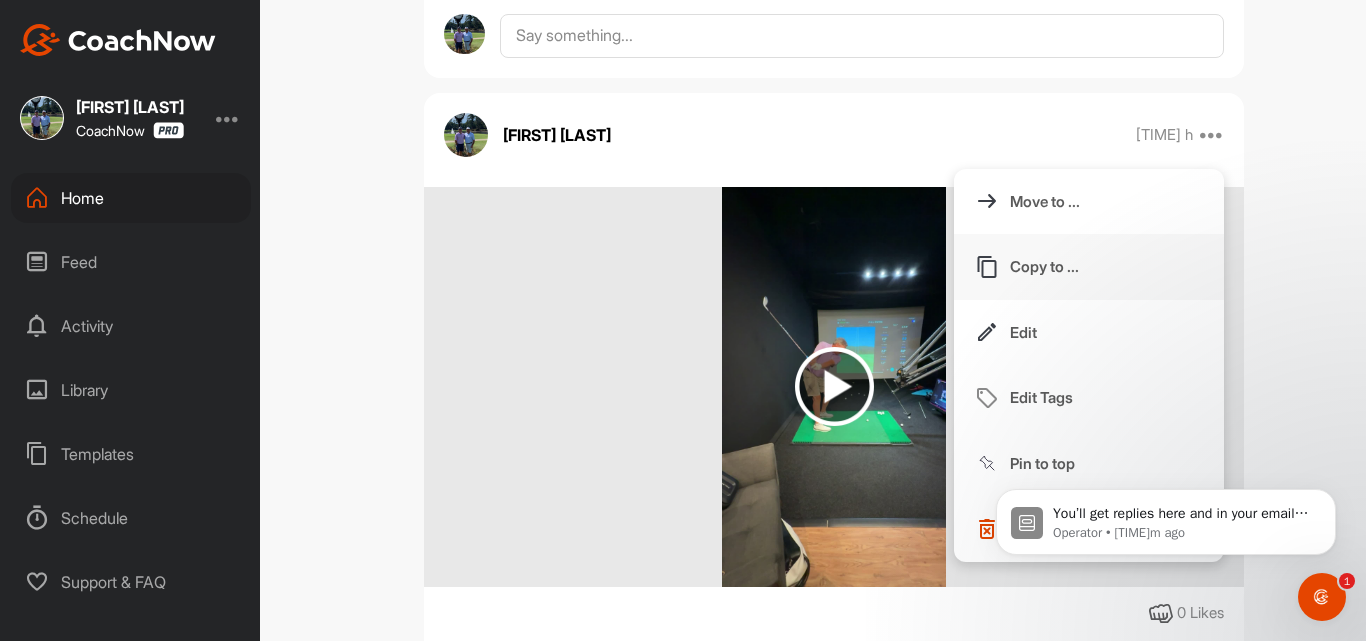 click on "Copy to ..." at bounding box center (1089, 267) 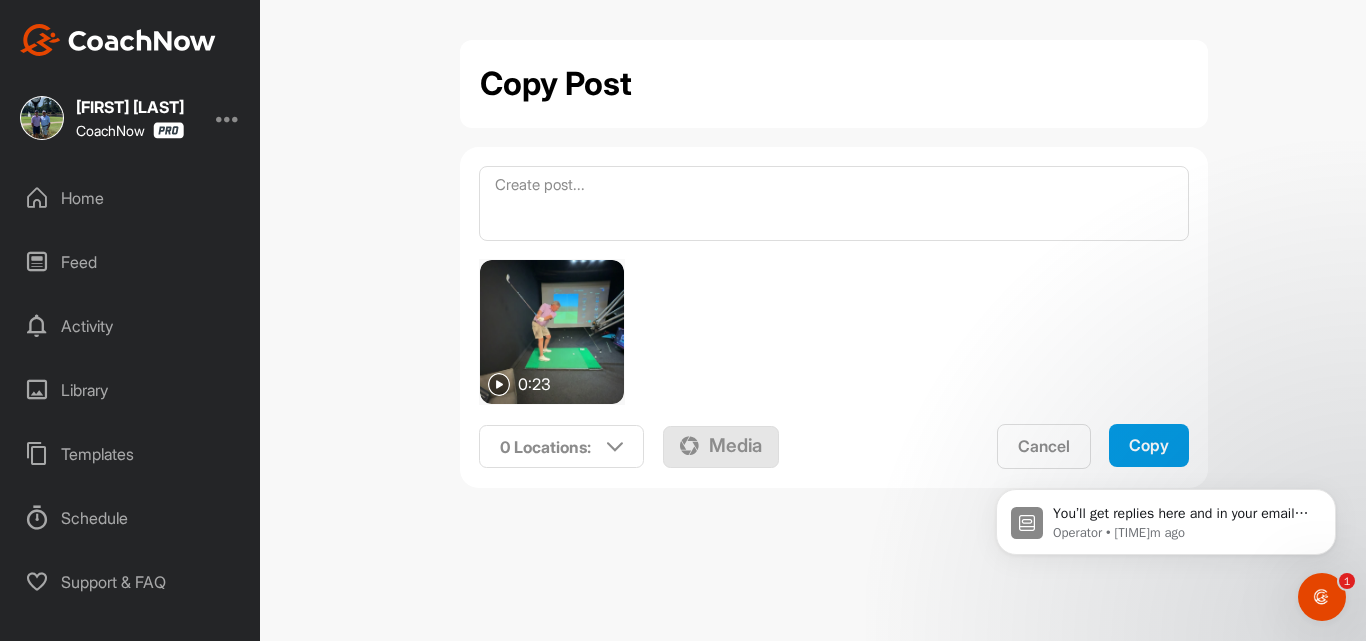 scroll, scrollTop: 0, scrollLeft: 0, axis: both 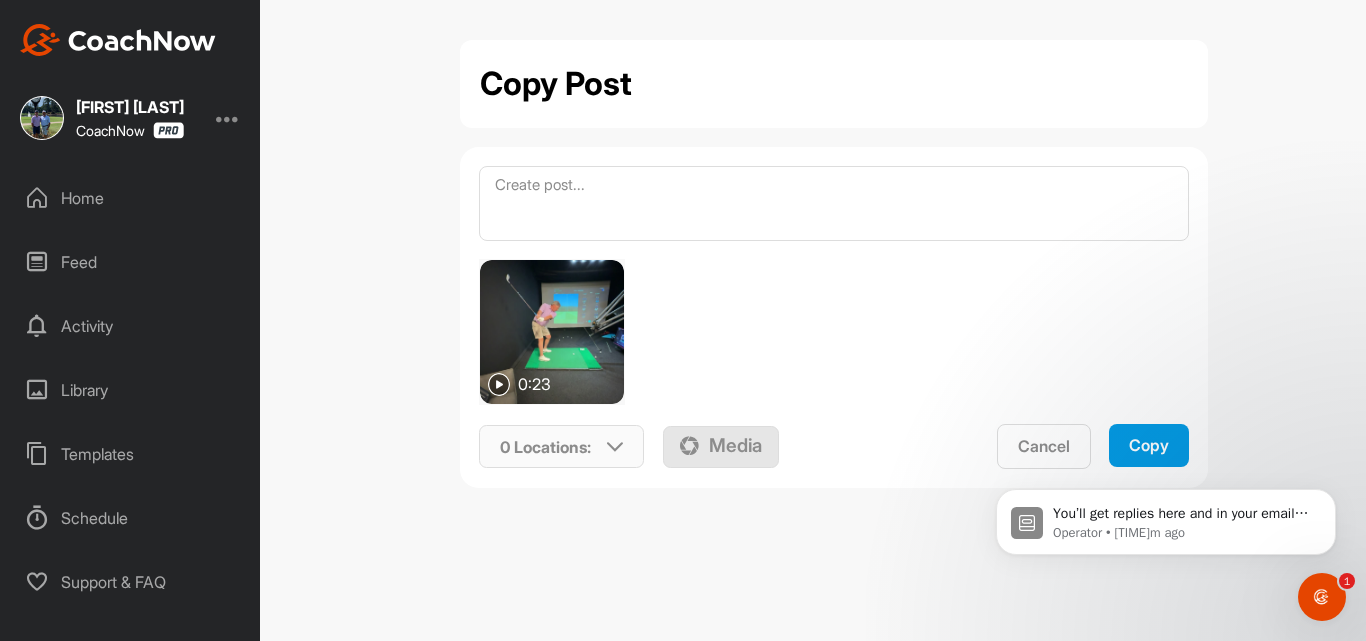 click at bounding box center [615, 447] 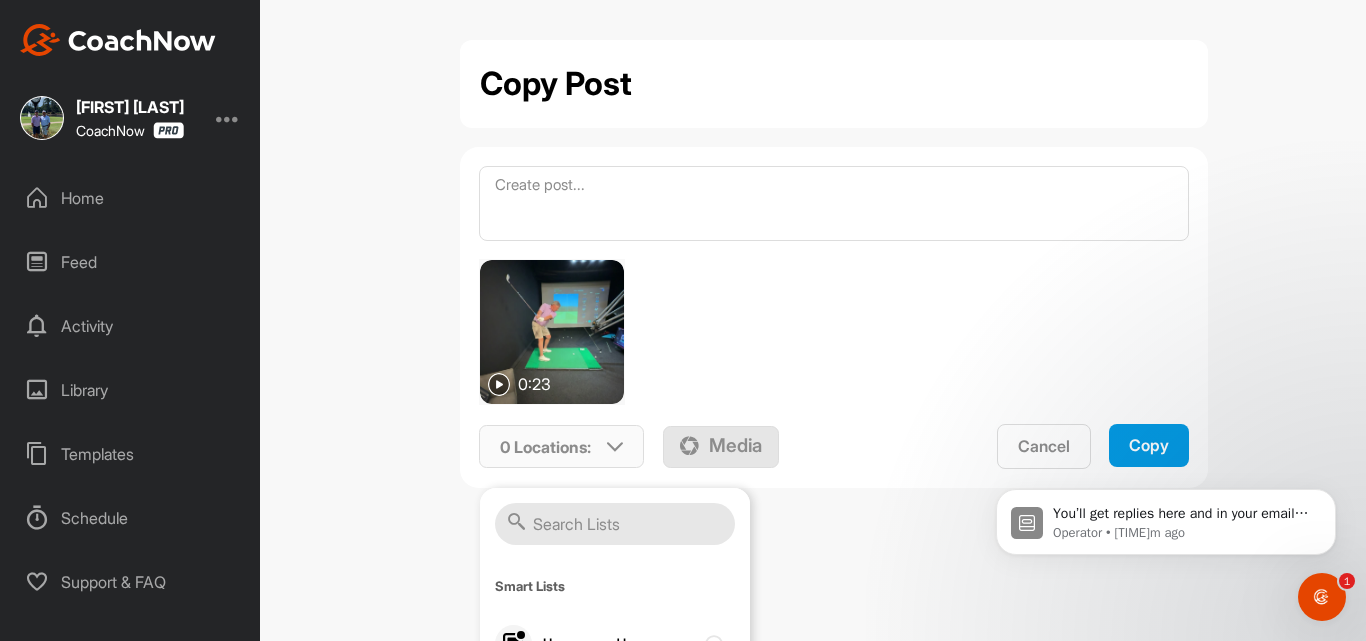 click at bounding box center (615, 524) 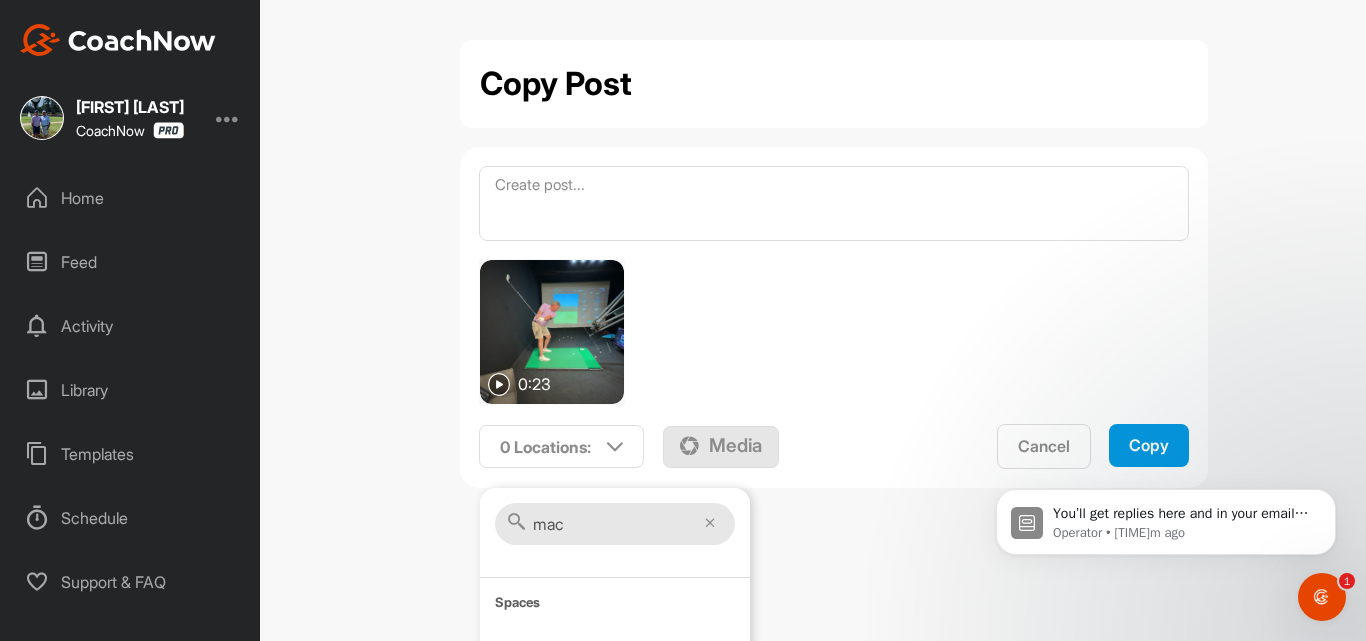scroll, scrollTop: 51, scrollLeft: 0, axis: vertical 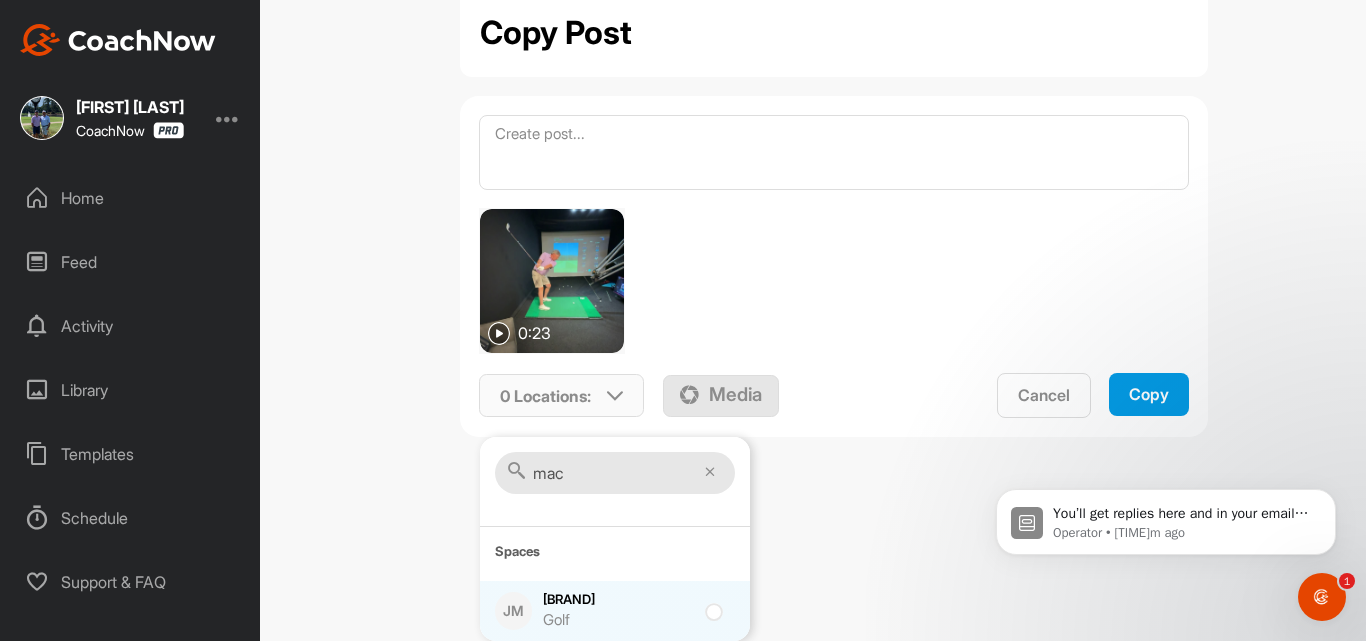 type on "mac" 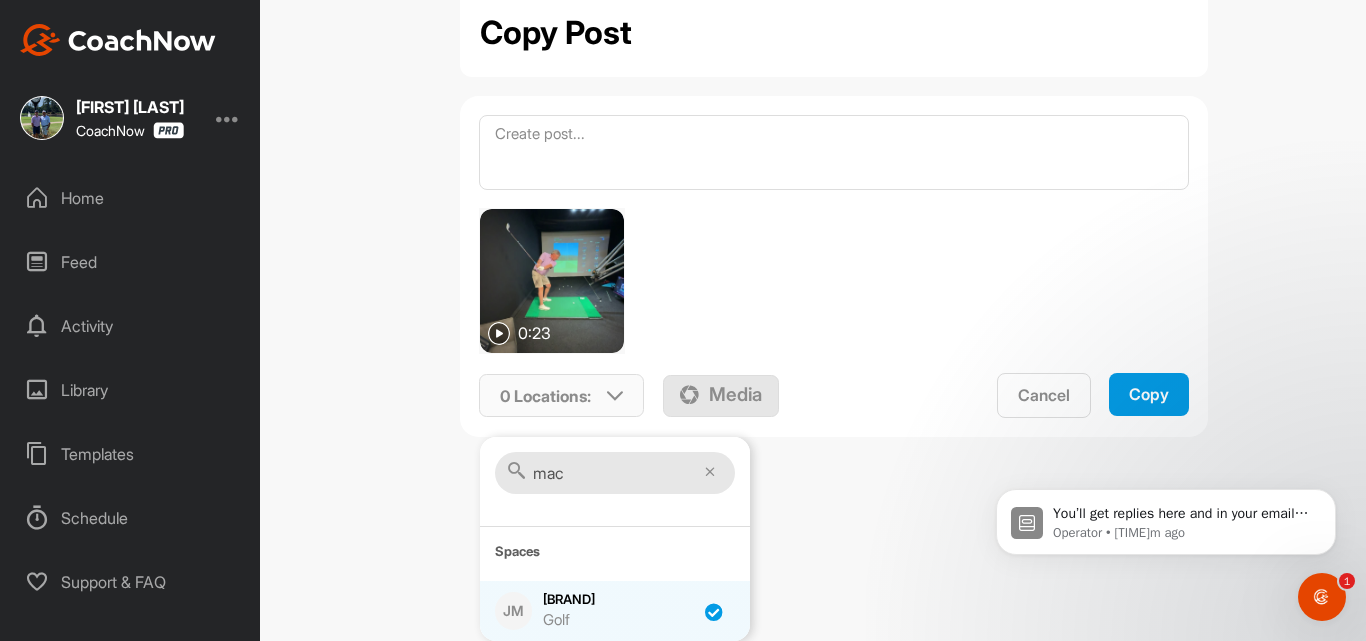 checkbox on "true" 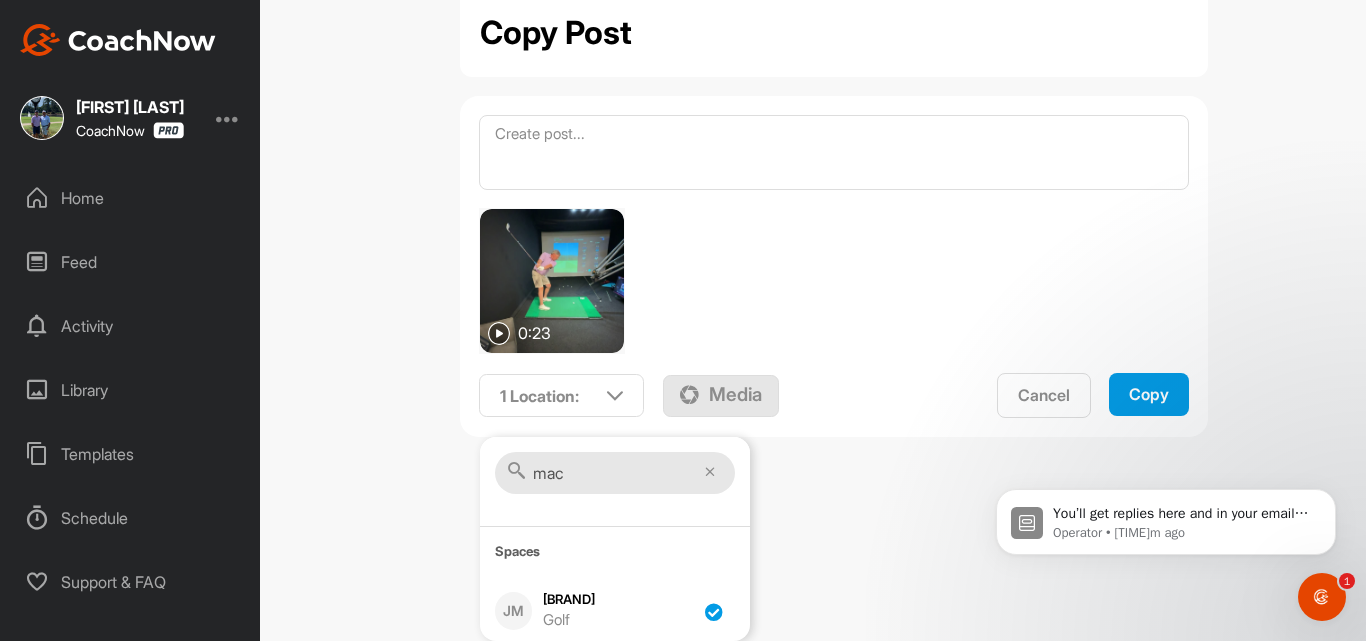 click on "Copy" at bounding box center [1149, 394] 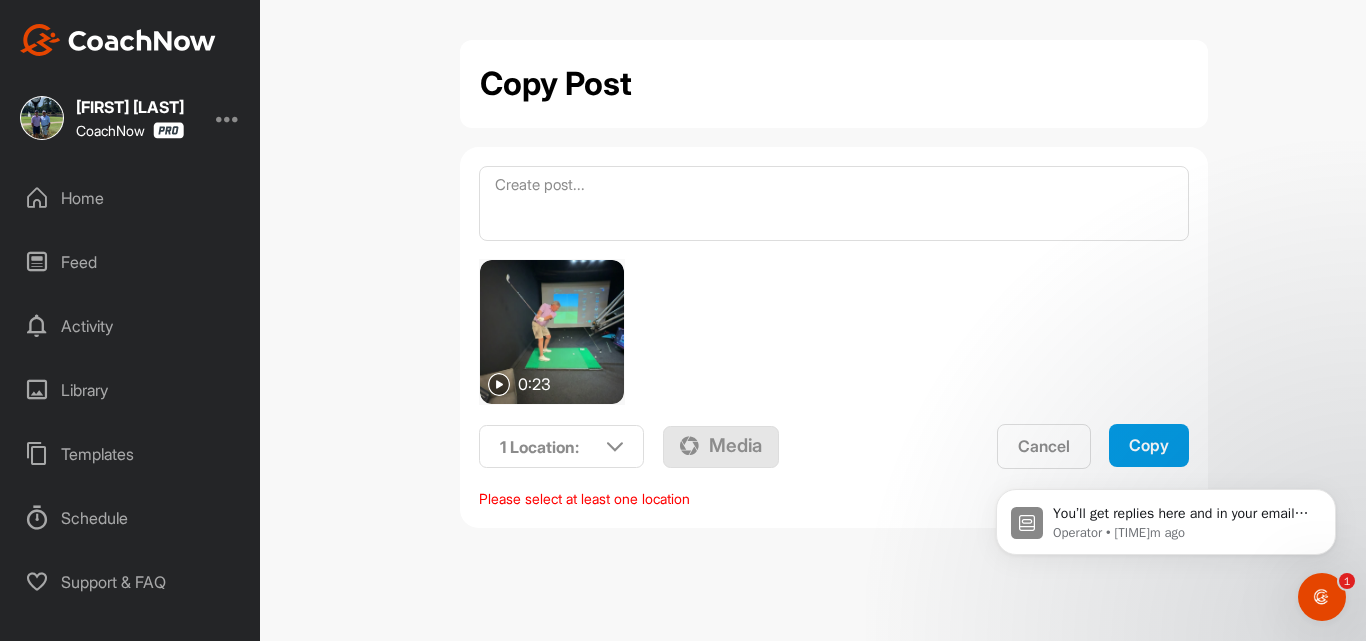 scroll, scrollTop: 0, scrollLeft: 0, axis: both 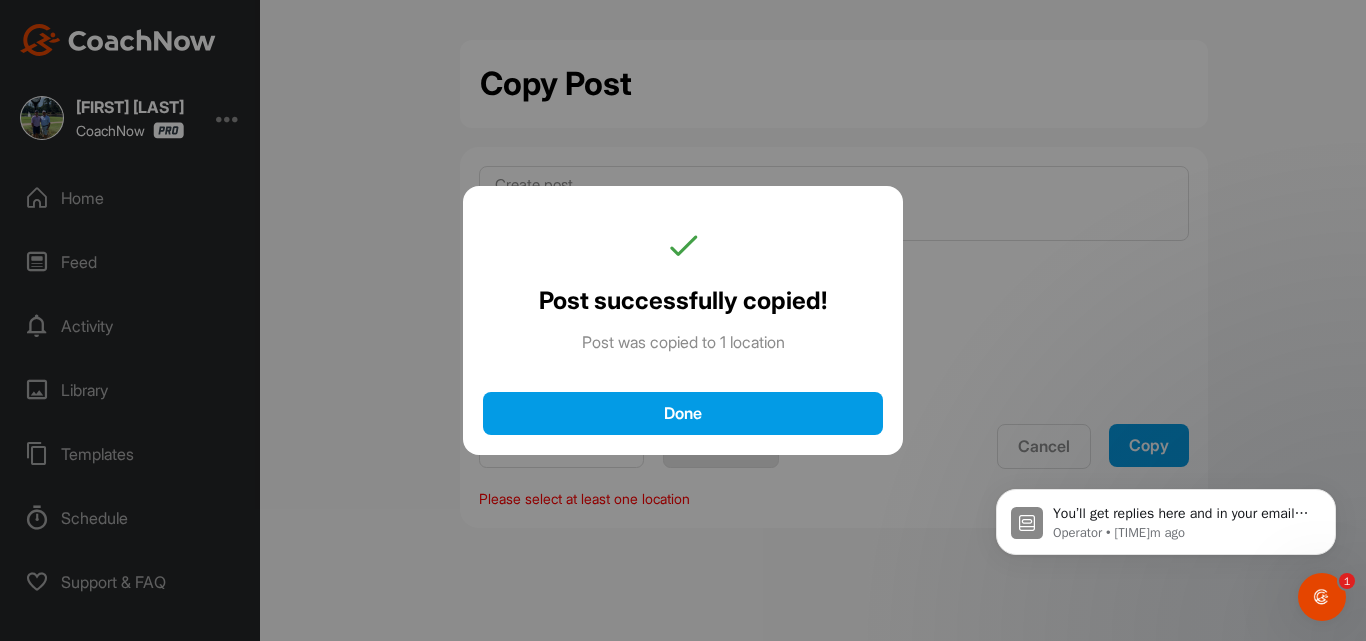 click on "Done" at bounding box center (683, 413) 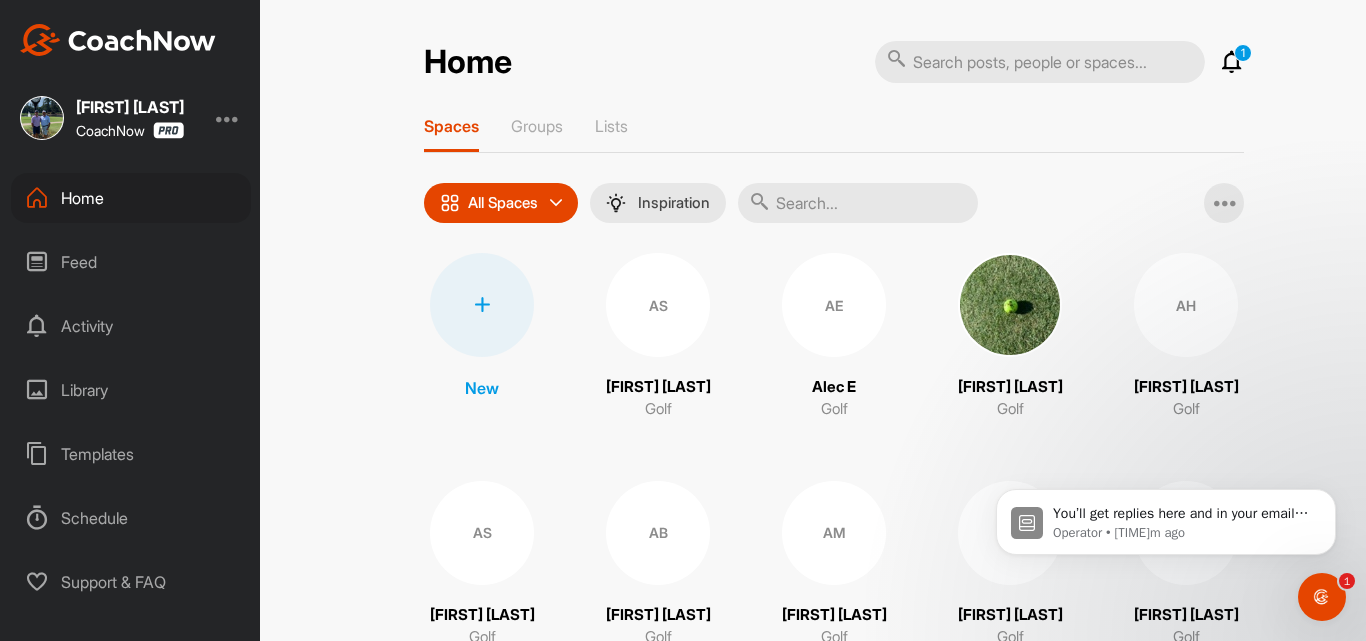 scroll, scrollTop: 0, scrollLeft: 0, axis: both 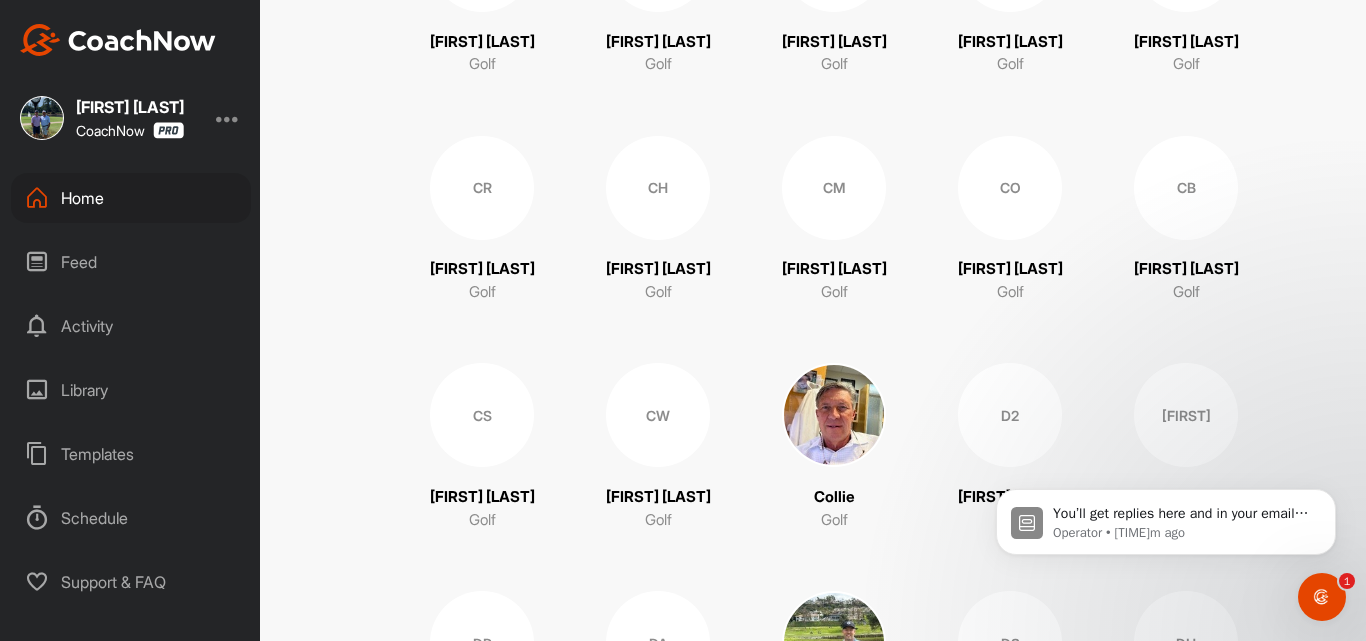 click at bounding box center [834, 415] 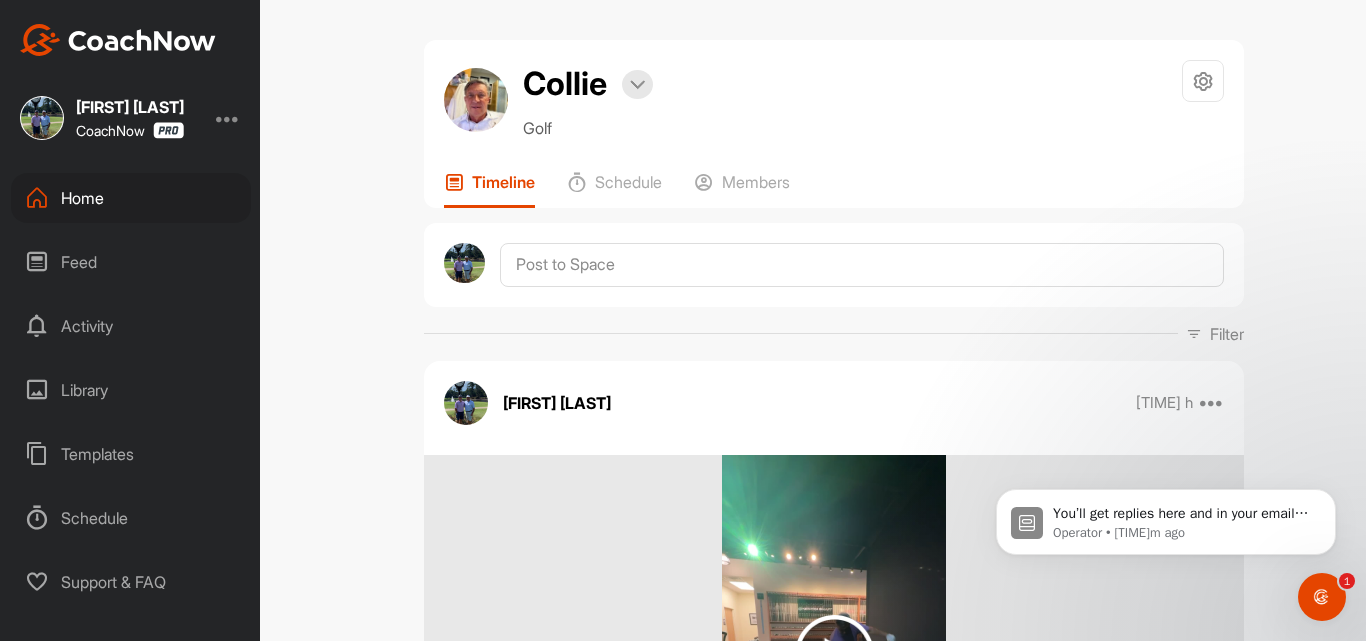 scroll, scrollTop: 0, scrollLeft: 0, axis: both 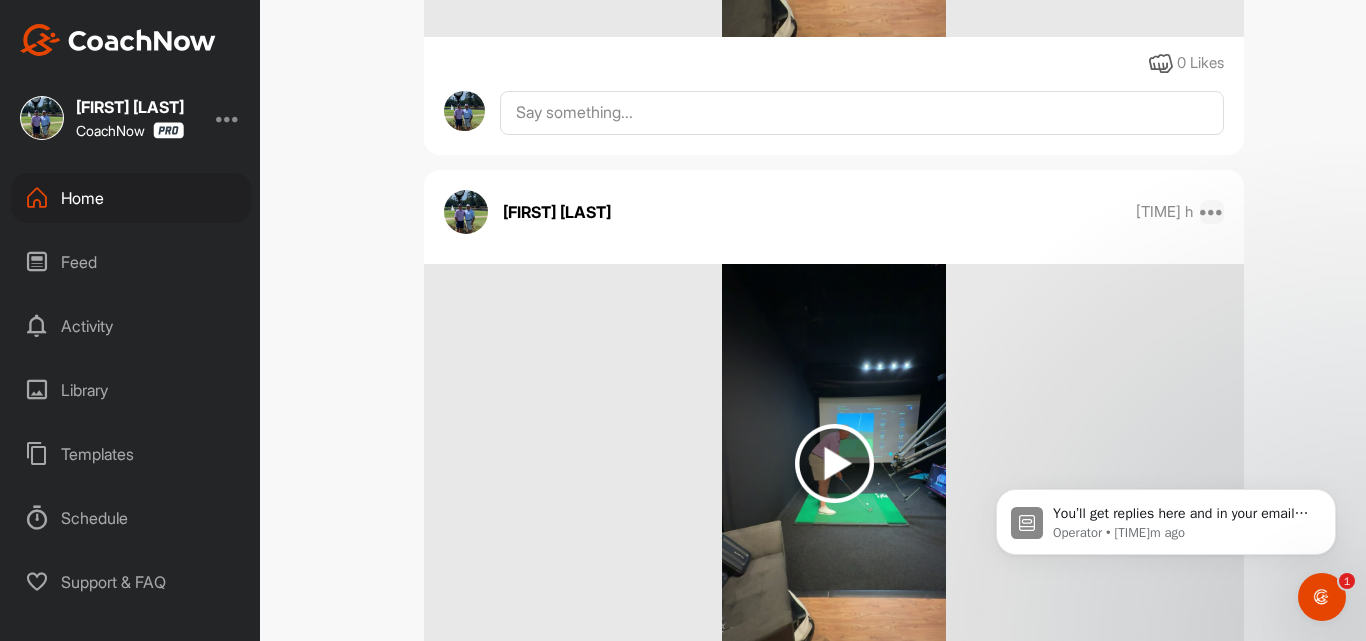 click at bounding box center [1212, 212] 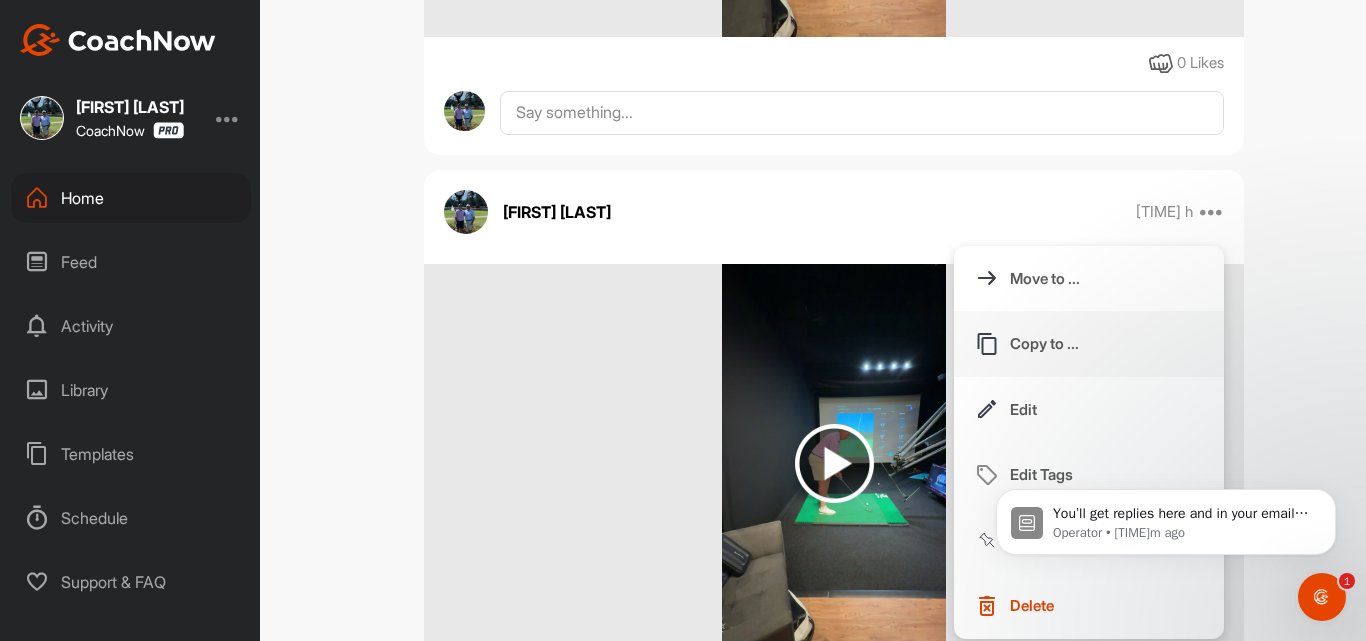 click on "Copy to ..." at bounding box center [1089, 344] 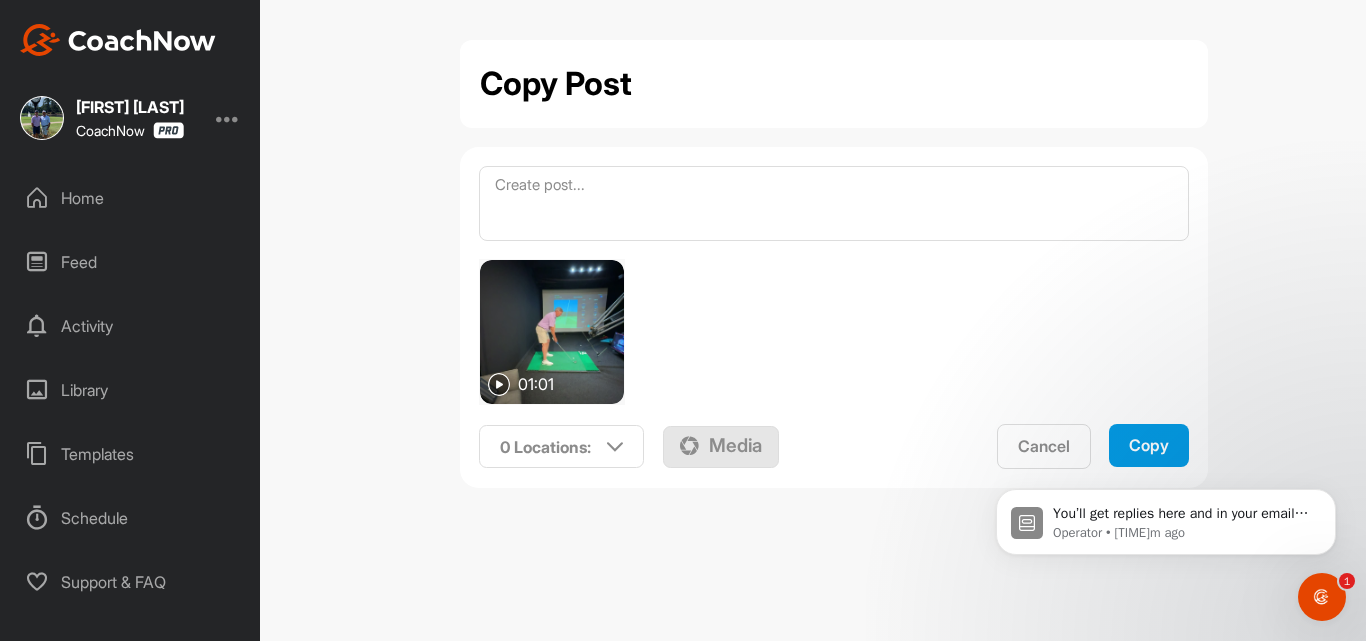 scroll, scrollTop: 0, scrollLeft: 0, axis: both 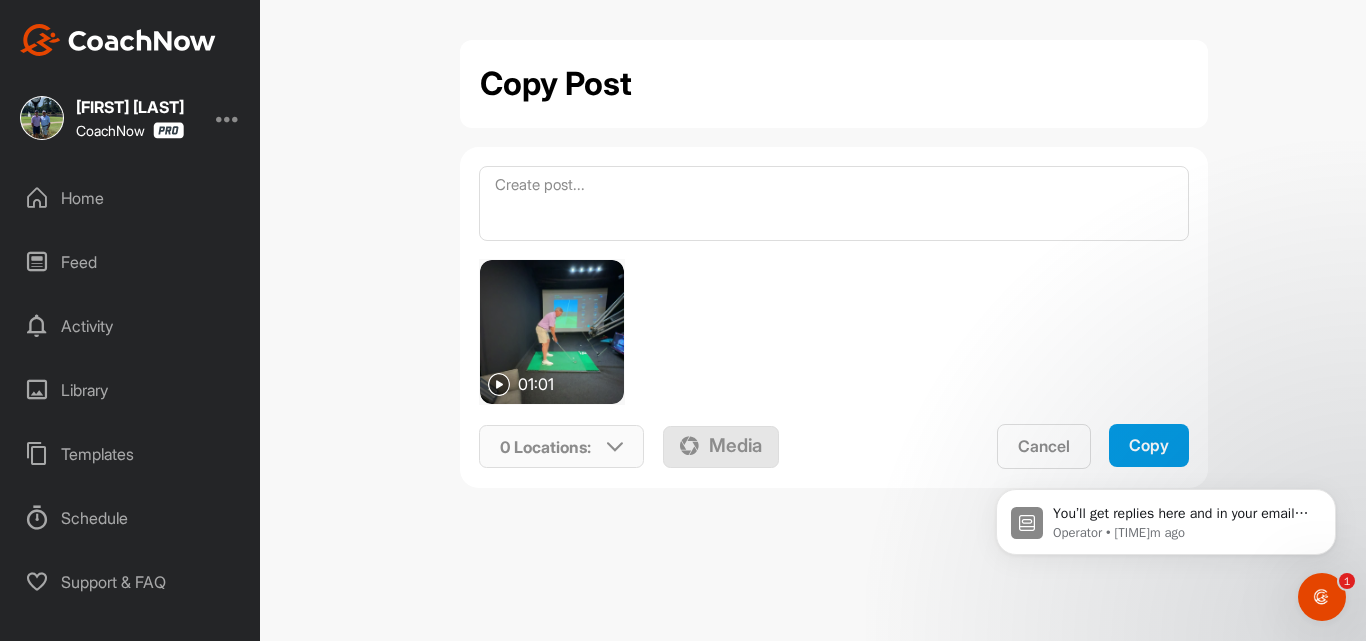 click on "0 Locations :" at bounding box center (562, 447) 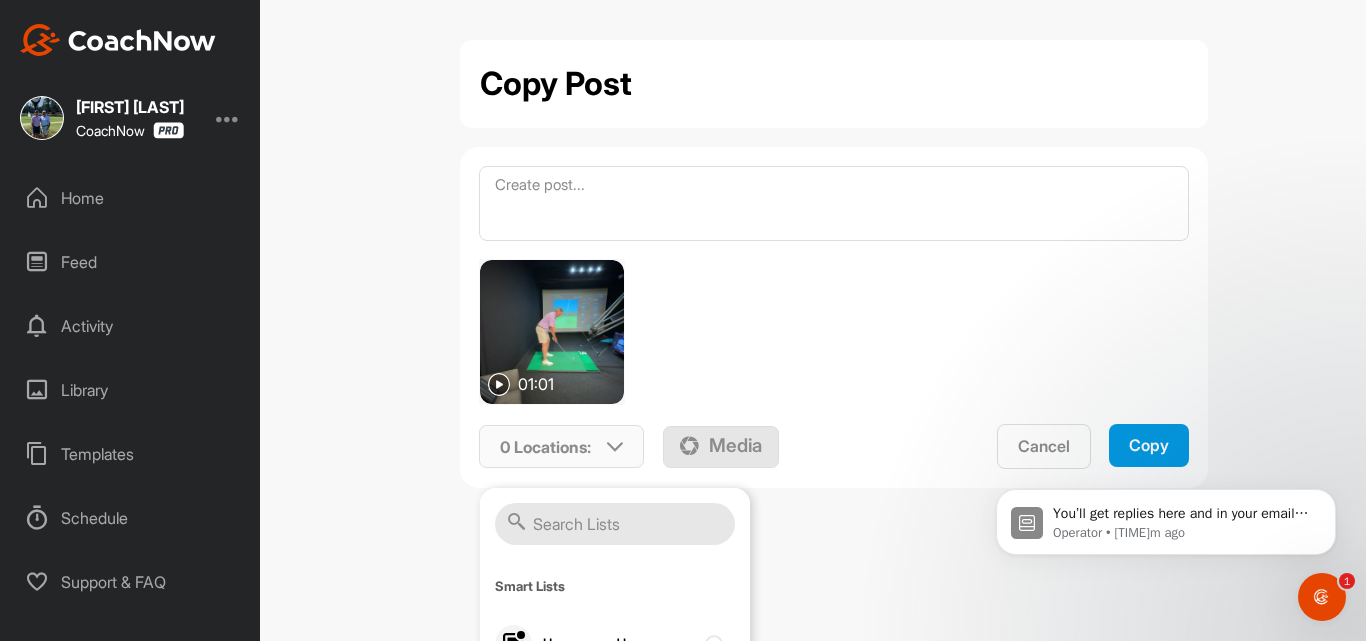 click at bounding box center [615, 524] 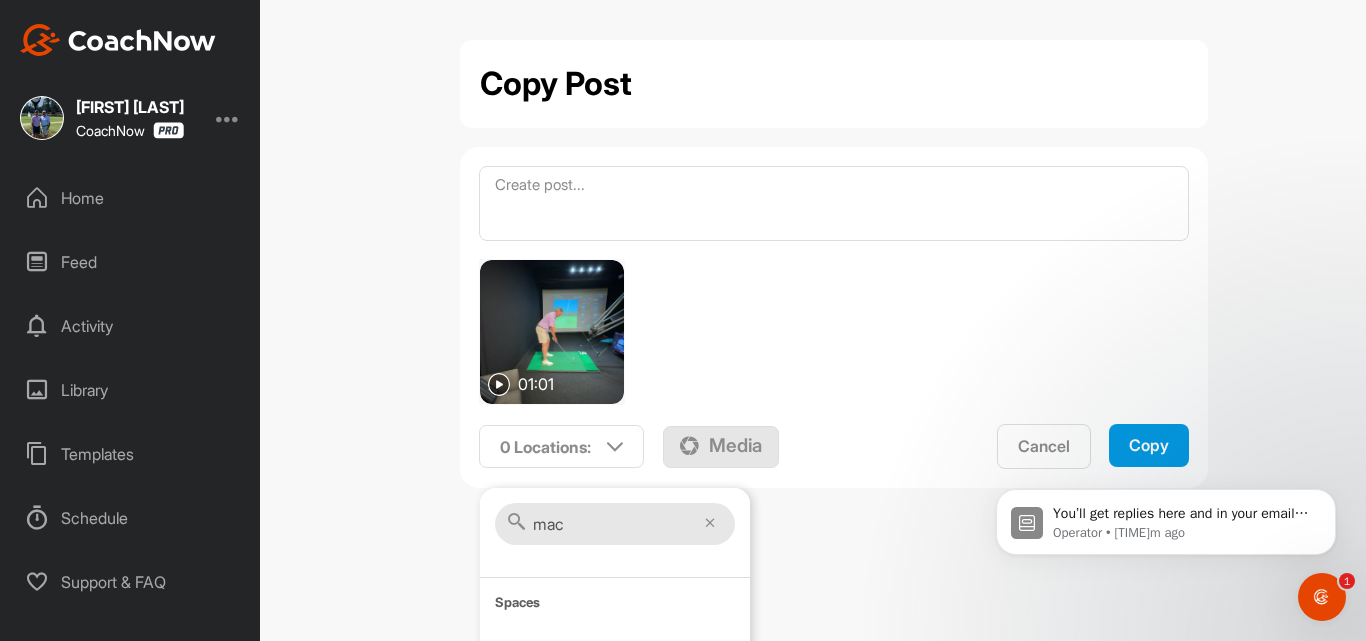 scroll, scrollTop: 51, scrollLeft: 0, axis: vertical 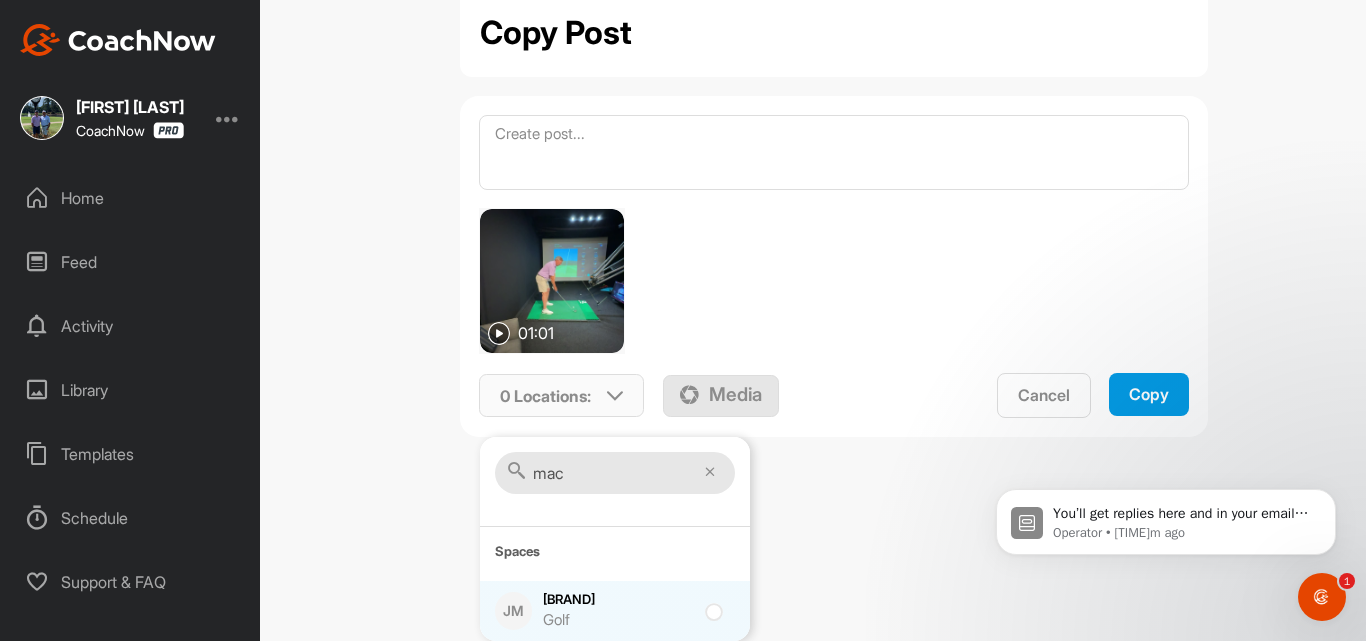 type on "mac" 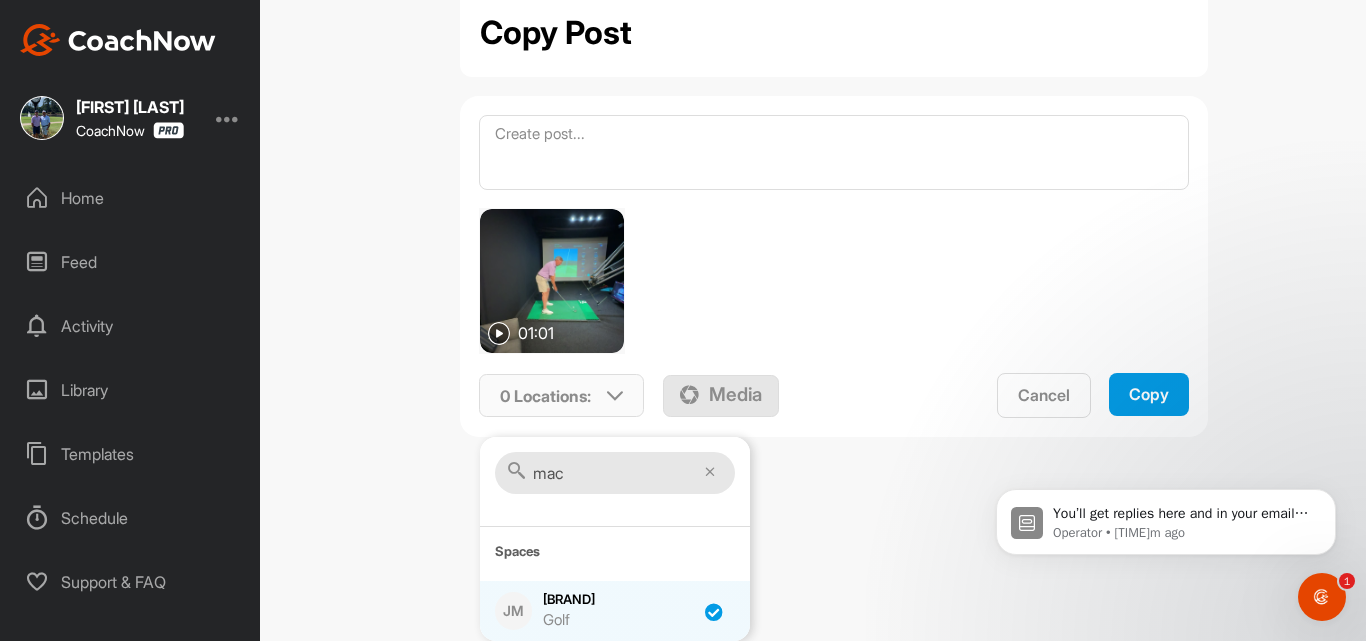 checkbox on "true" 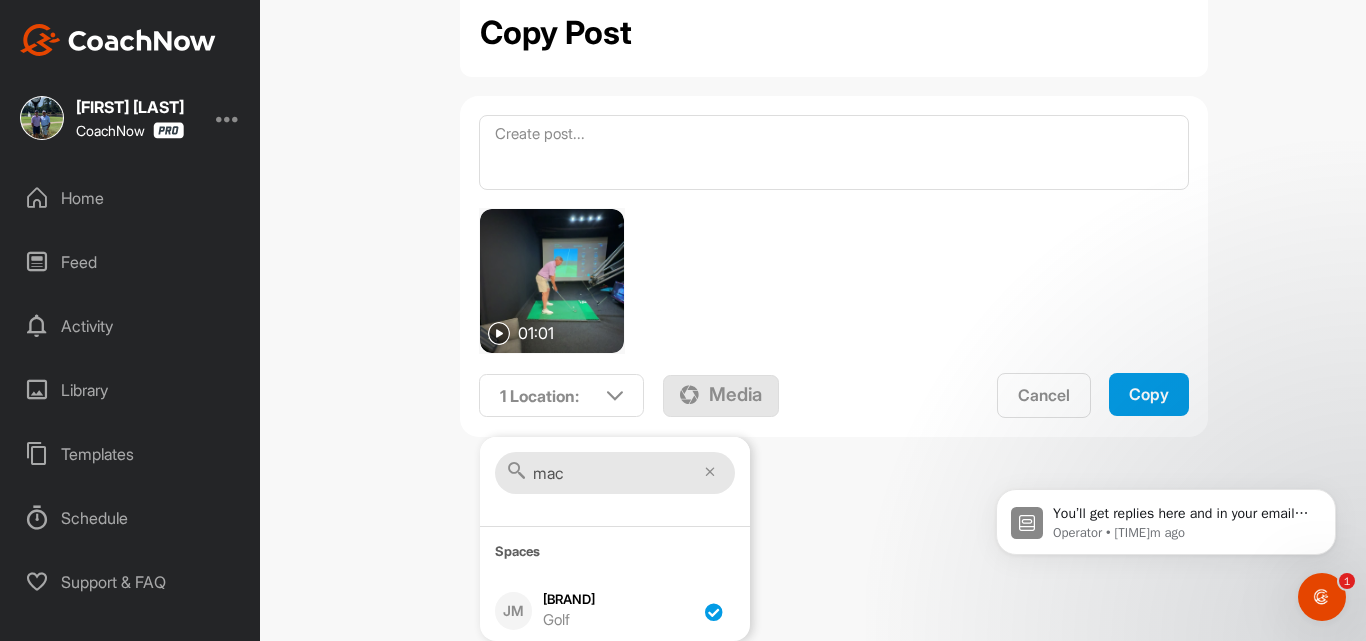 click on "Copy" at bounding box center (1149, 394) 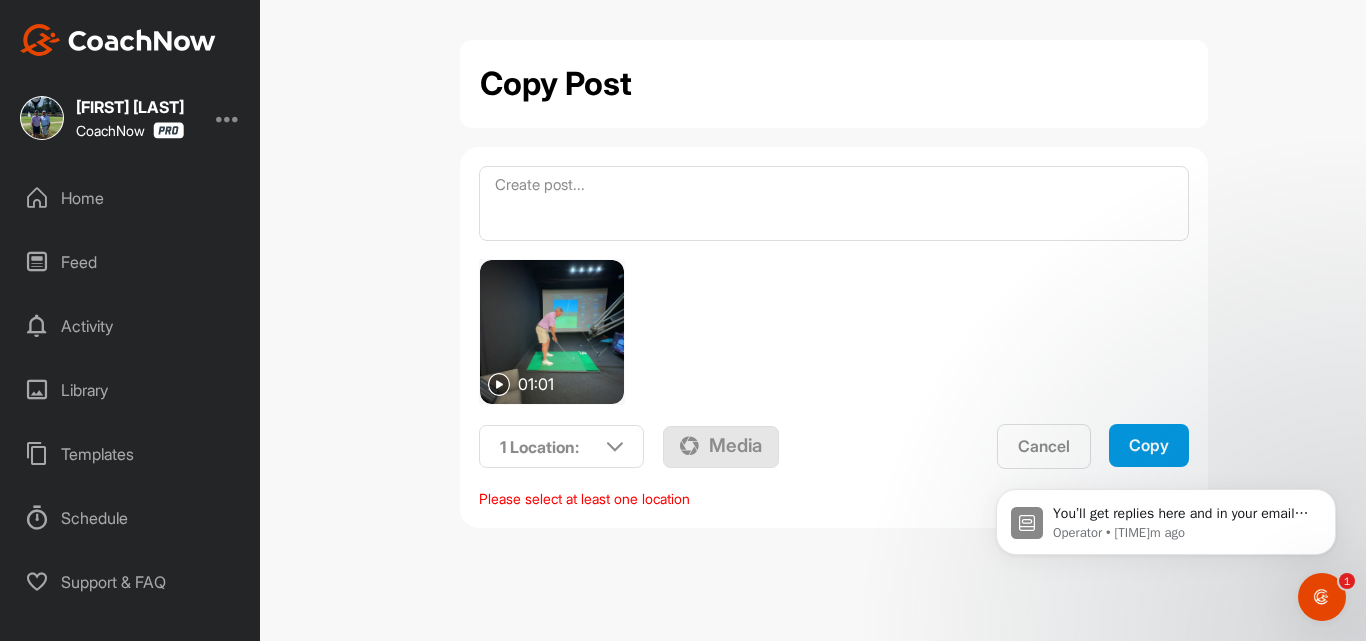 scroll, scrollTop: 0, scrollLeft: 0, axis: both 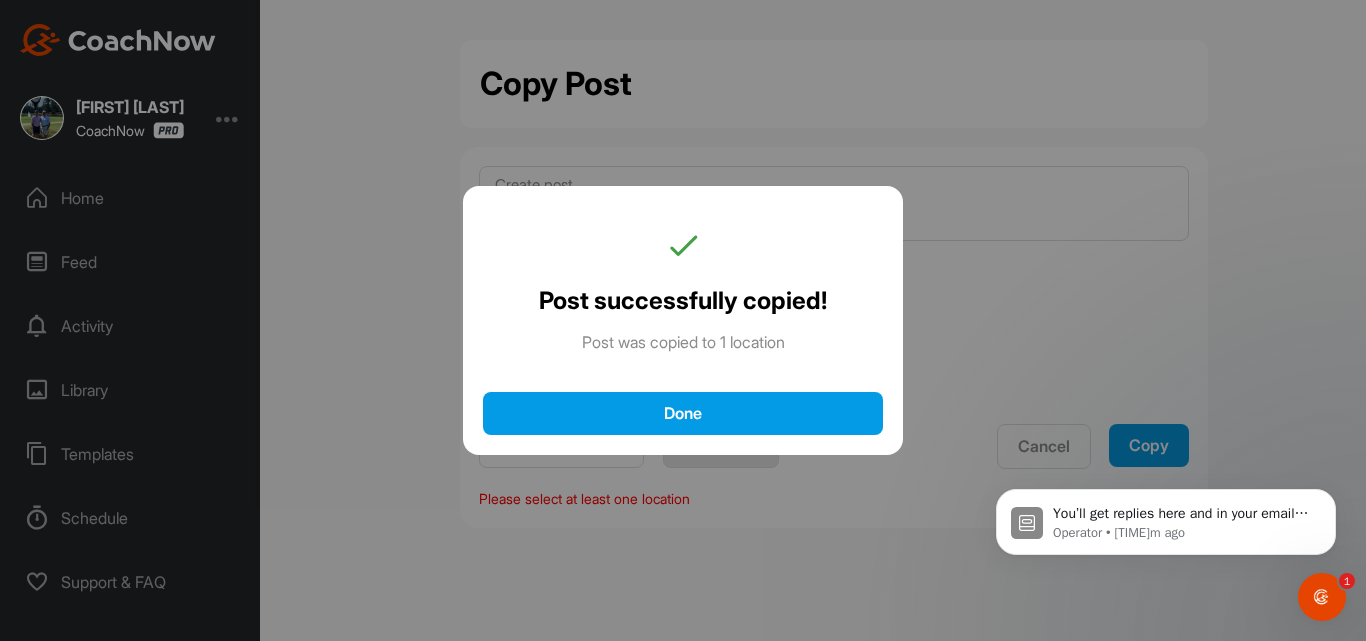 click on "Done" at bounding box center [683, 413] 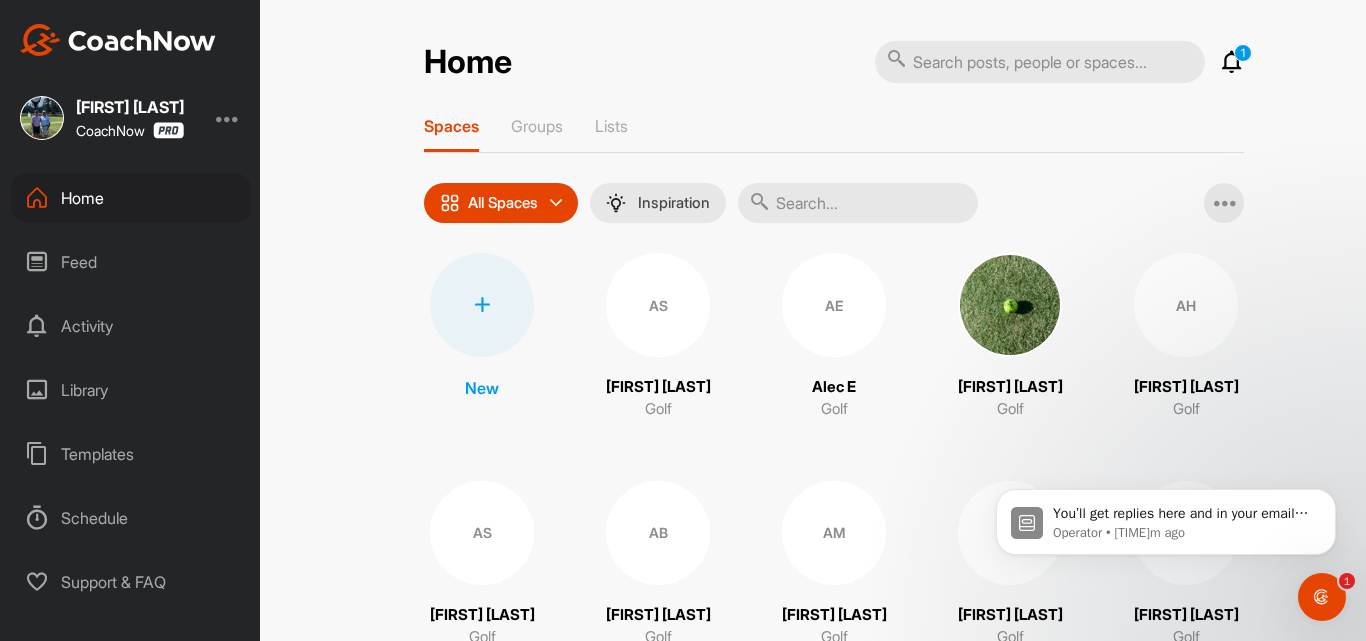scroll, scrollTop: 0, scrollLeft: 0, axis: both 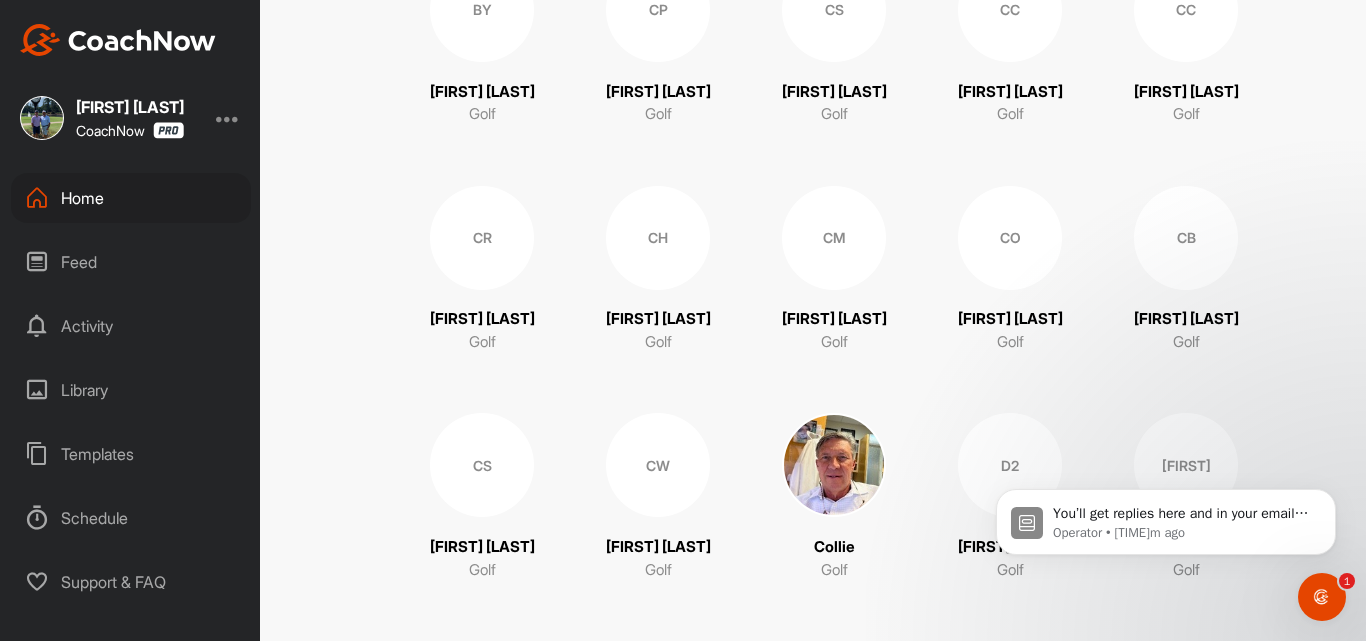 click at bounding box center (834, 465) 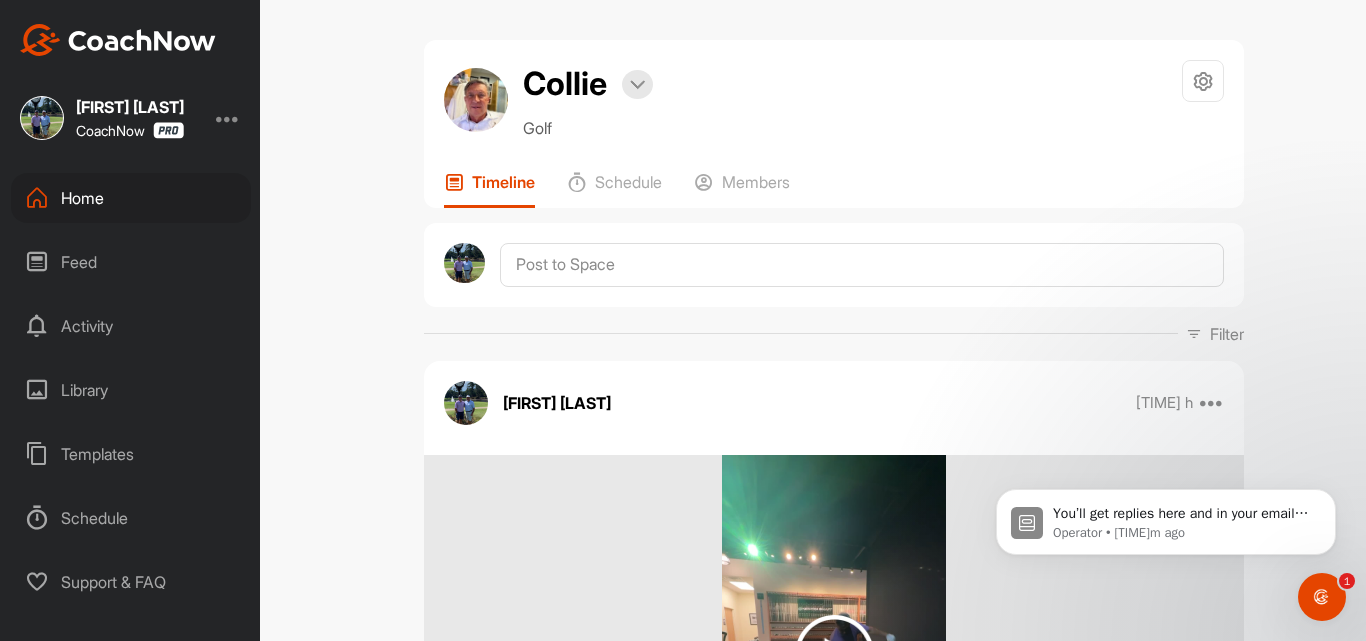 scroll, scrollTop: 0, scrollLeft: 0, axis: both 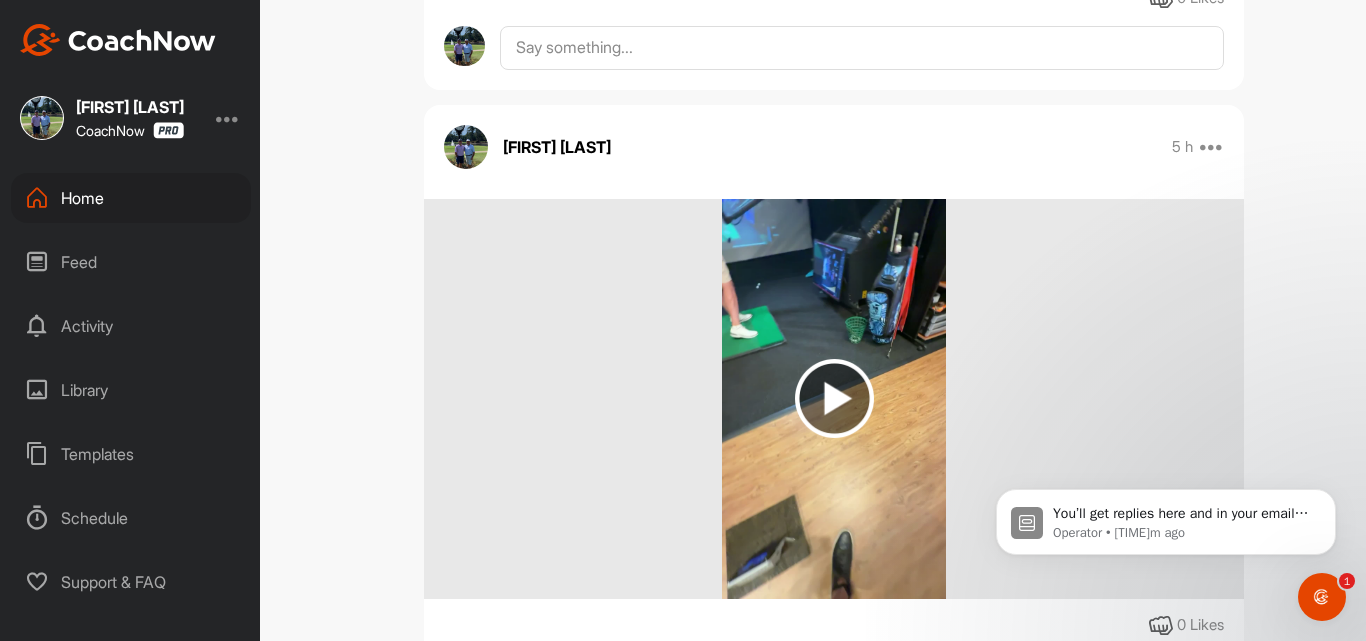 drag, startPoint x: 1345, startPoint y: 536, endPoint x: 1348, endPoint y: 547, distance: 11.401754 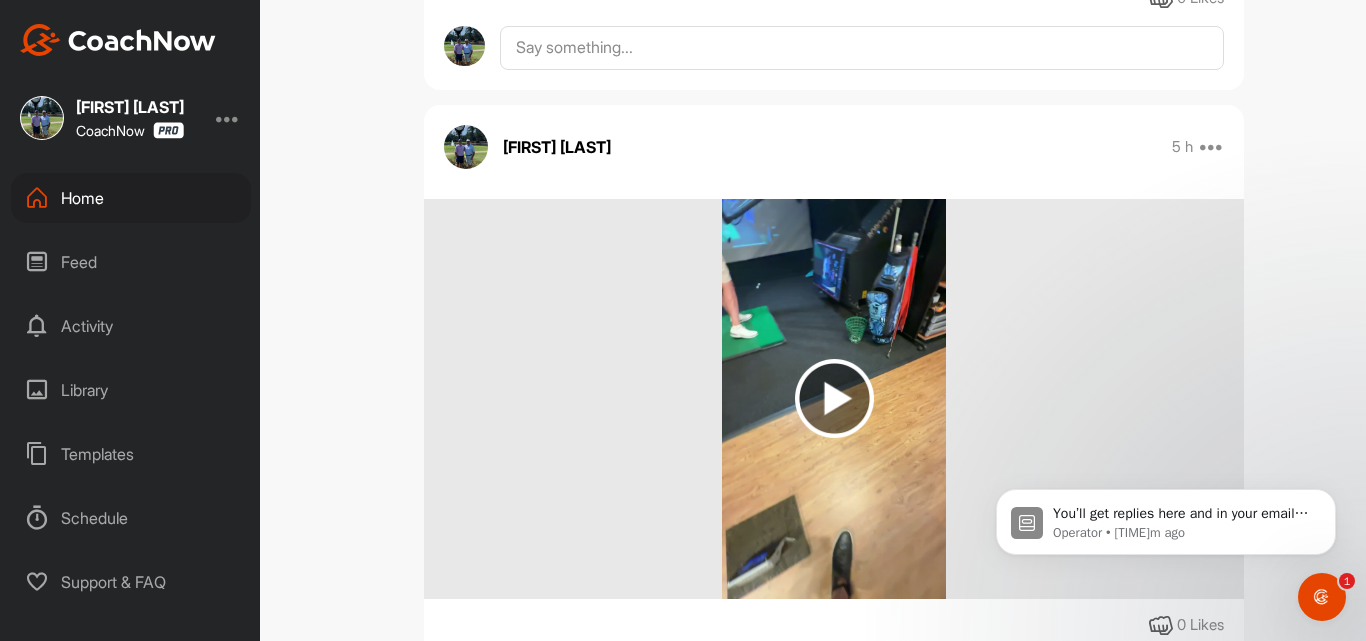 click on "Collie Bookings Golf Space Settings Your Notifications Timeline Schedule Members Filter Media Type Images Videos Notes Audio Documents Author AE Alec E aleceisenstein@gmail.com AH Andy Hackett hacketta@gmail.com AS Andy Seavers ajseavers@gmail.com Andy slaughter tardis175@protonmail.com AM Anthony Mole' anthonymole5@gmail.com BL Barney Lynch lynchbp@msn.com BF Ben Fogg benjamin.b.fogg@gmail.com BP Ben Phillips benp593@gmail.com BZ Ben Z bzyski@gmail.com BM Betsy Martin betsymartinsells@gmail.com BS Billy Shuman billy@billyshuman.com BB Bizzy bisnett mgbizzy@gmail.com BM Bob Moran bobmo910@icloud.com BW Bob Wamboldt rdwambo@gmail.com BW Brad Wilson brad@coastalwebteam.com BH Brent Herlong wbherlong@gmail.com BH Brent Horne cbrent11@gmail.com BY Brooke Yarbrough bgalvan@hotmail.com CP Caleb Pierce caleb.pierce742@gmail.com CS Chad Smith smithcw28@gmail.com CC Chanan Cole chanan@levelbuildingprojects.com CR Charlie Roe charlieroe954@gmail.com CH Chris Huff huffc12@gmail.com CM Chris Mortimer cmorti86@icloud.com" at bounding box center [834, 320] 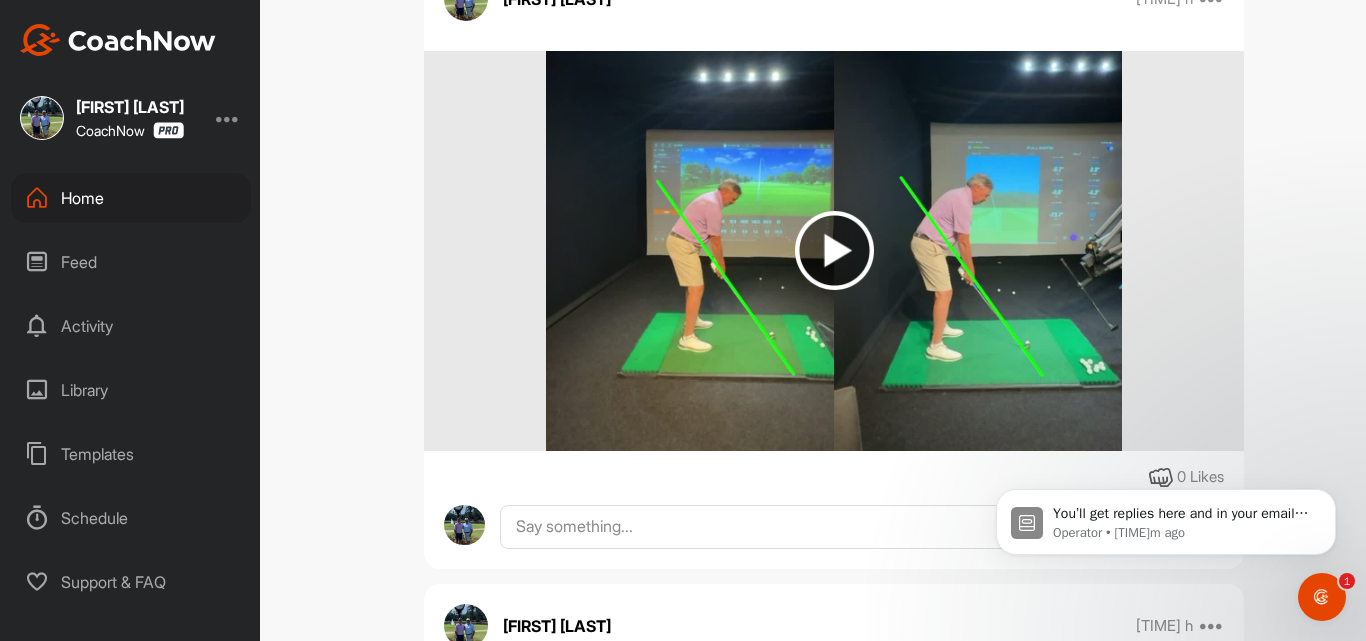 scroll, scrollTop: 9689, scrollLeft: 0, axis: vertical 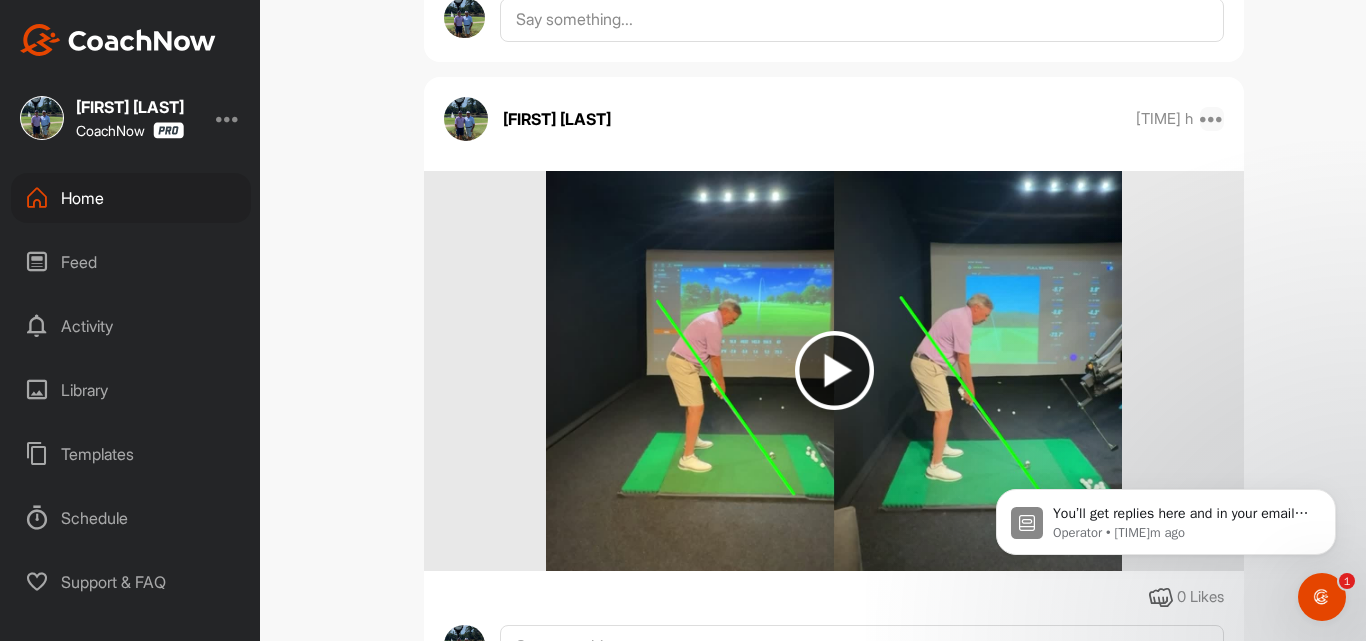 click at bounding box center [1212, 119] 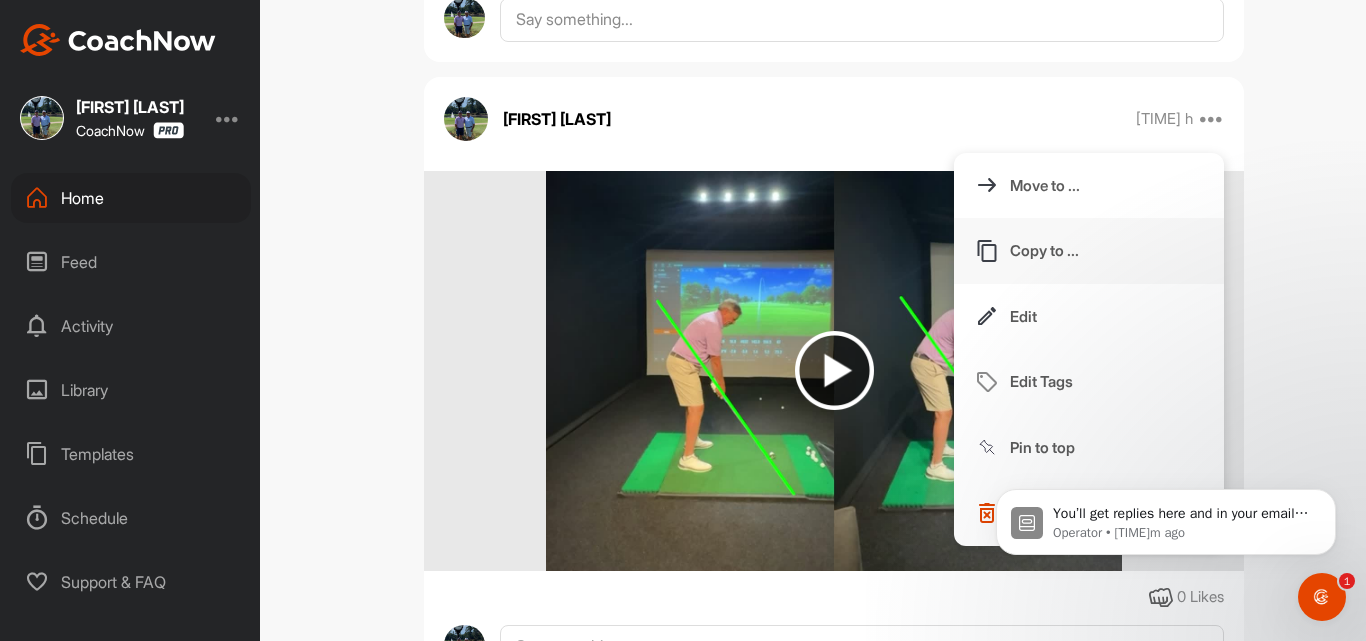 click on "Copy to ..." at bounding box center [1089, 251] 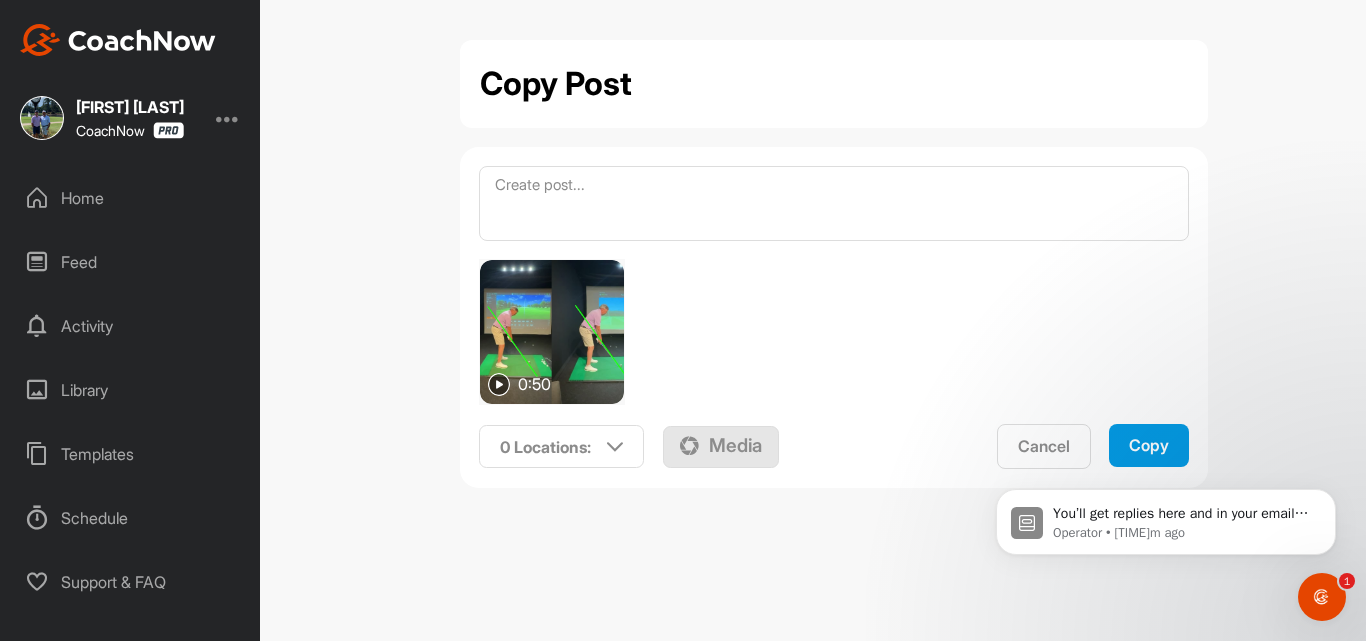 scroll, scrollTop: 0, scrollLeft: 0, axis: both 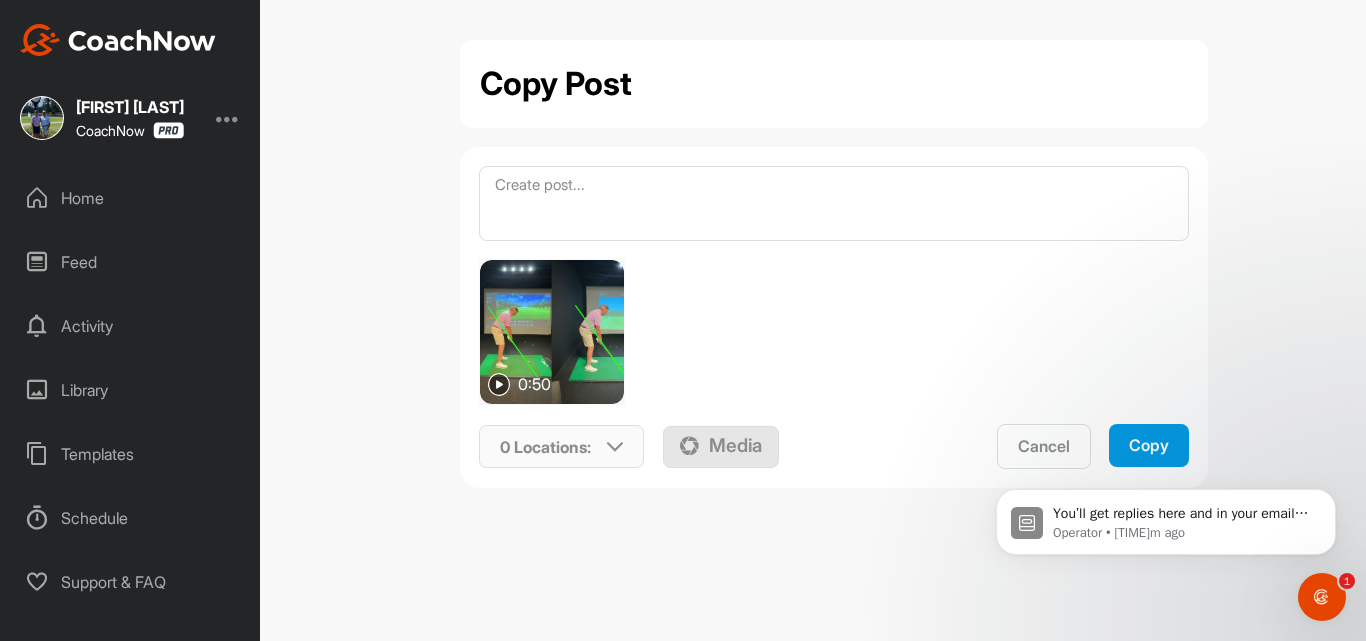 click at bounding box center (615, 447) 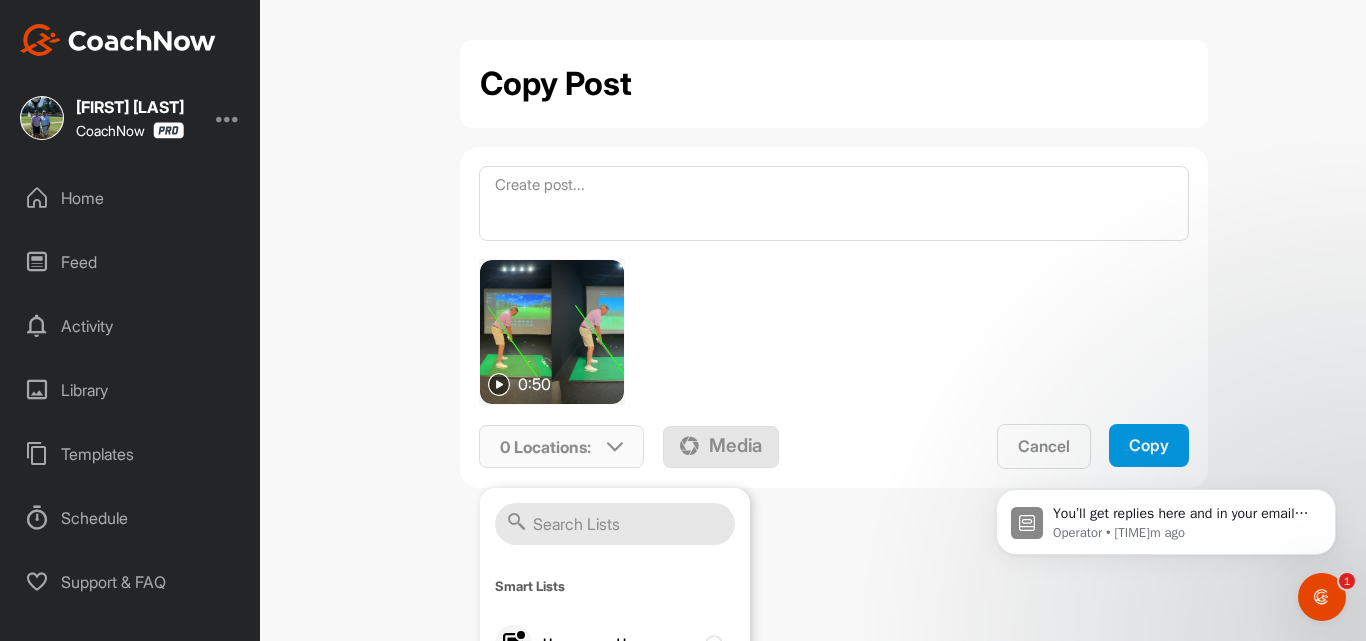 click at bounding box center (615, 524) 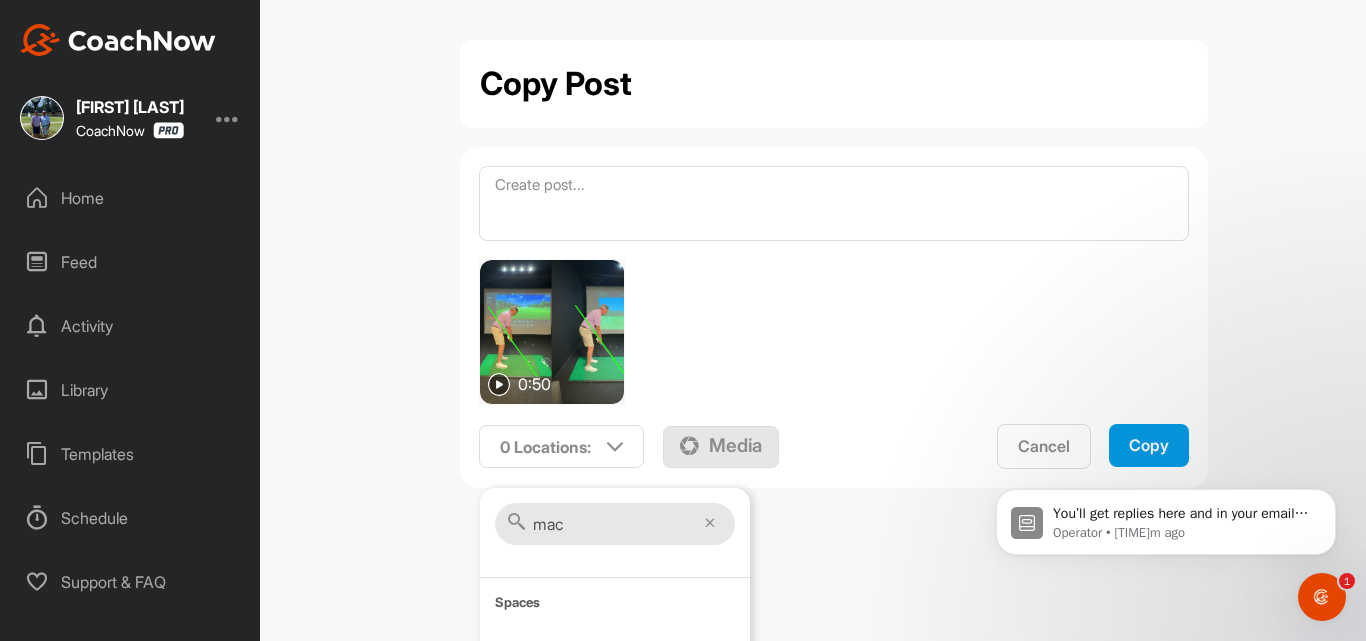 scroll, scrollTop: 51, scrollLeft: 0, axis: vertical 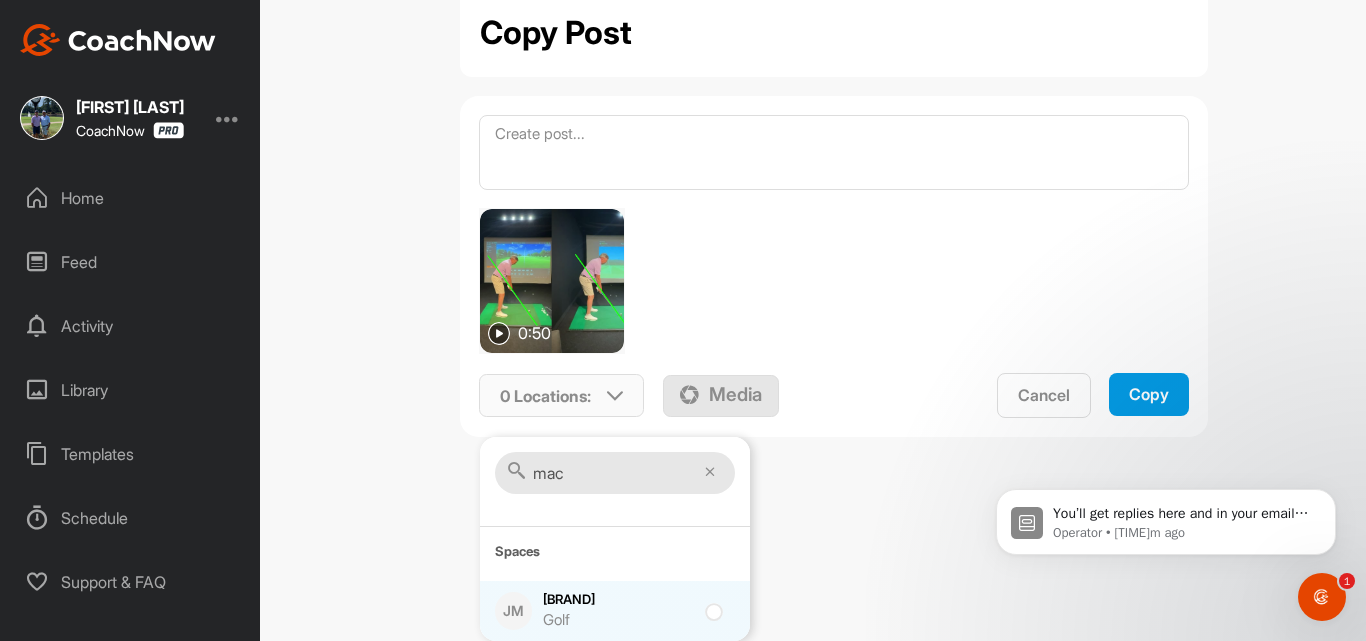 type on "mac" 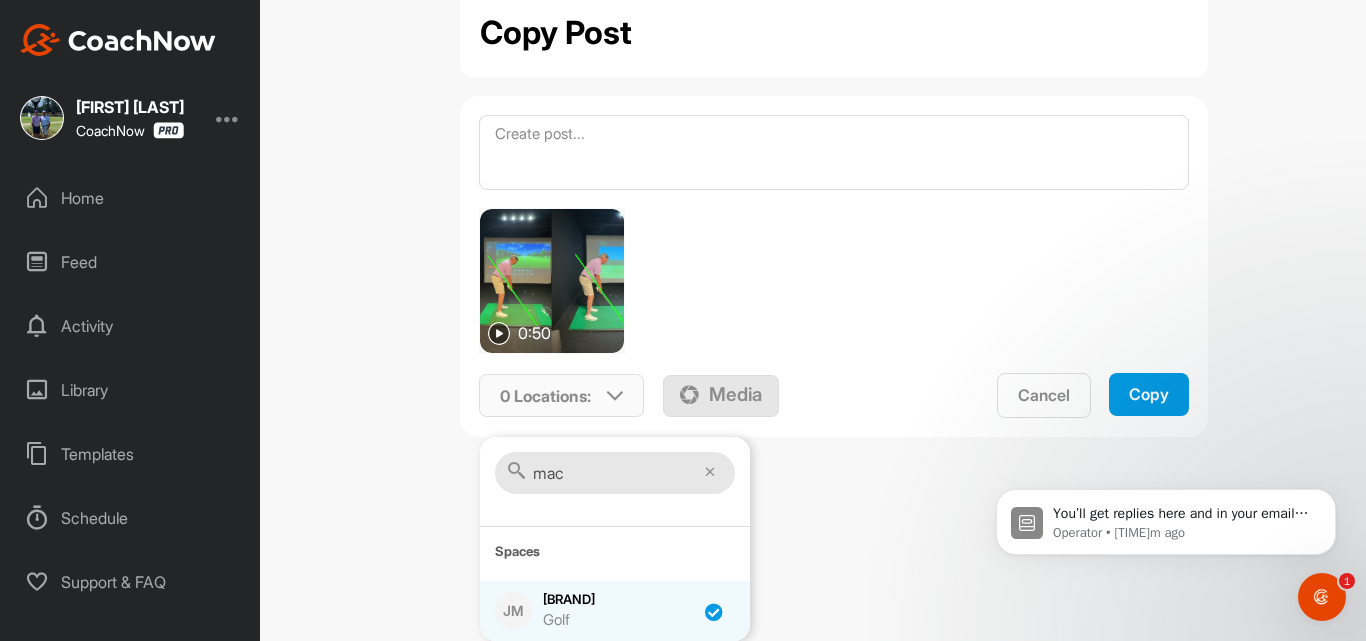 checkbox on "true" 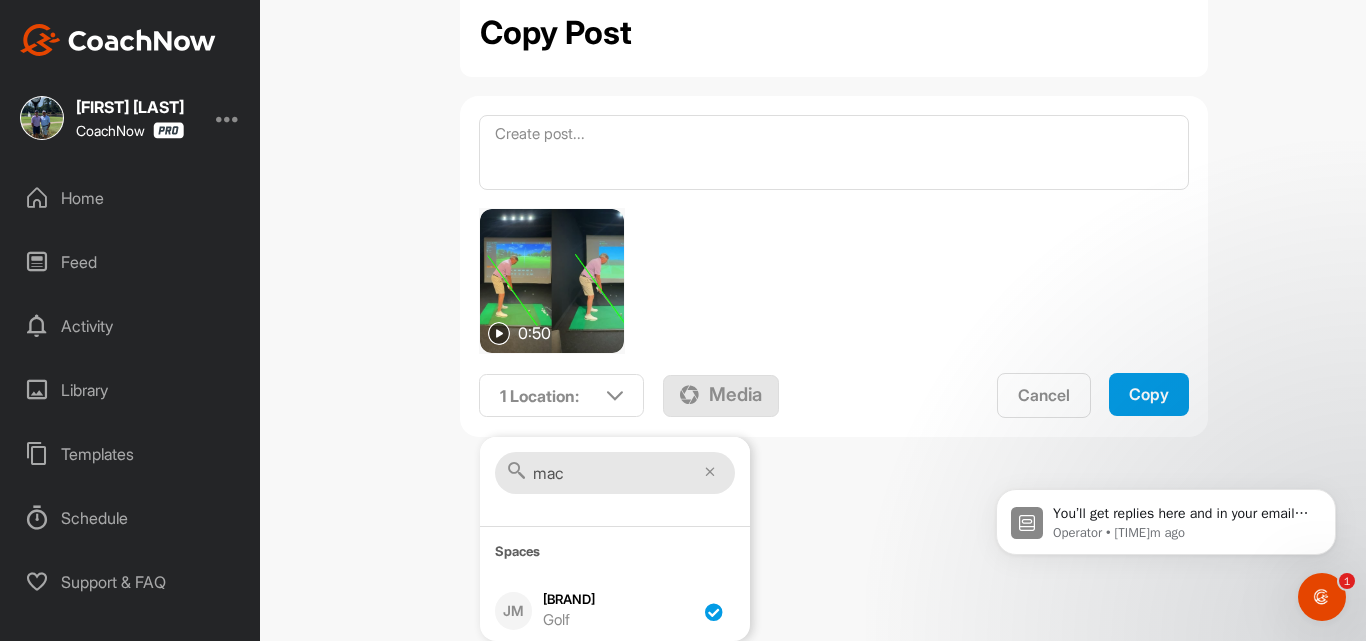click on "Copy" at bounding box center [1149, 394] 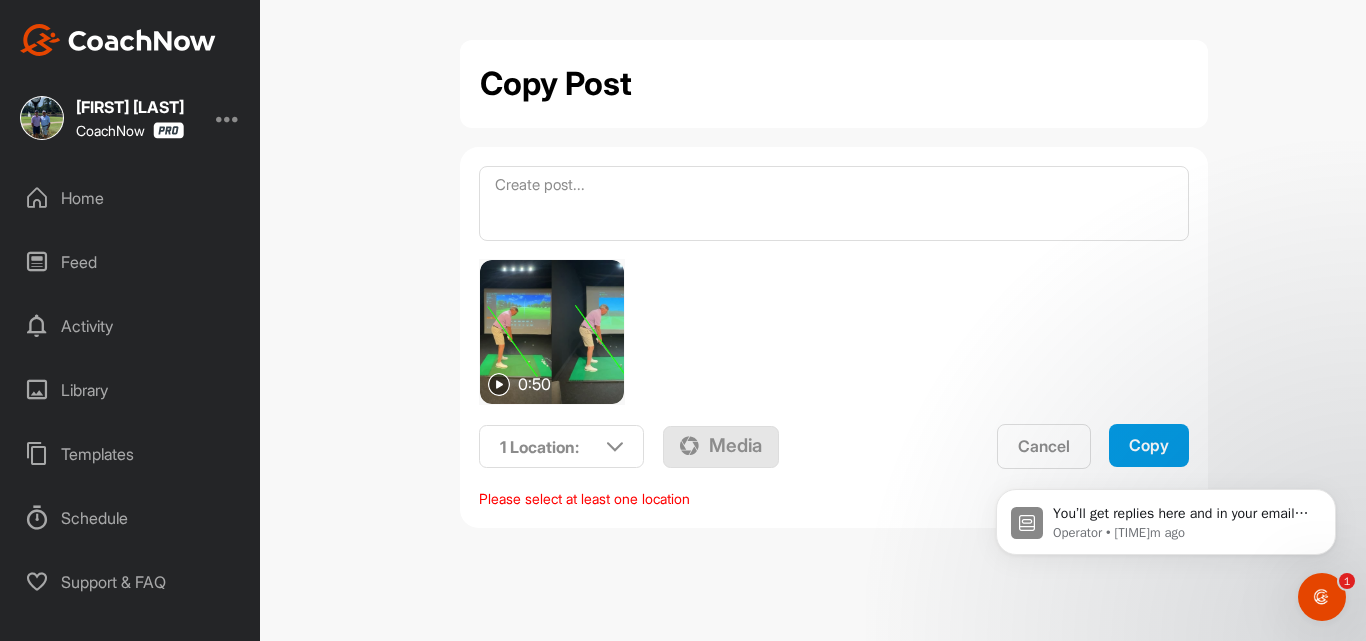 scroll, scrollTop: 0, scrollLeft: 0, axis: both 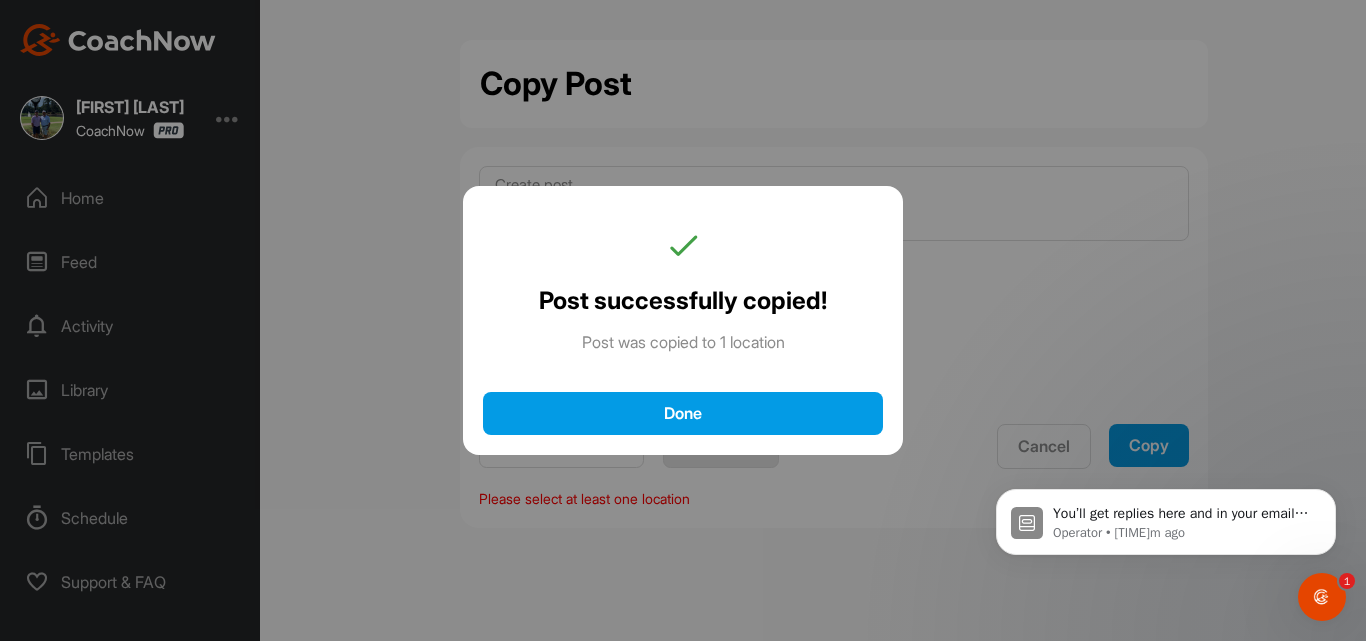 click on "Done" at bounding box center (683, 413) 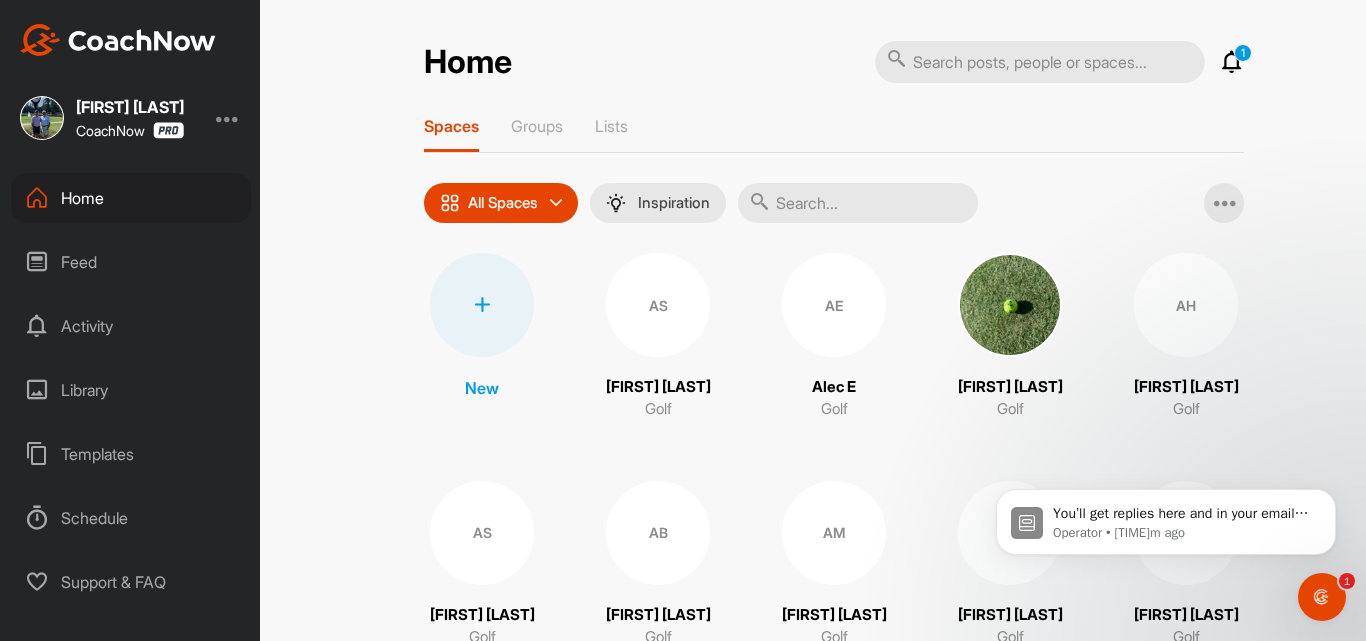 scroll, scrollTop: 0, scrollLeft: 0, axis: both 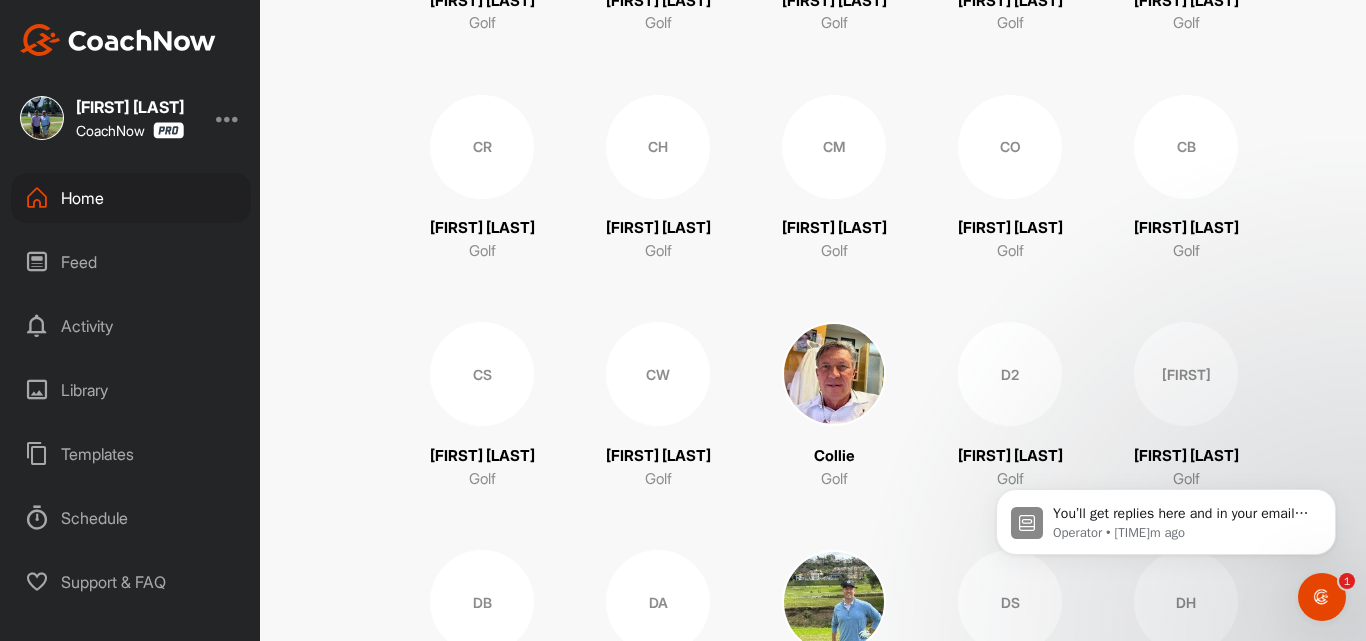 click at bounding box center (834, 374) 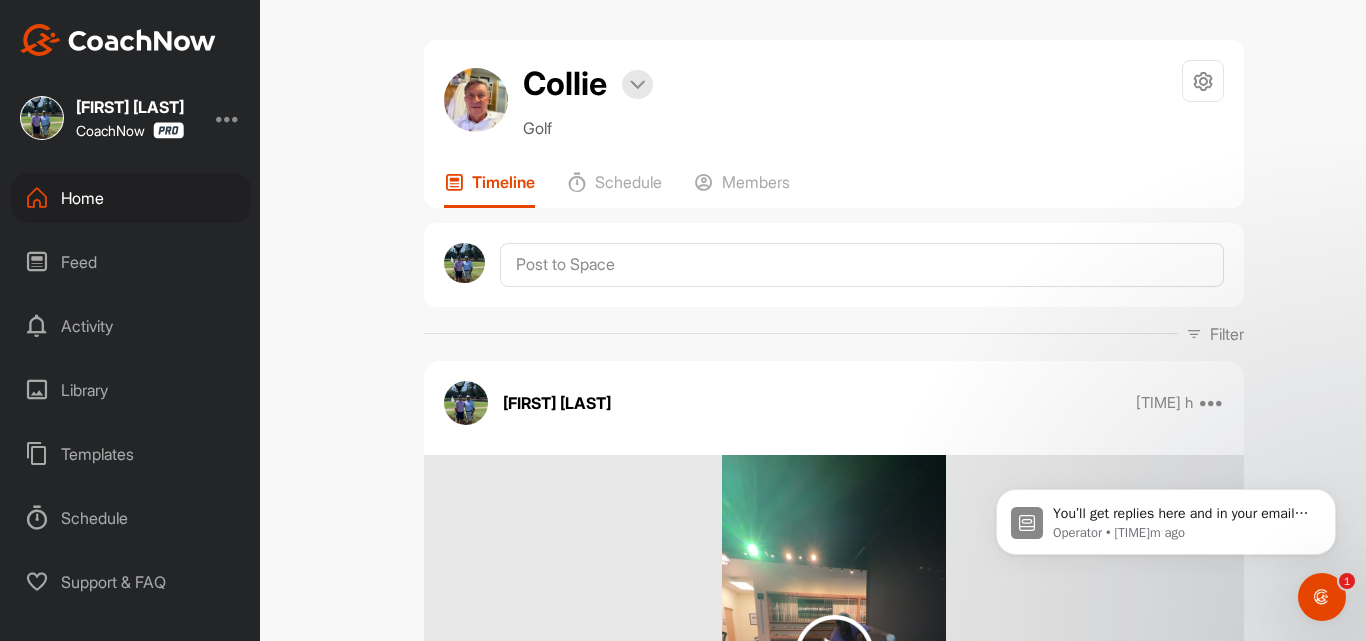 scroll, scrollTop: 0, scrollLeft: 0, axis: both 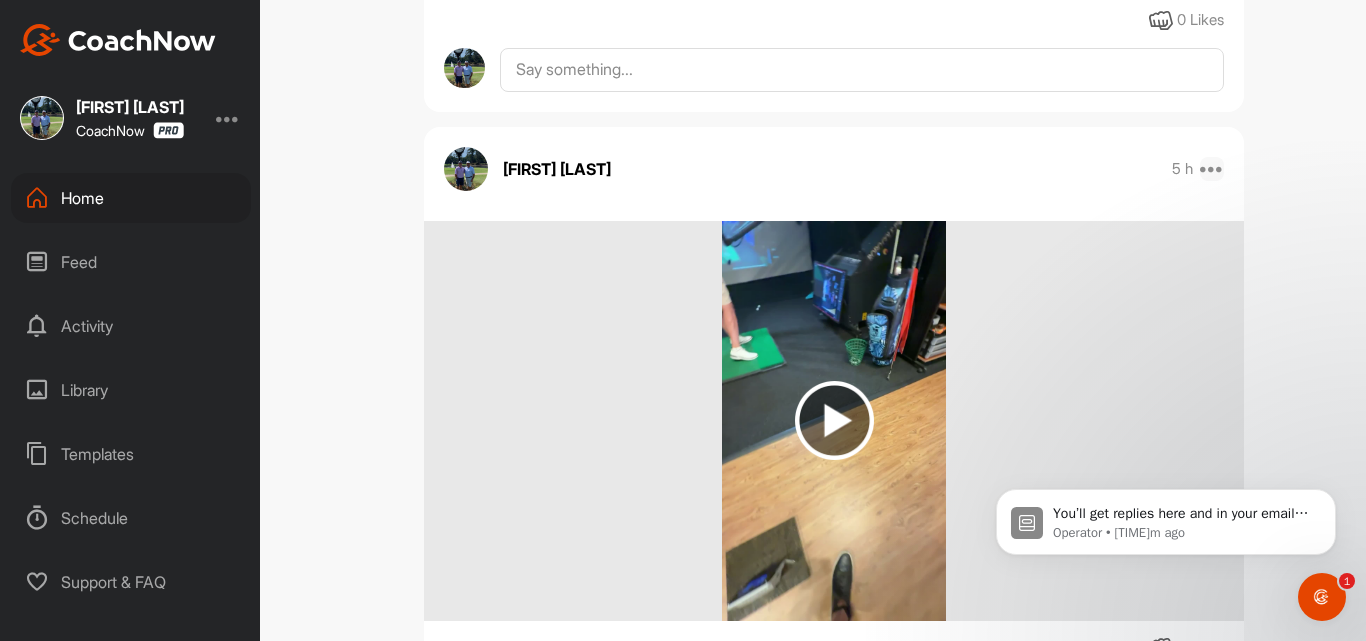 click at bounding box center (1212, 169) 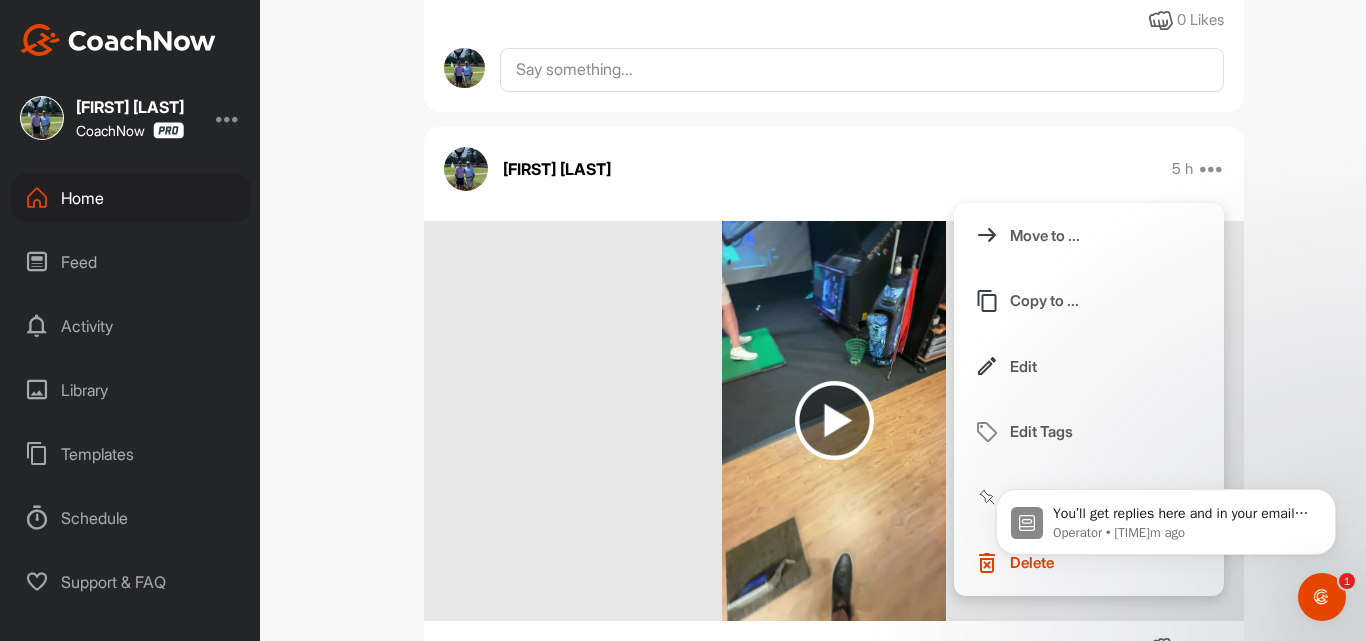 click at bounding box center [834, 420] 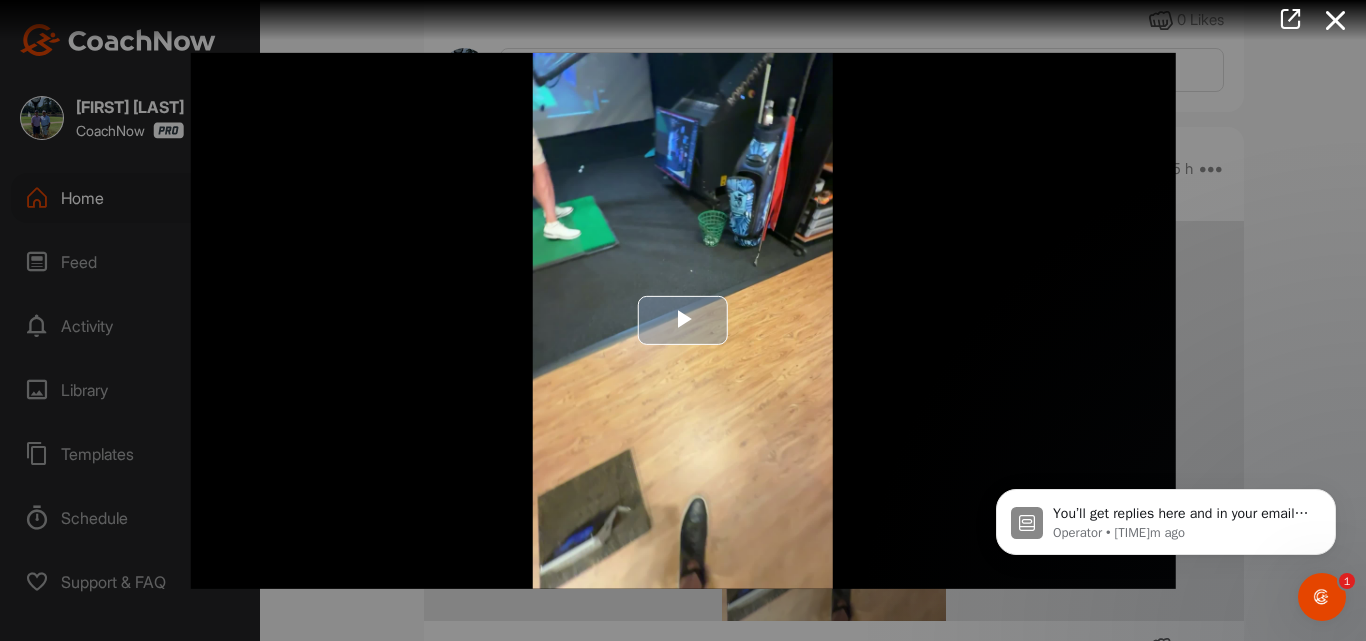 click at bounding box center (683, 321) 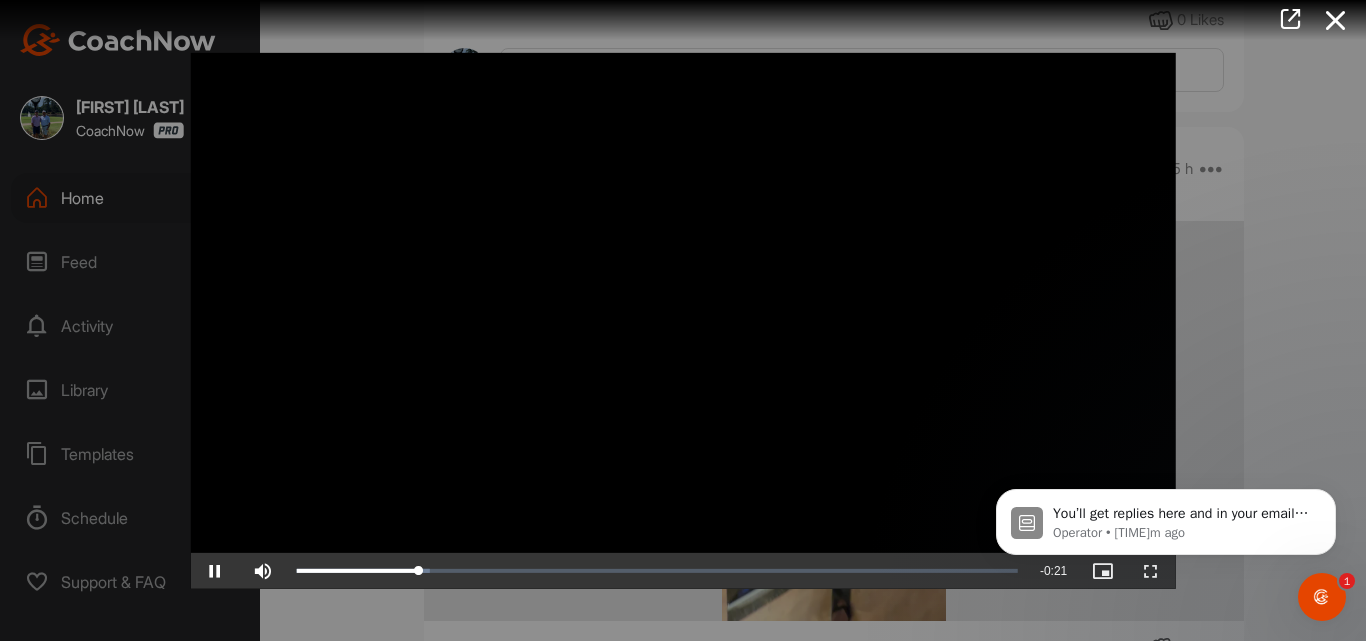 click at bounding box center (683, 320) 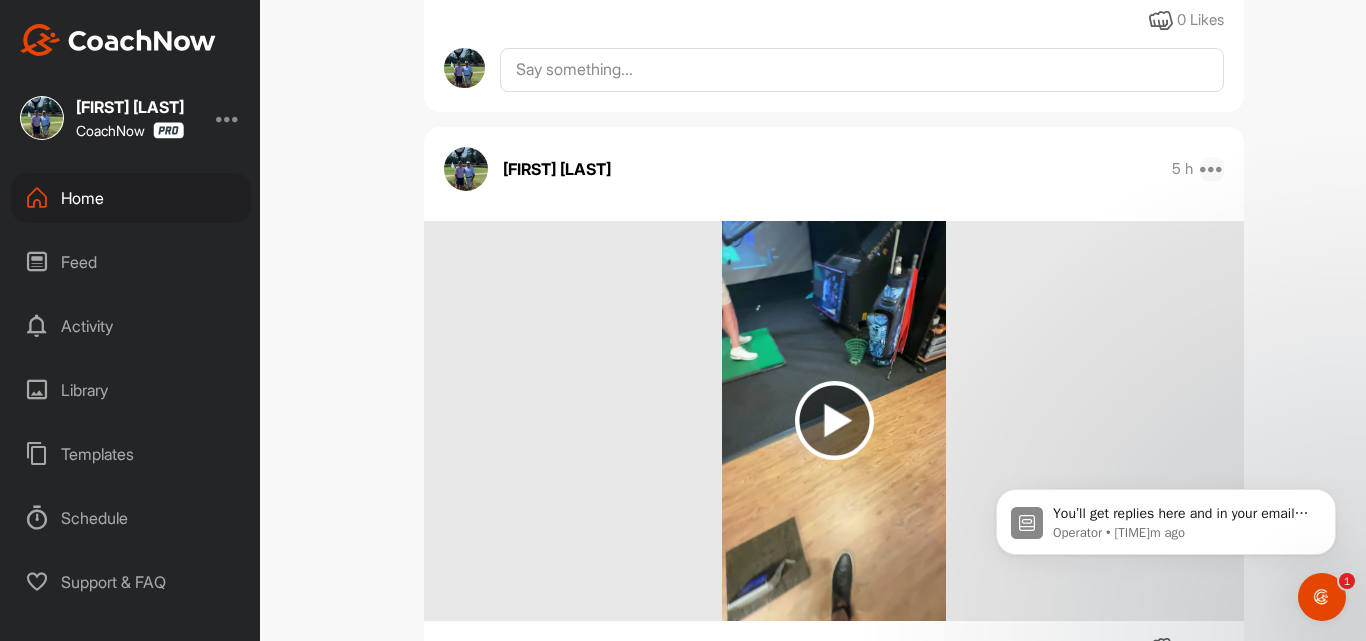 click at bounding box center (1212, 169) 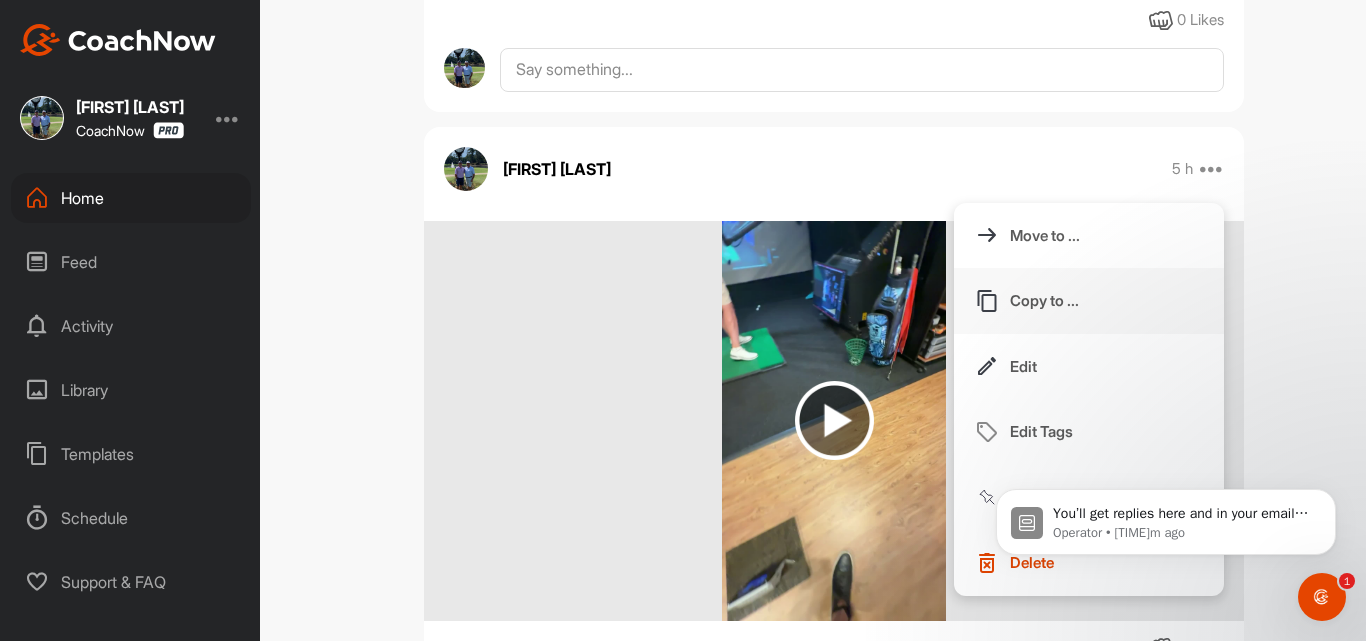 click on "Copy to ..." at bounding box center (1044, 300) 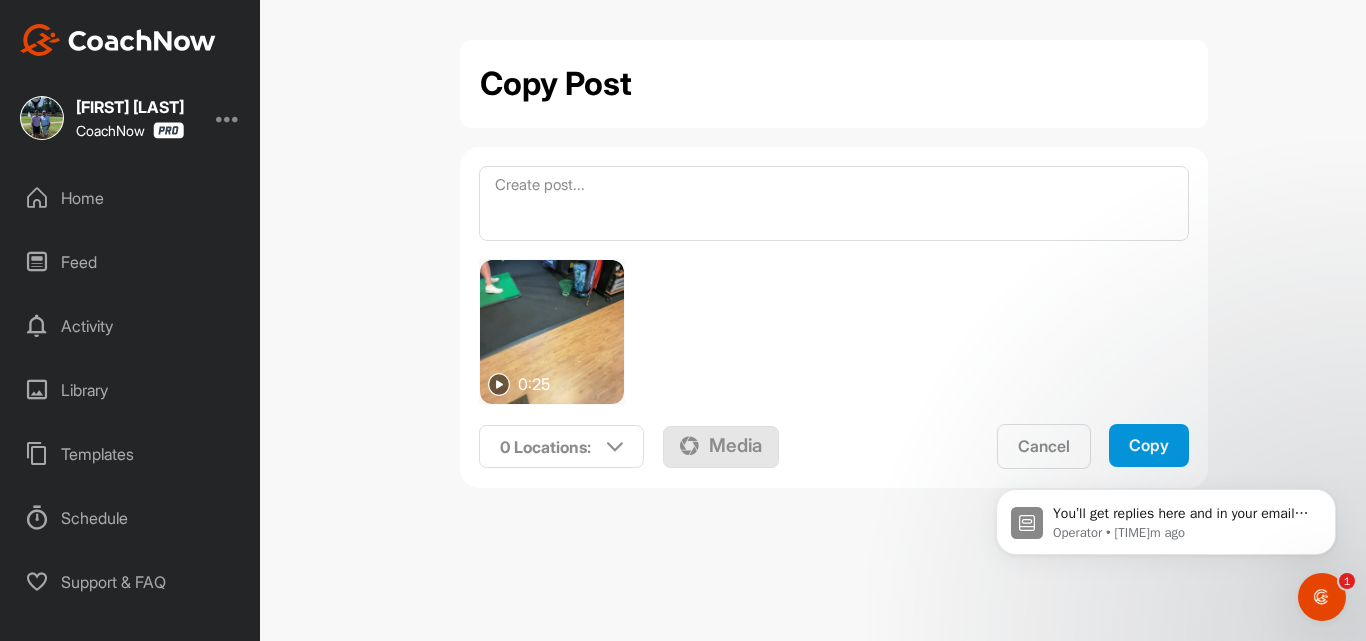 scroll, scrollTop: 0, scrollLeft: 0, axis: both 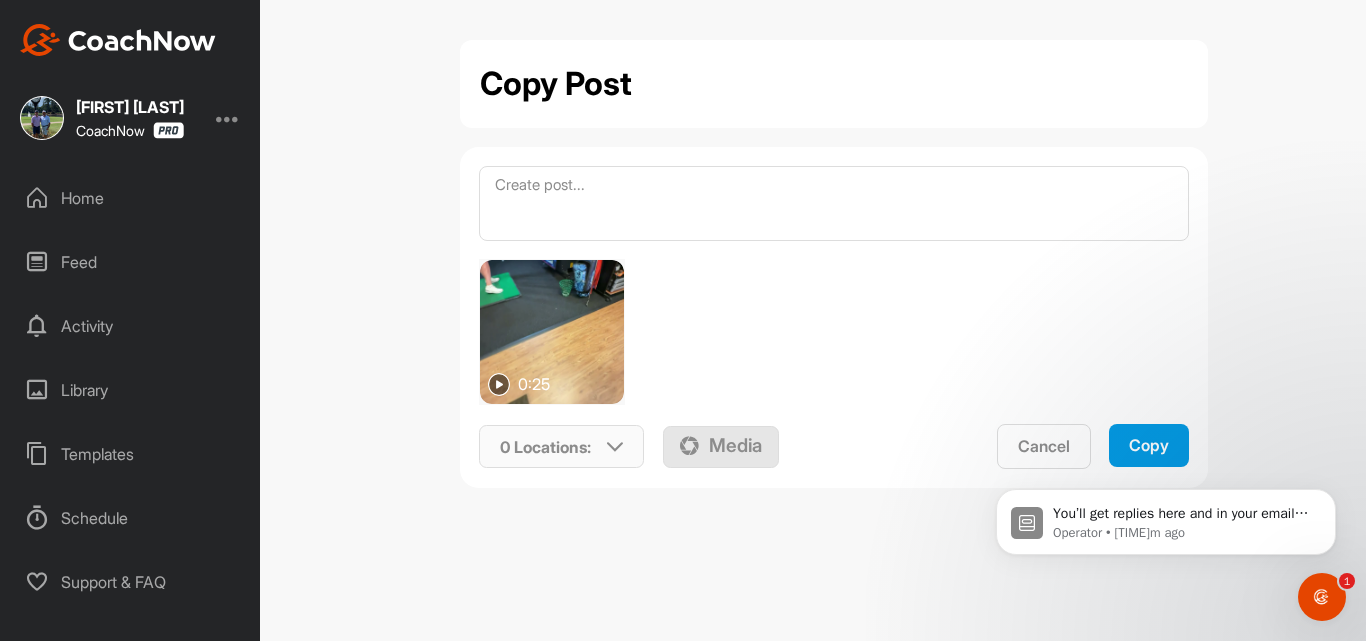 click on "0 Locations :" at bounding box center [545, 447] 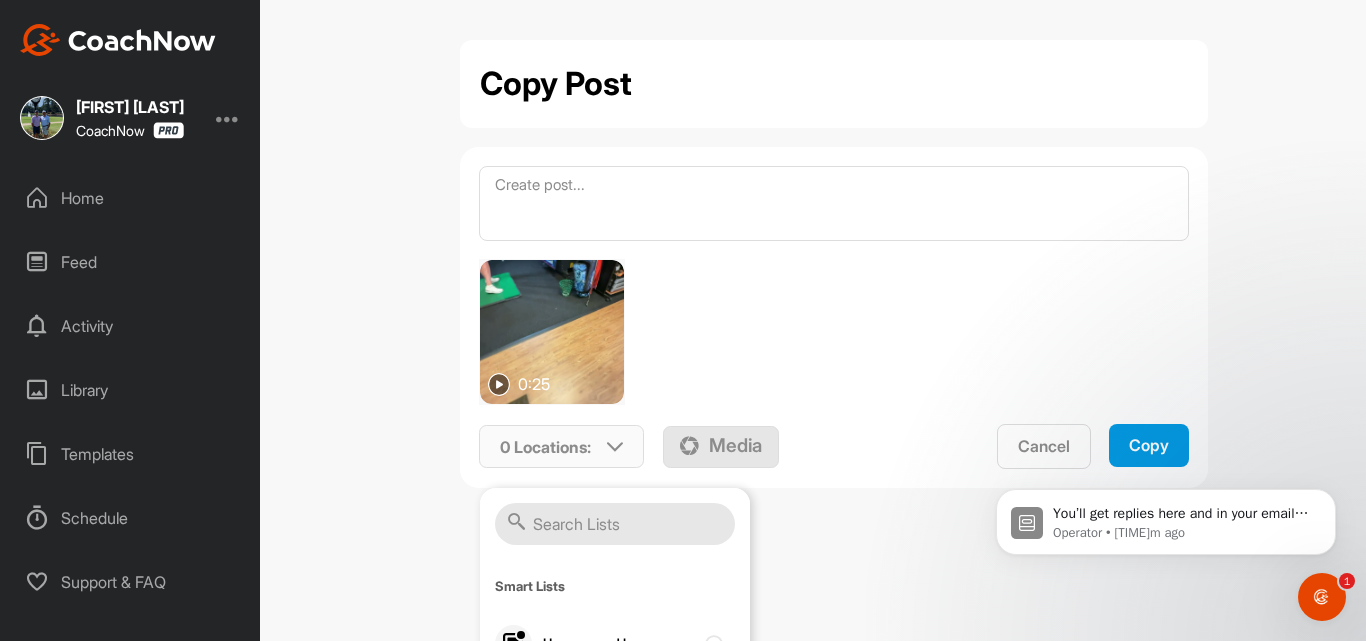 click at bounding box center [615, 524] 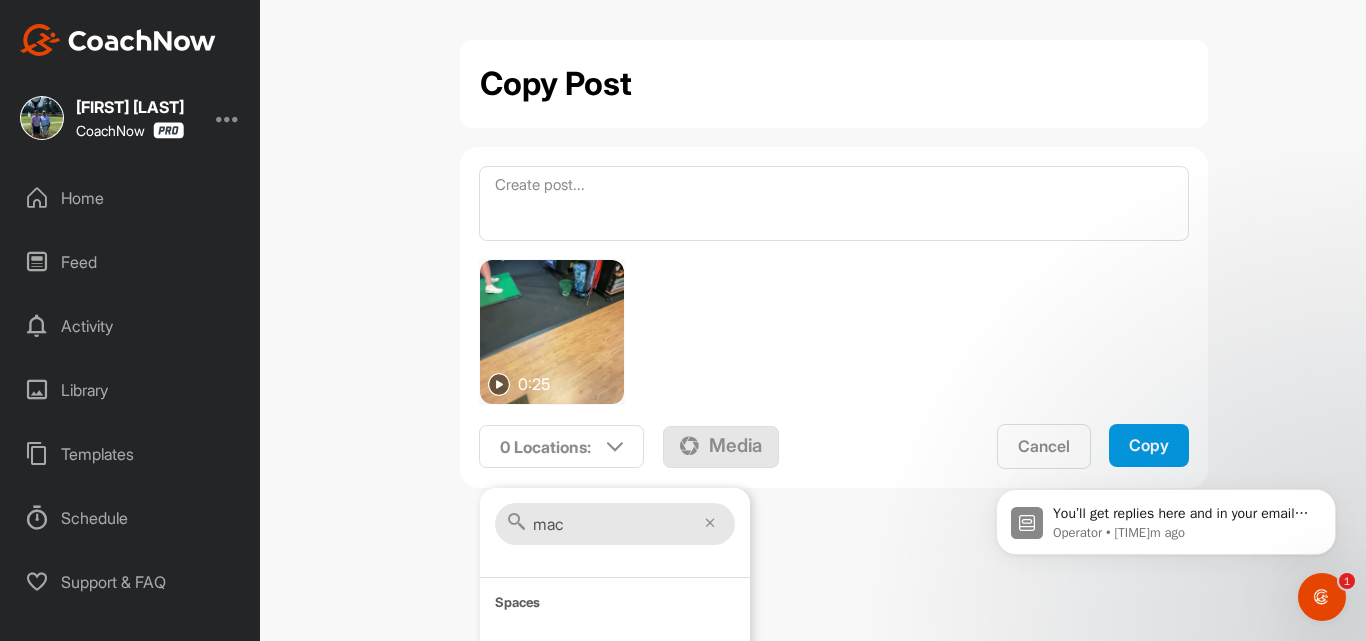 scroll, scrollTop: 51, scrollLeft: 0, axis: vertical 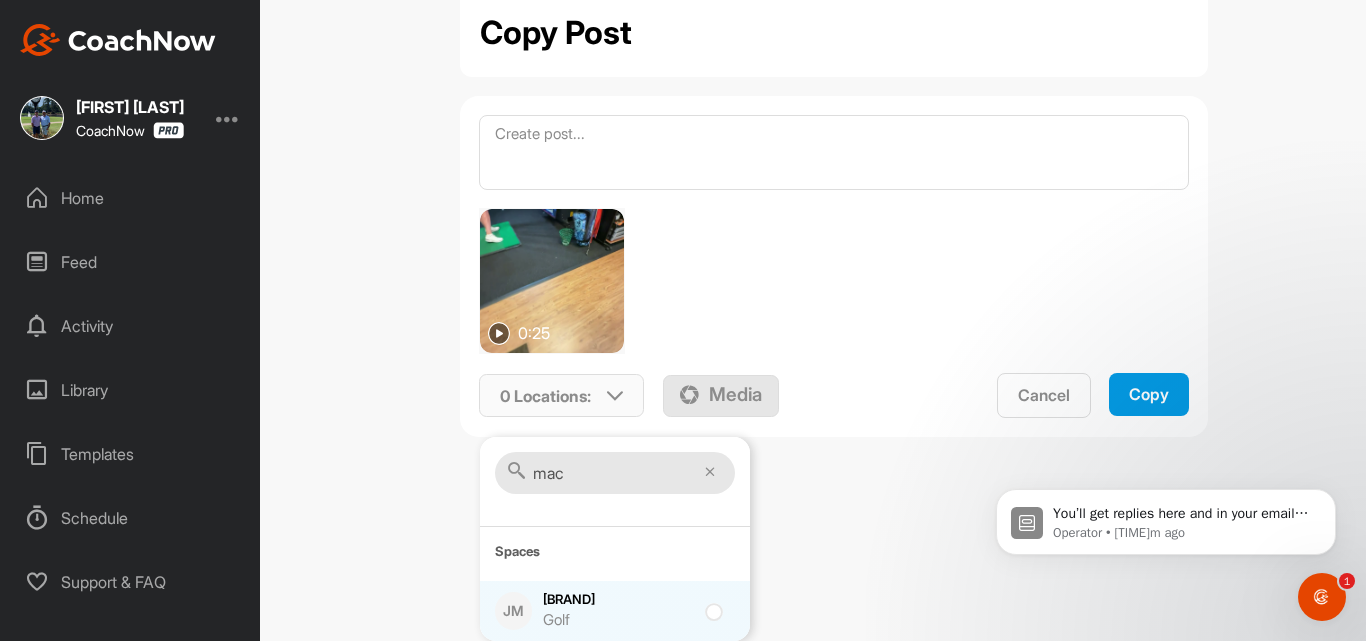 type on "mac" 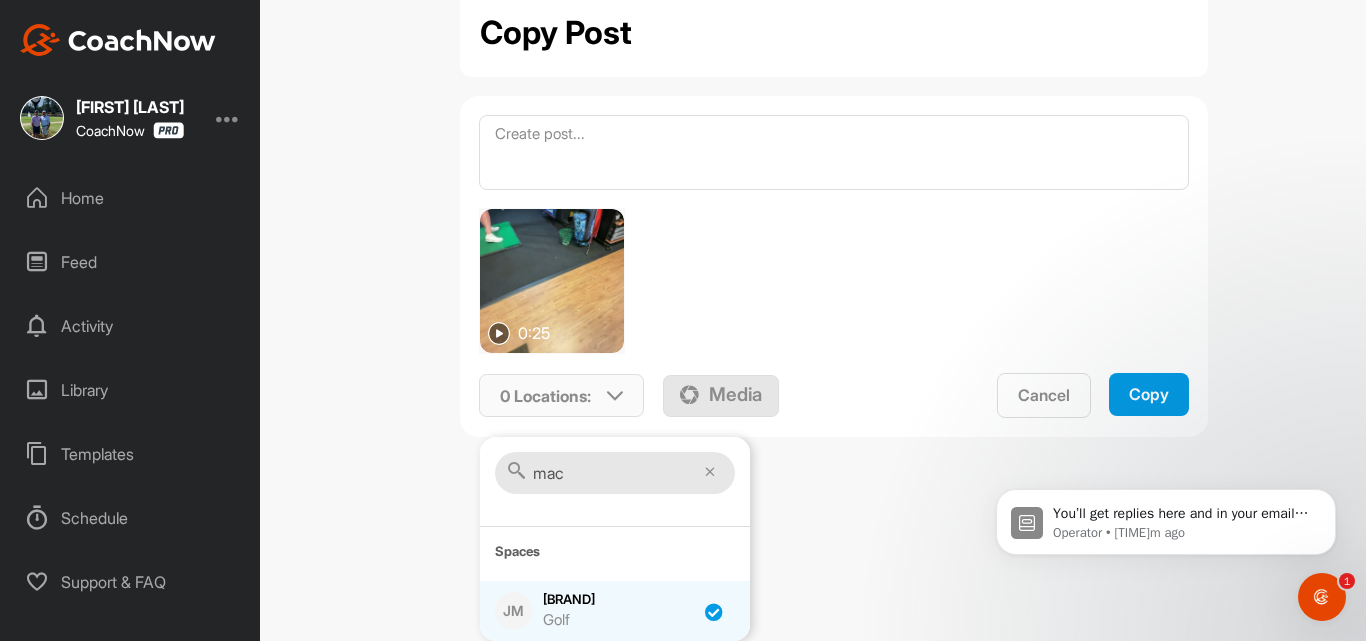 checkbox on "true" 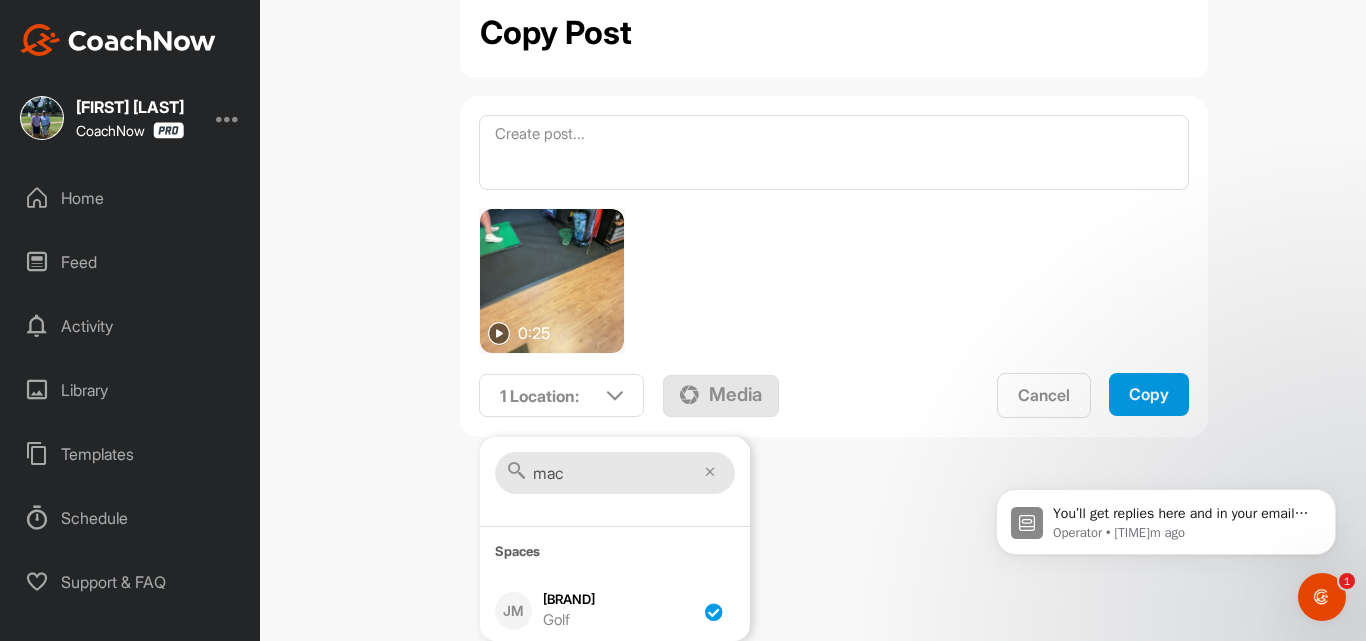 click on "Copy" at bounding box center [1149, 394] 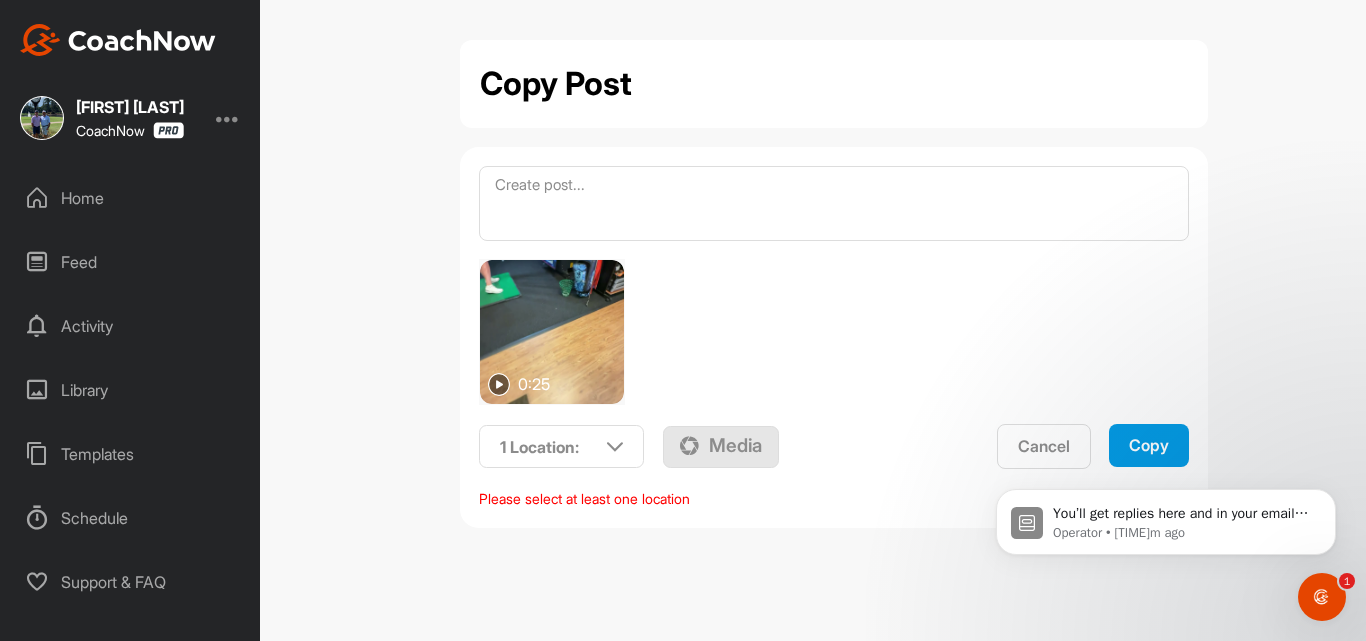 scroll, scrollTop: 0, scrollLeft: 0, axis: both 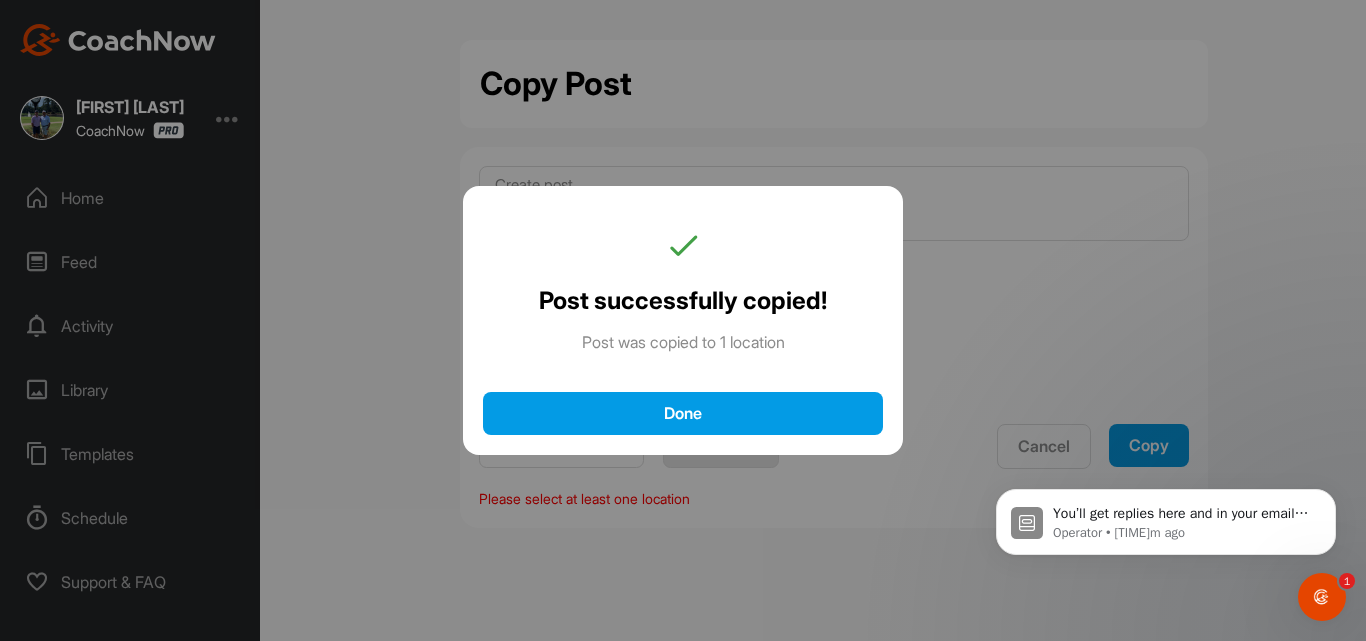 click on "Done" at bounding box center (683, 413) 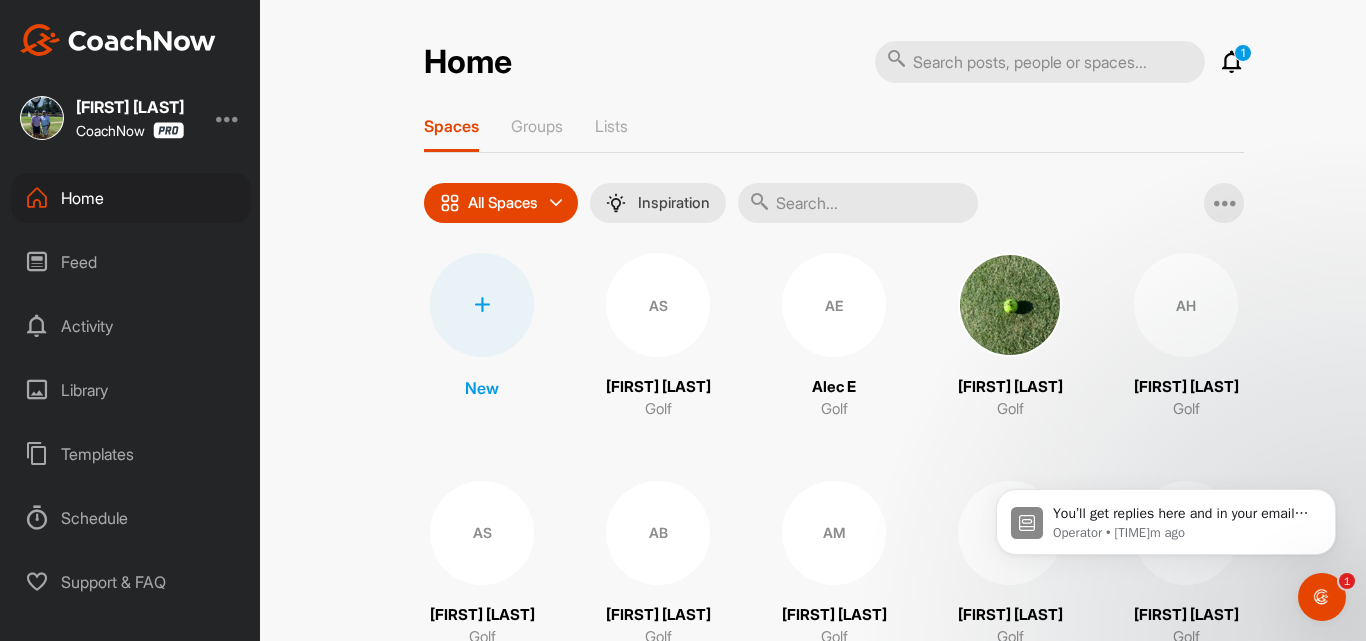 scroll, scrollTop: 0, scrollLeft: 0, axis: both 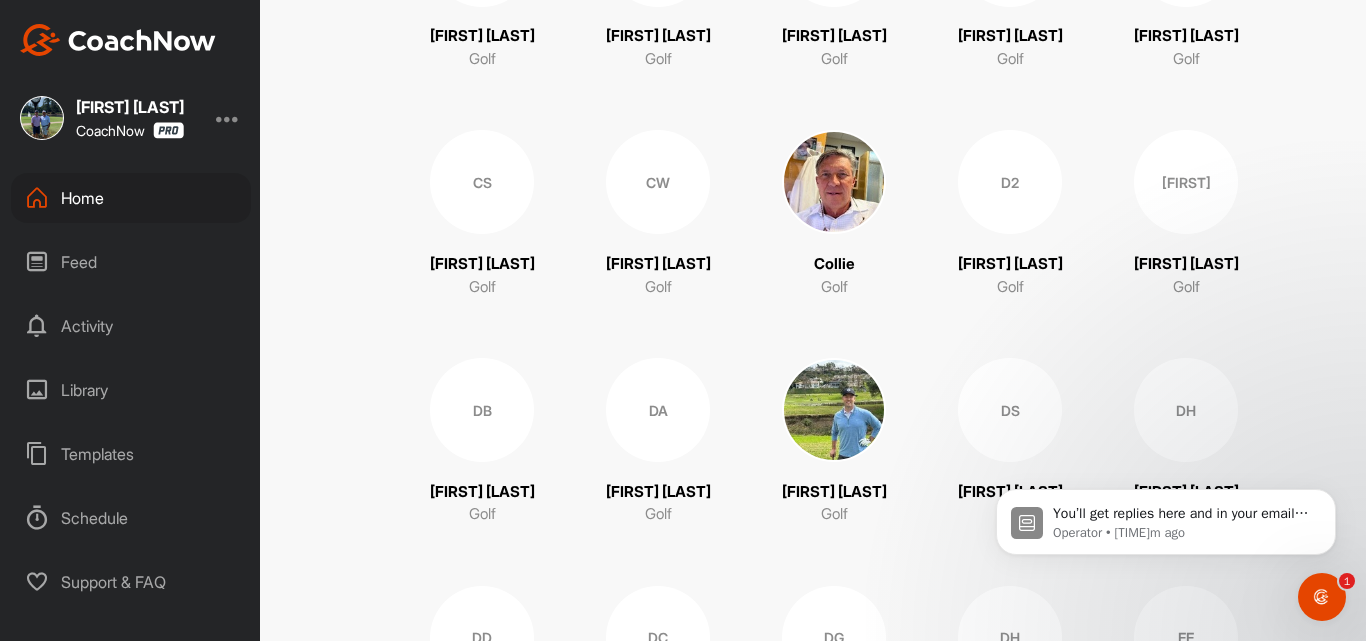 click at bounding box center (834, 182) 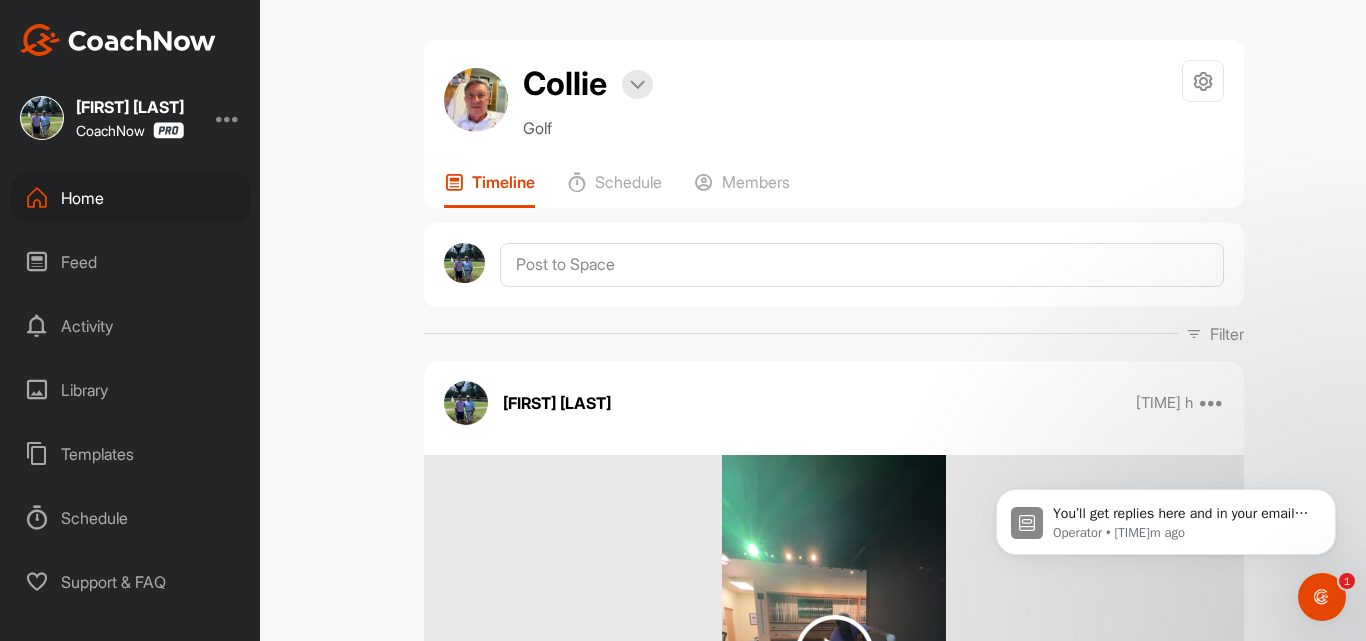 scroll, scrollTop: 0, scrollLeft: 0, axis: both 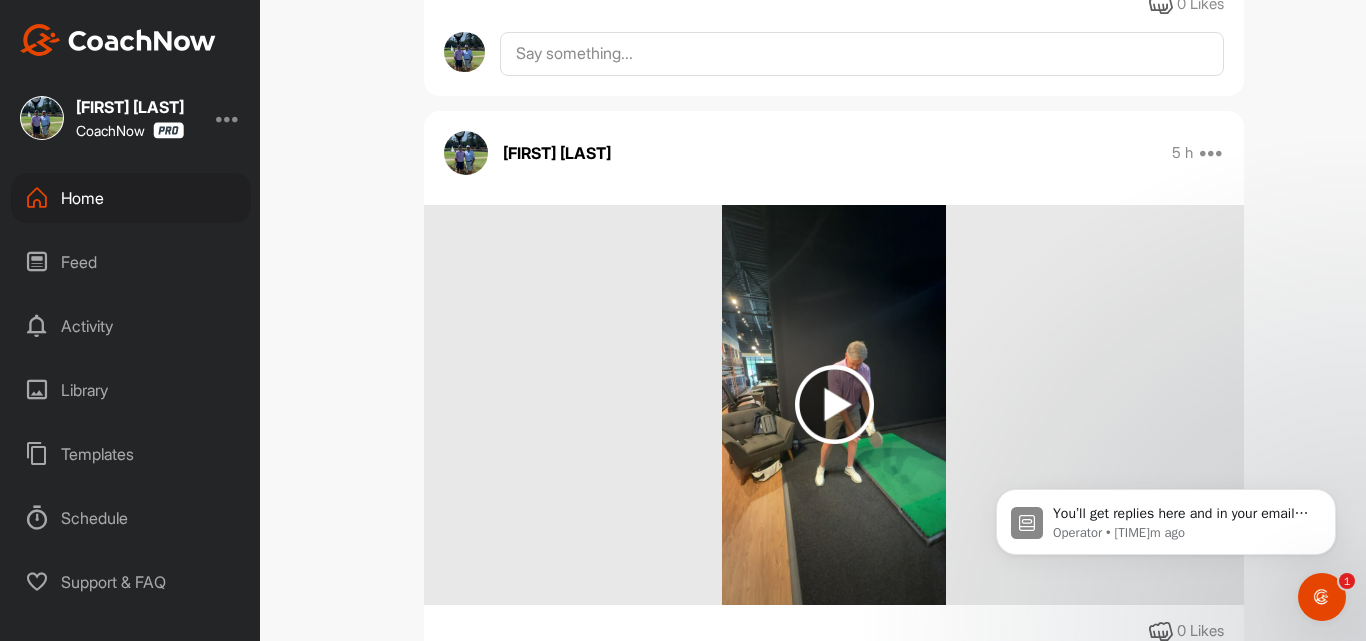 drag, startPoint x: 1359, startPoint y: 26, endPoint x: 347, endPoint y: 118, distance: 1016.1732 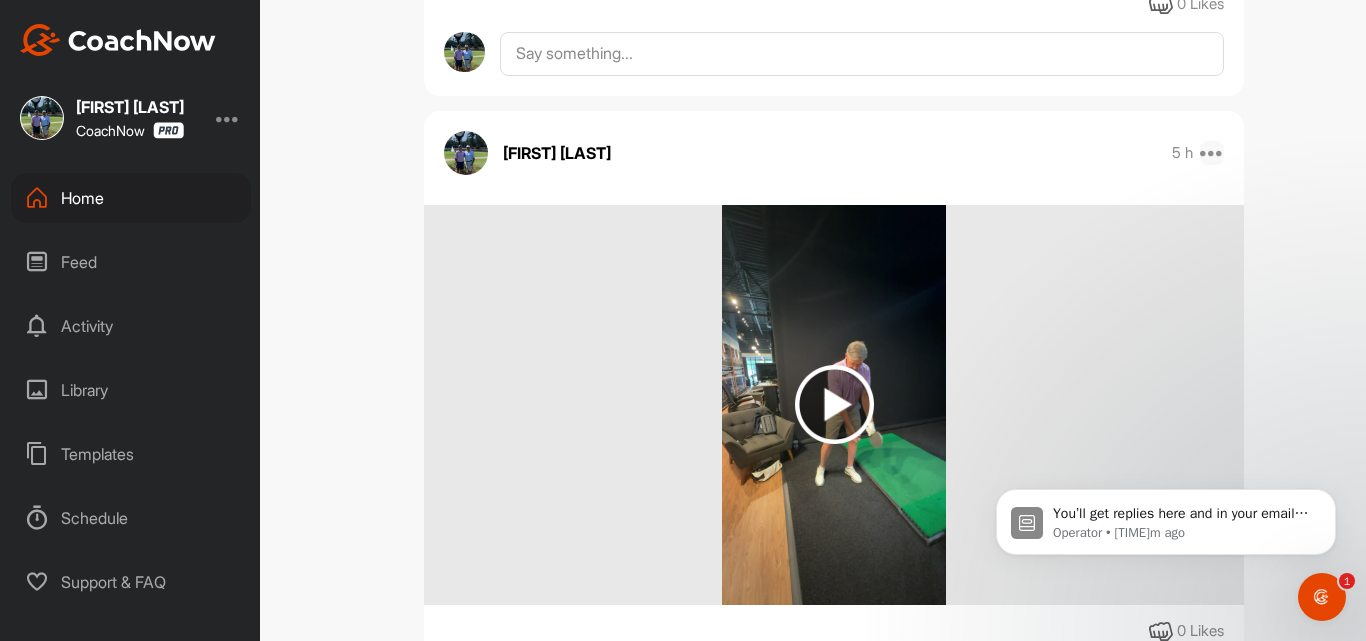 click at bounding box center [1212, 153] 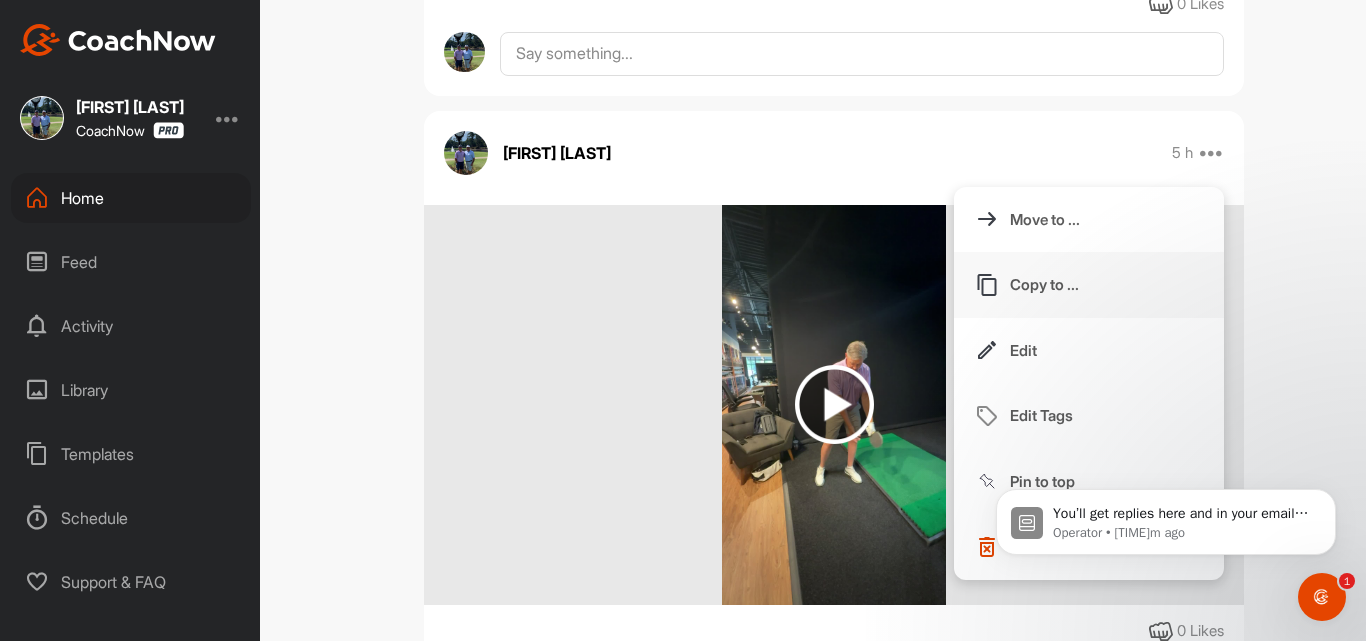 click on "Copy to ..." at bounding box center (1089, 285) 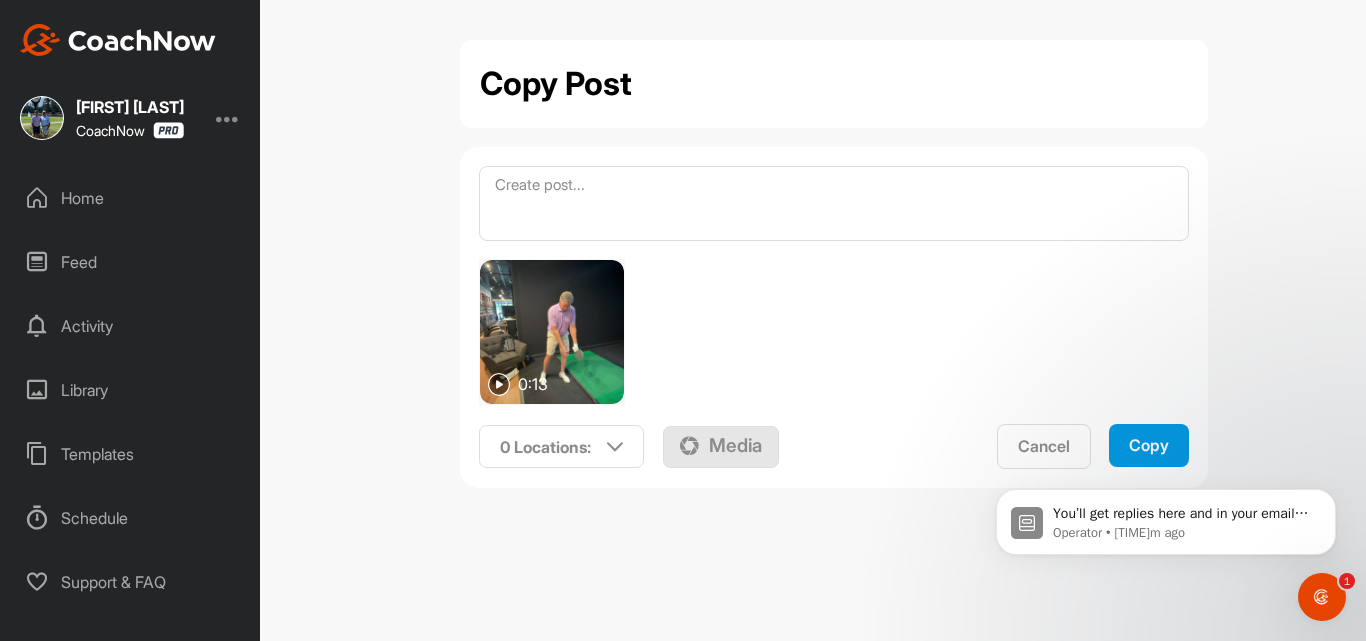scroll, scrollTop: 0, scrollLeft: 0, axis: both 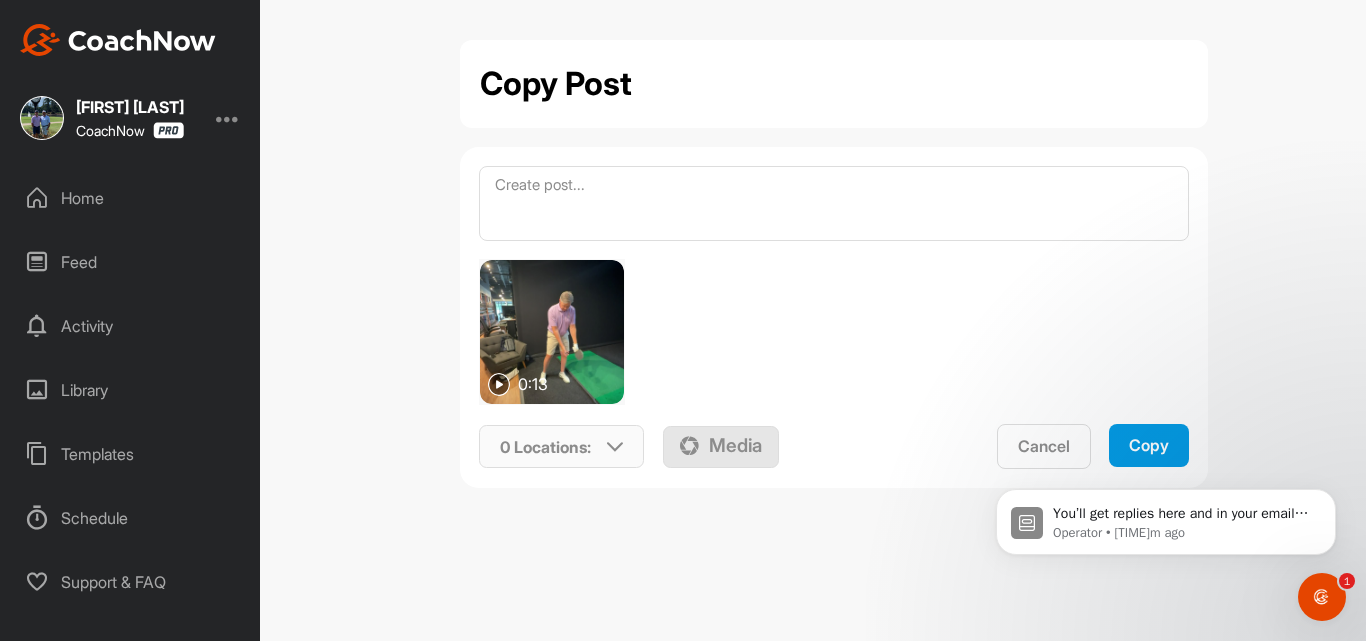 click at bounding box center [615, 447] 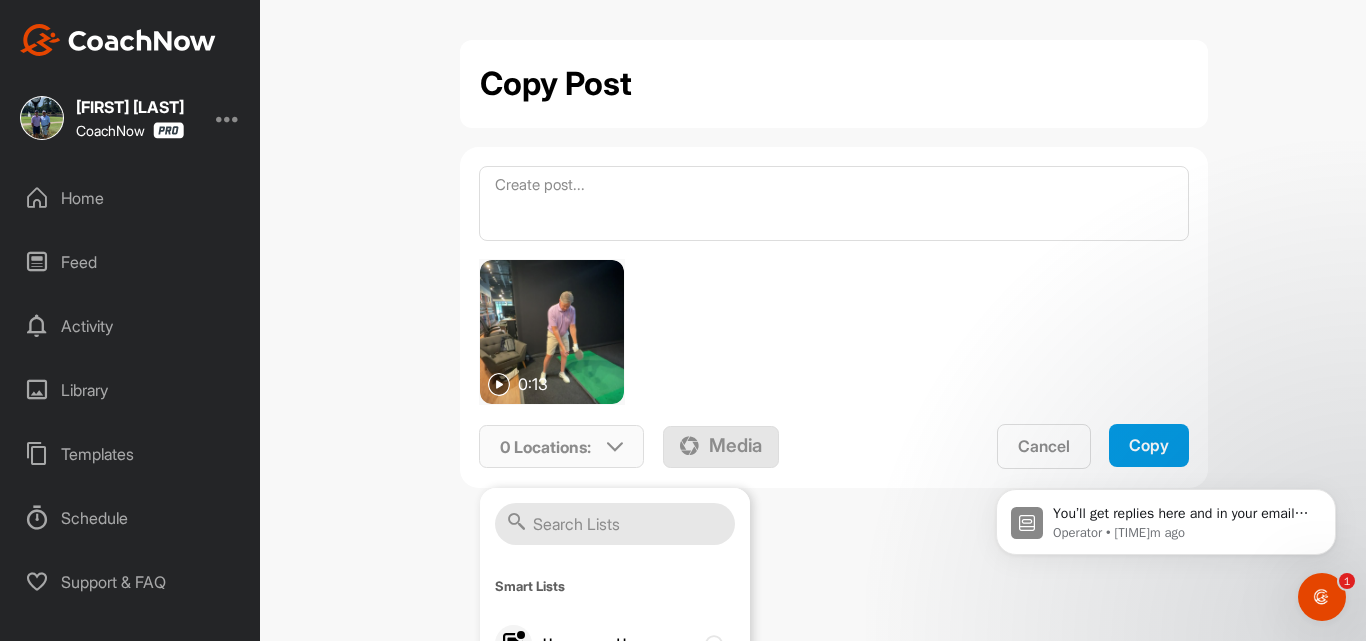 click at bounding box center (615, 524) 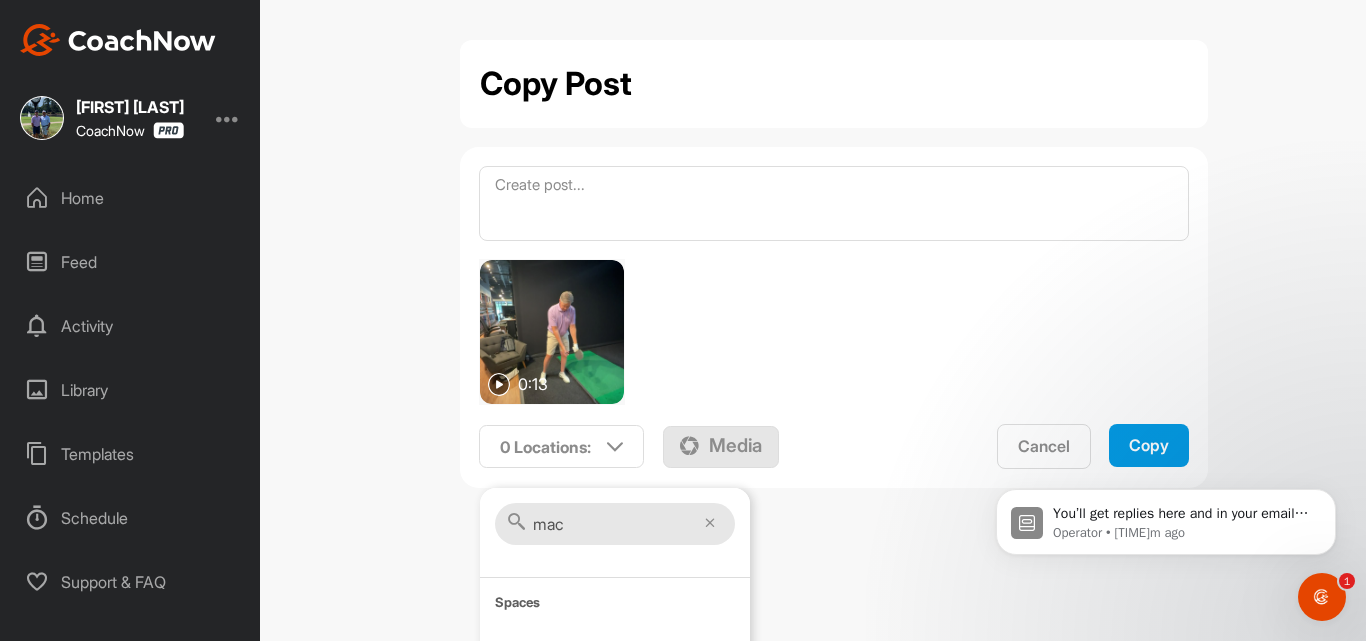 scroll, scrollTop: 51, scrollLeft: 0, axis: vertical 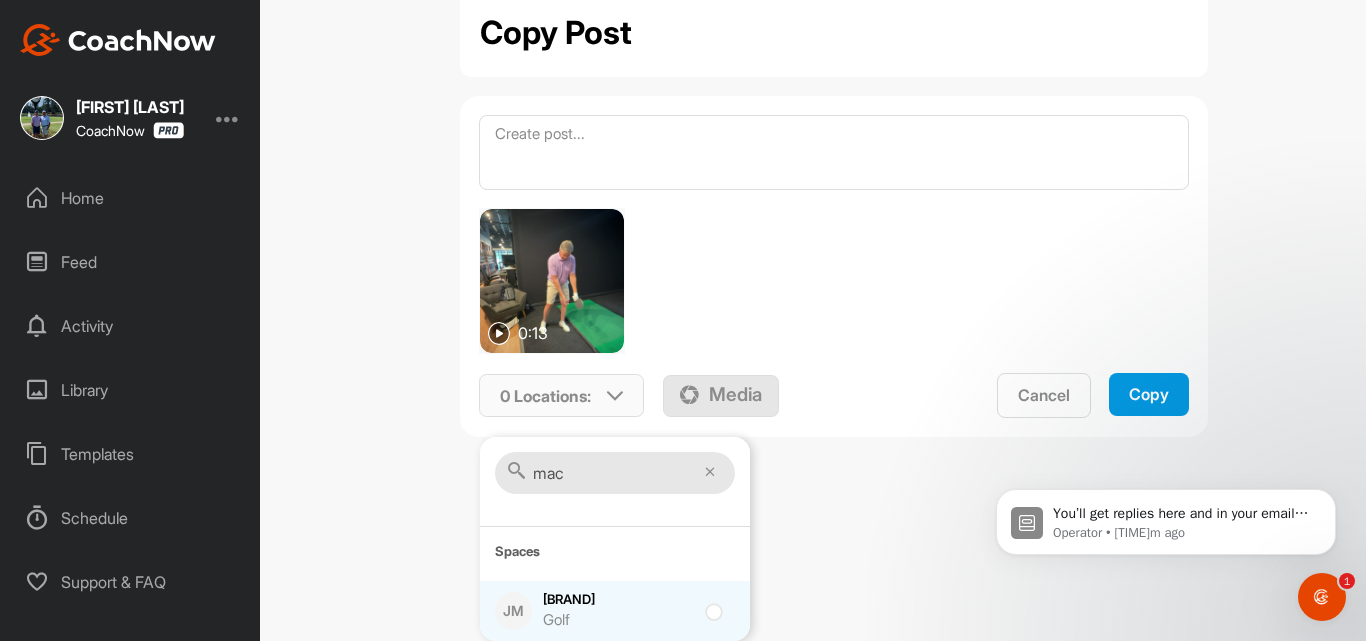 type on "mac" 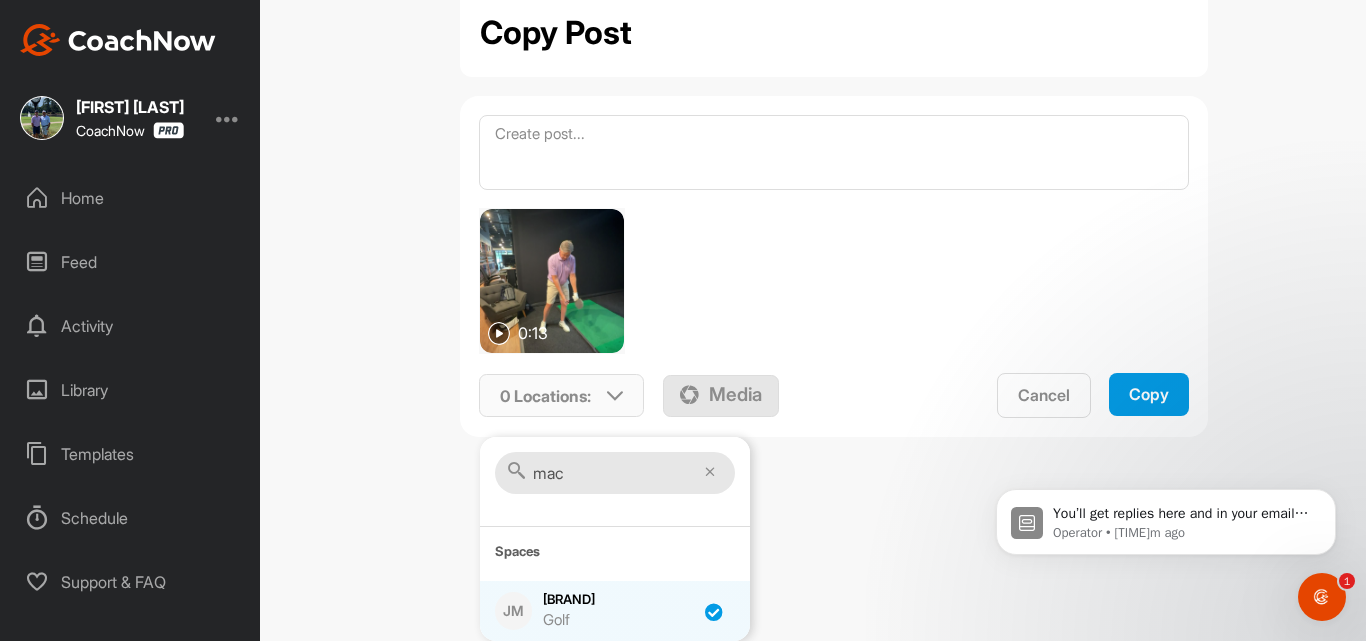 checkbox on "true" 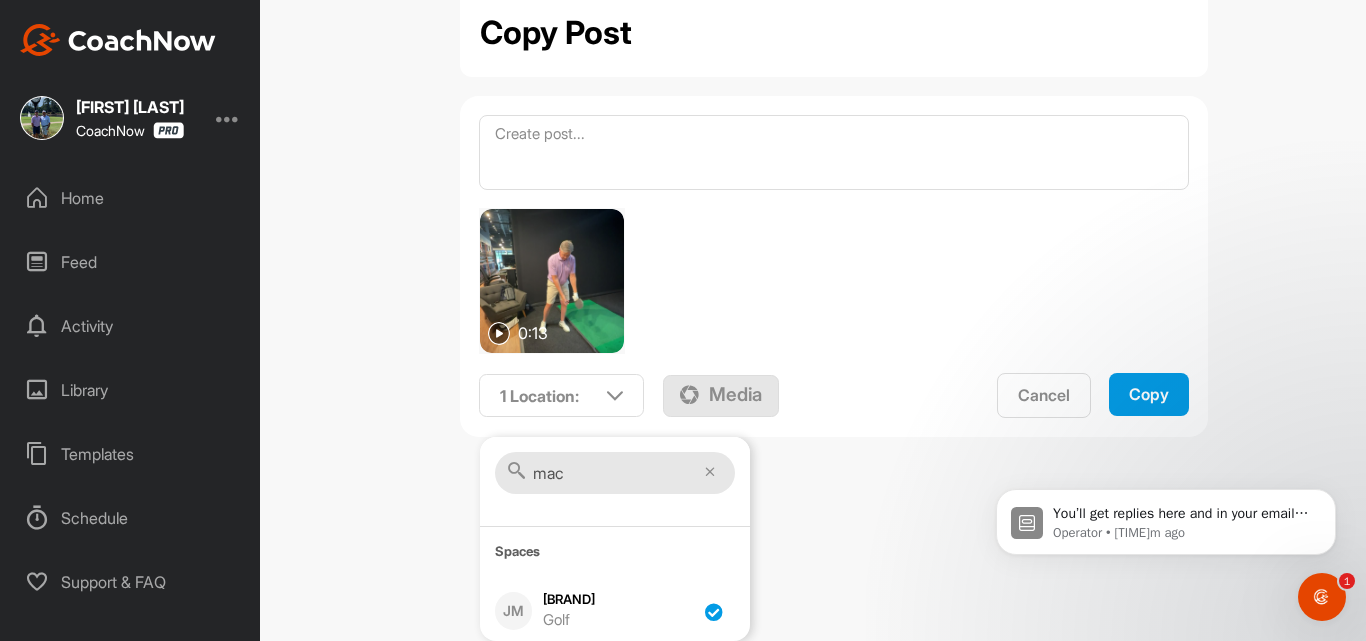 click on "Copy" at bounding box center (1149, 394) 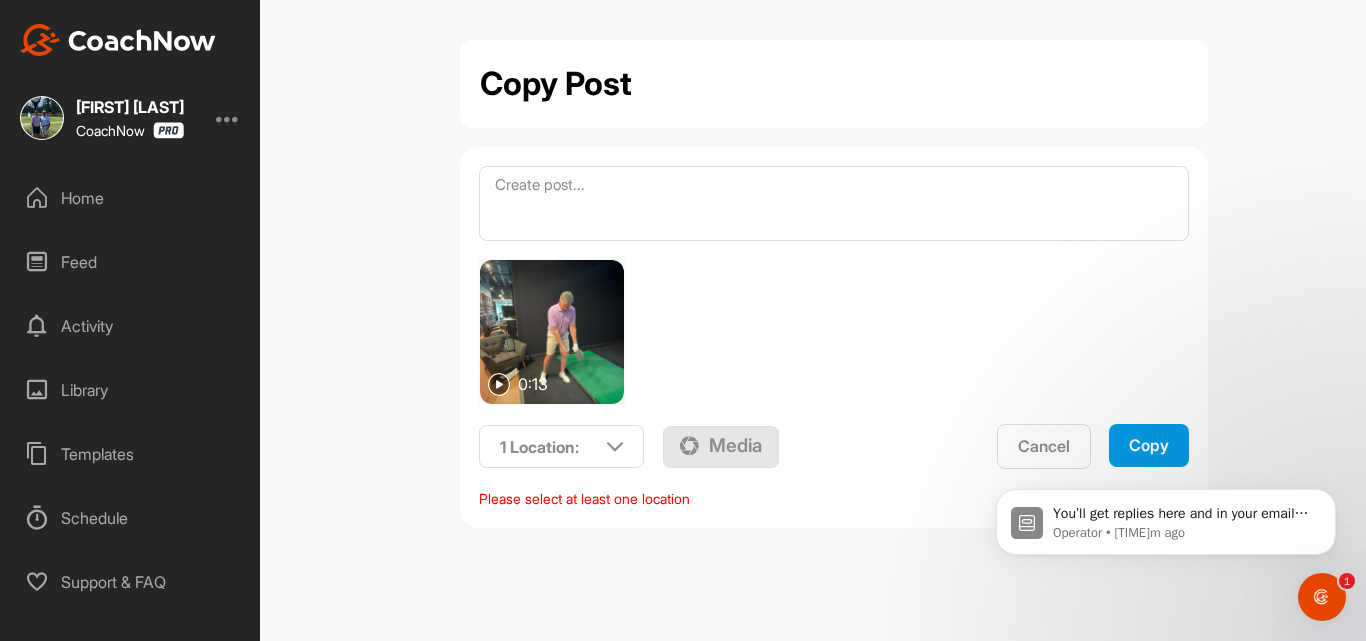 scroll, scrollTop: 0, scrollLeft: 0, axis: both 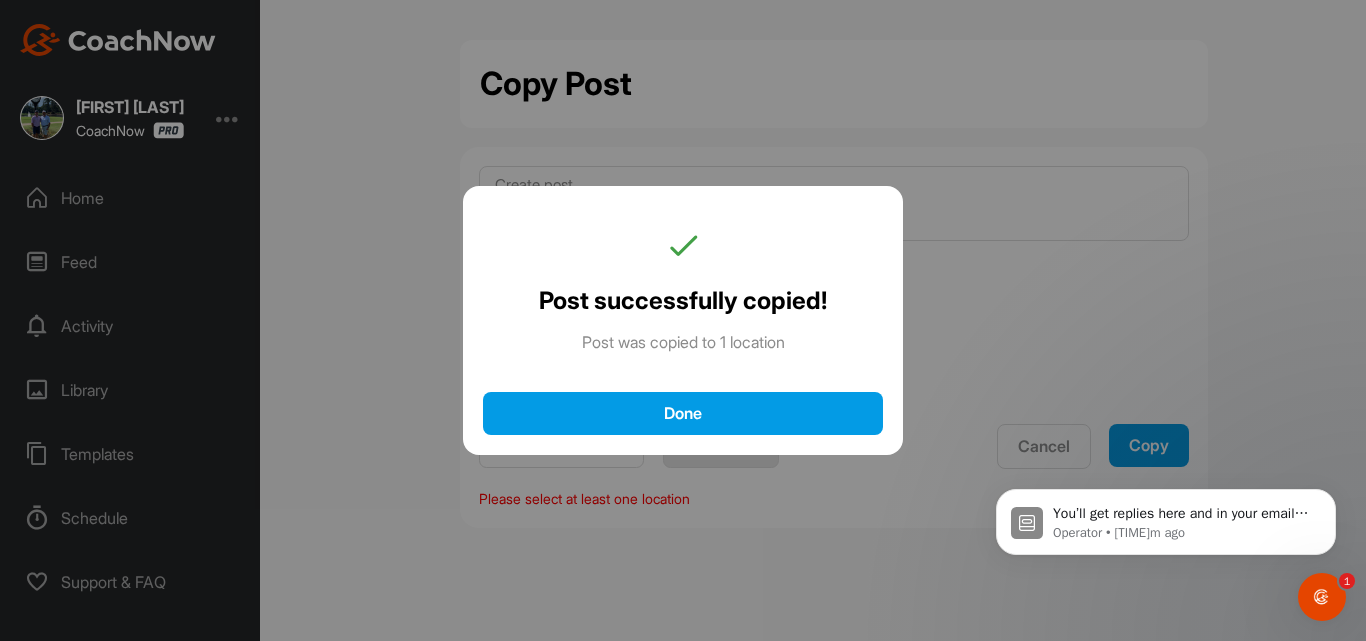 click on "Done" at bounding box center (683, 413) 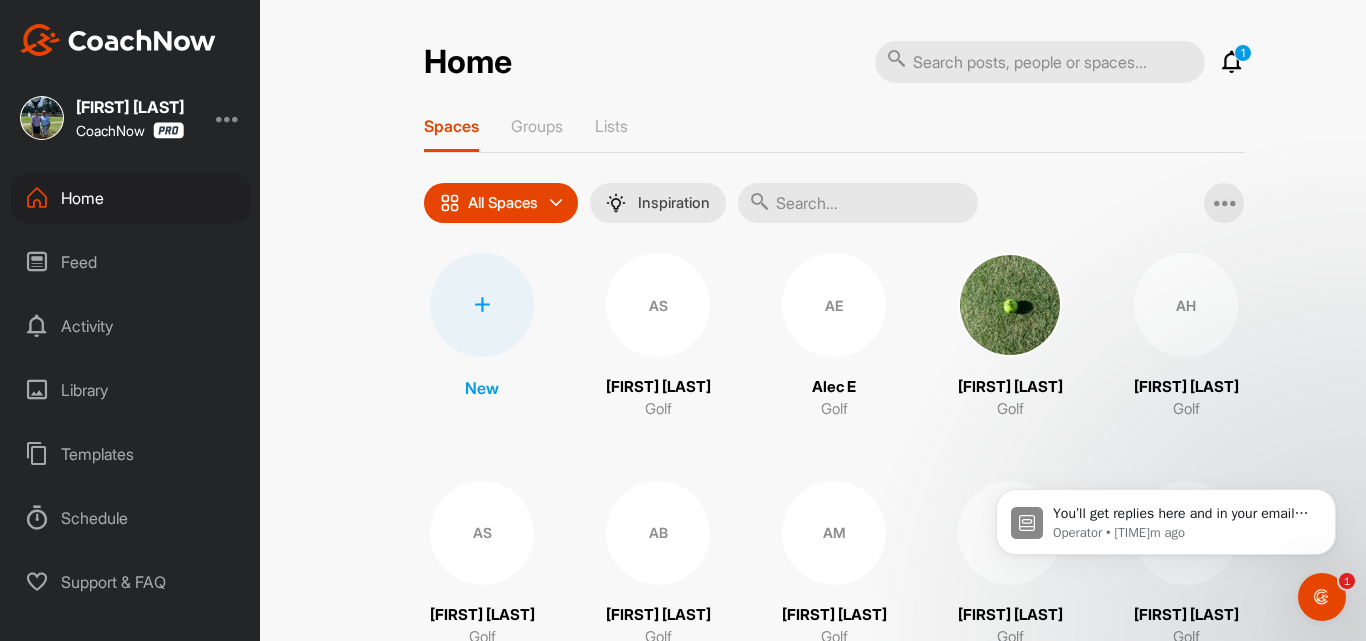 scroll, scrollTop: 0, scrollLeft: 0, axis: both 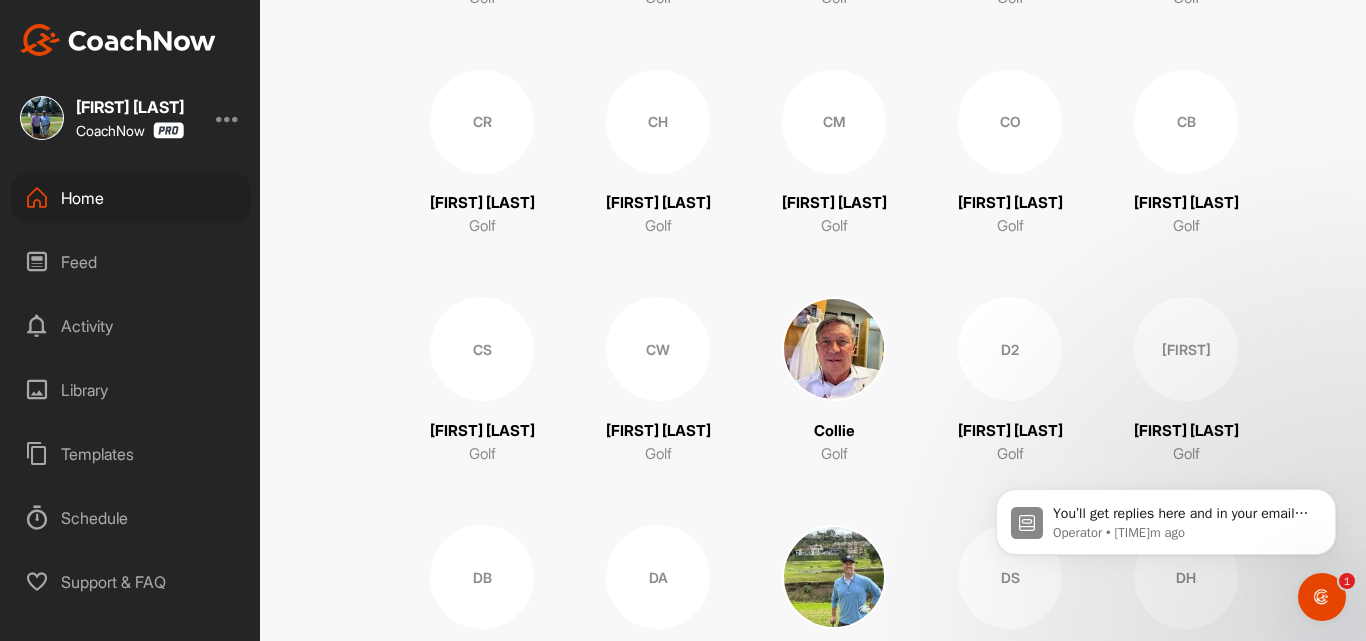 click at bounding box center (834, 349) 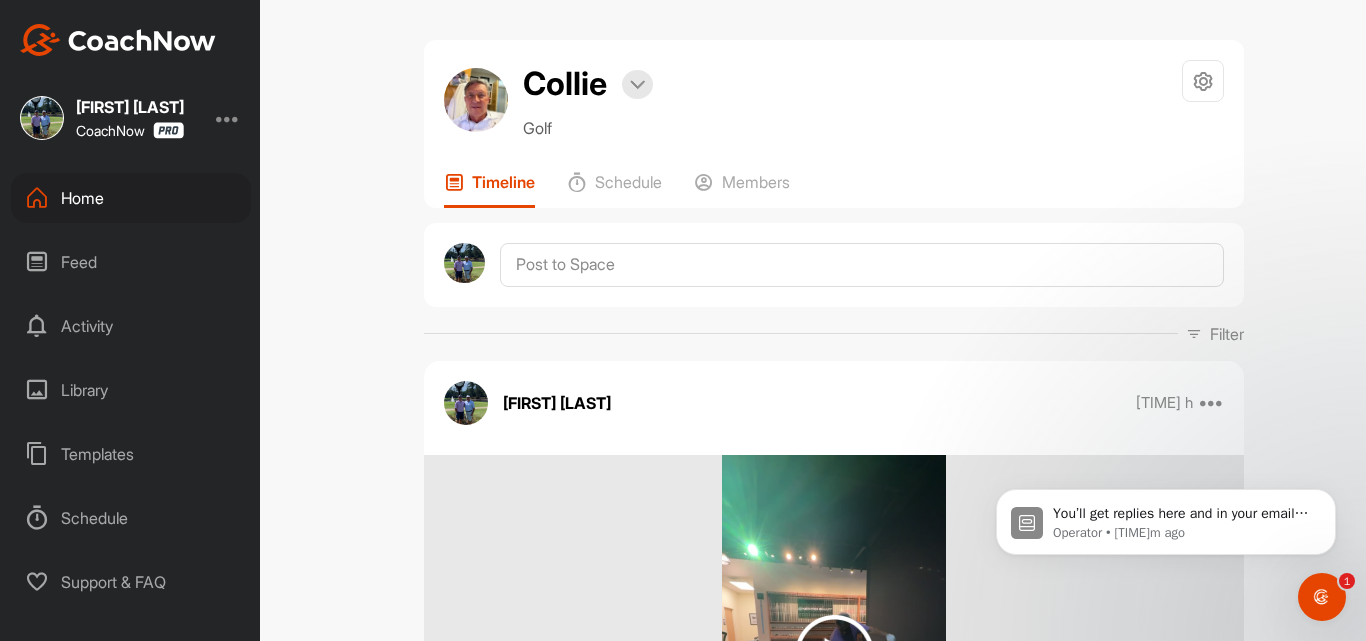 scroll, scrollTop: 0, scrollLeft: 0, axis: both 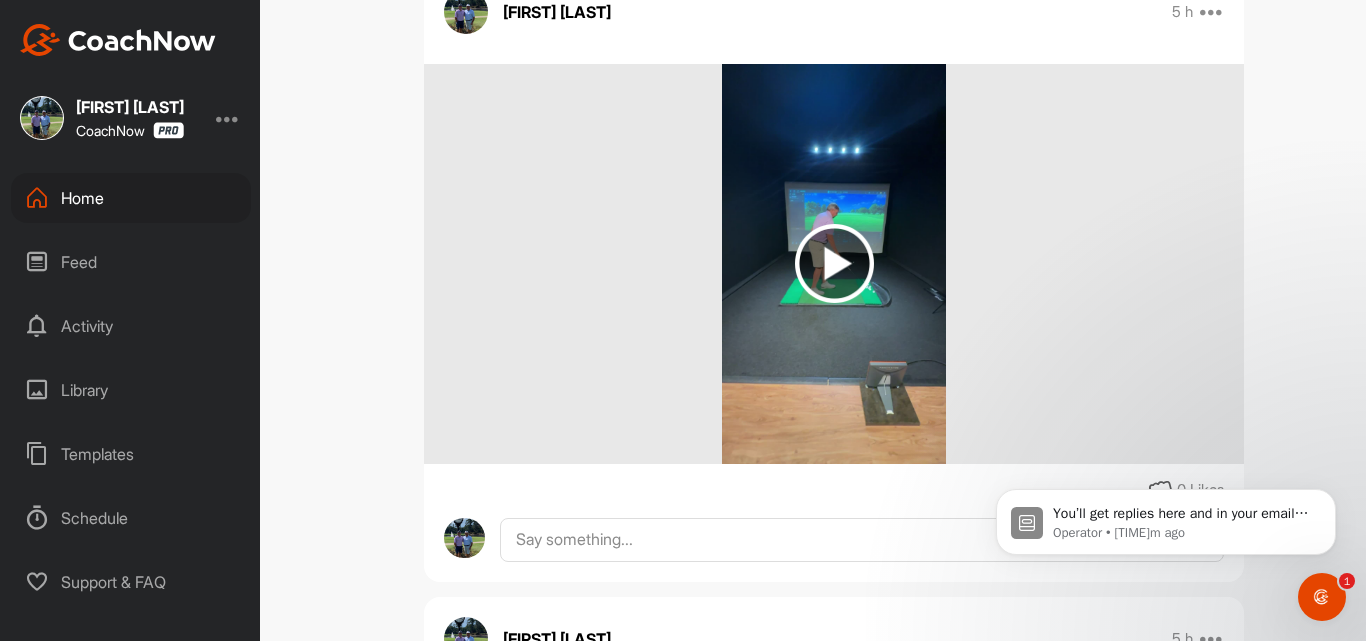 click on "You’ll get replies here and in your email: ✉️ jonathan@robogolfprocharleston.com Our usual reply time 🕒 A day Operator • 6m ago" at bounding box center [1166, 430] 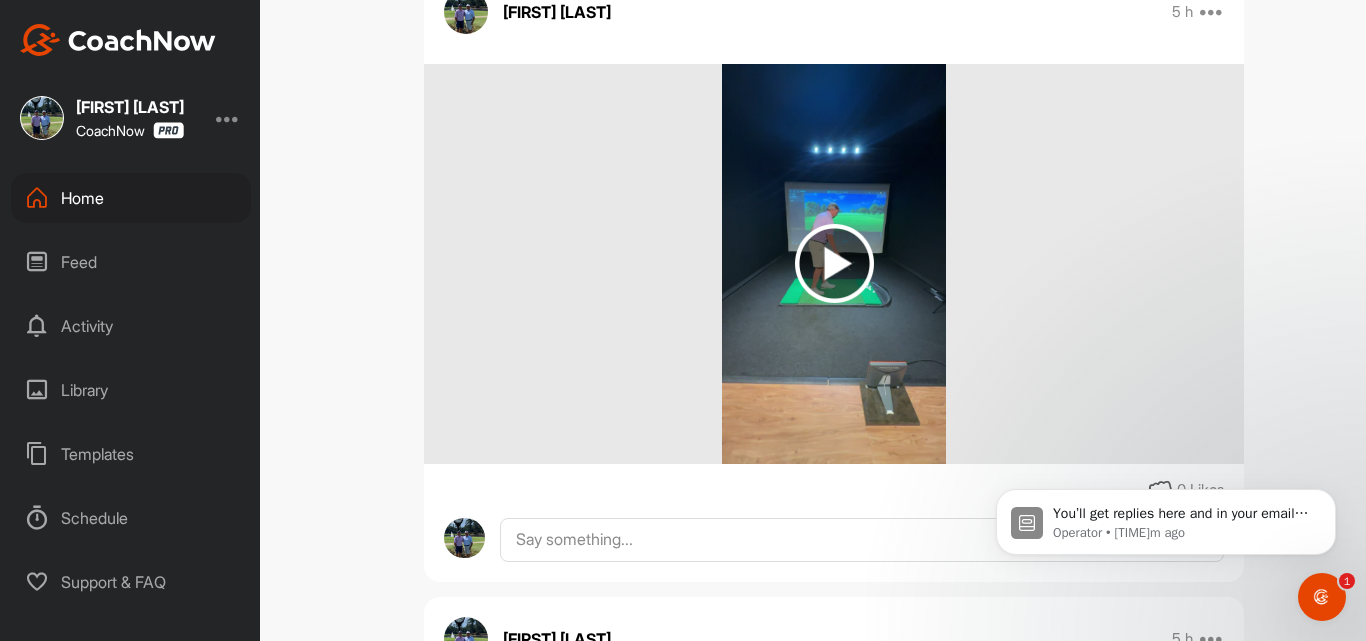 click on "You’ll get replies here and in your email: ✉️ jonathan@robogolfprocharleston.com Our usual reply time 🕒 A day Operator • 6m ago" at bounding box center (1166, 430) 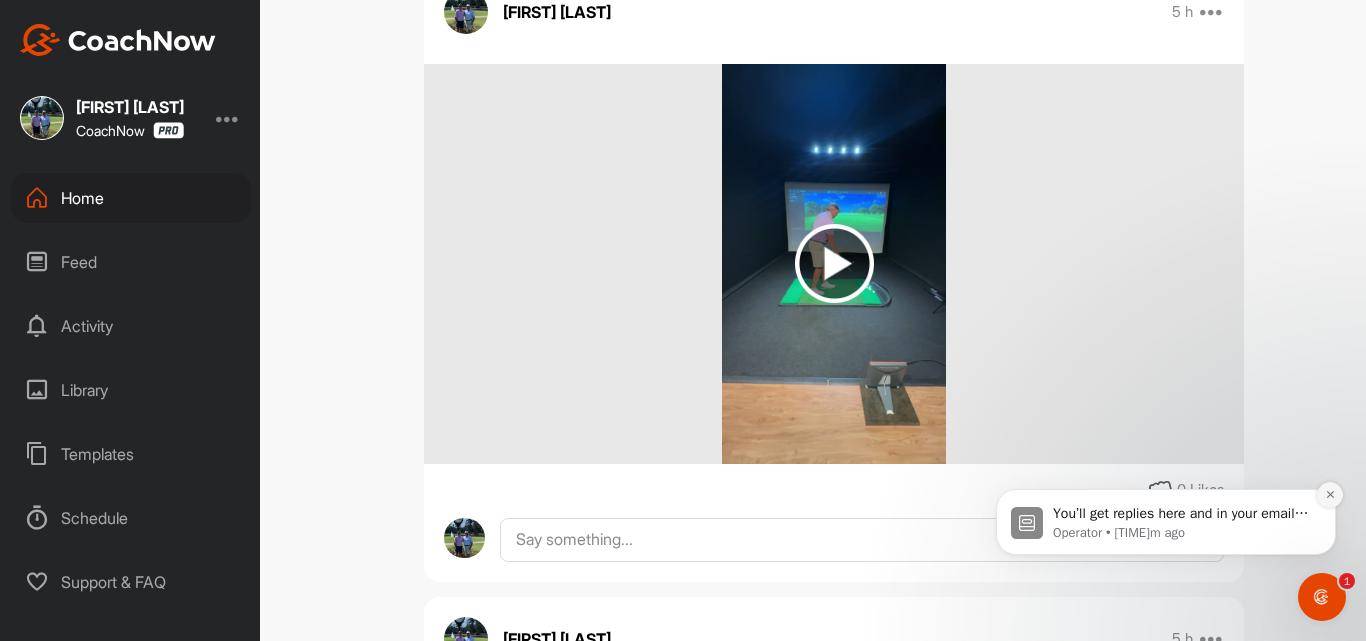 click 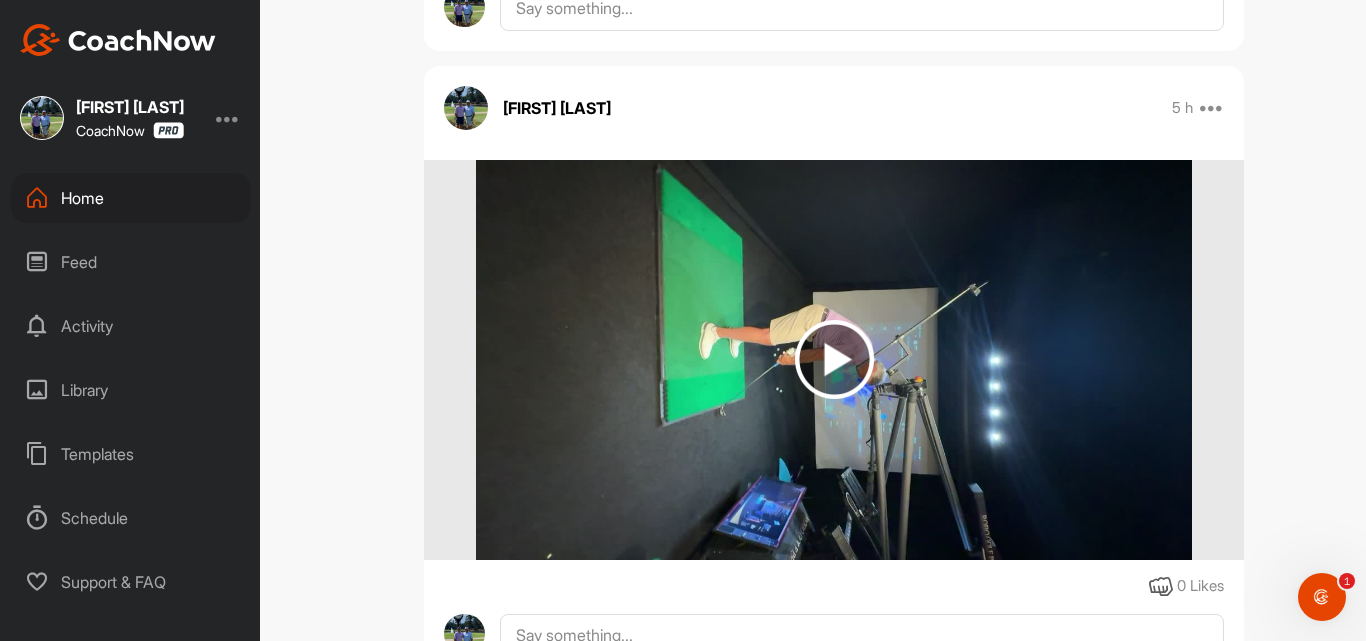 scroll, scrollTop: 12183, scrollLeft: 0, axis: vertical 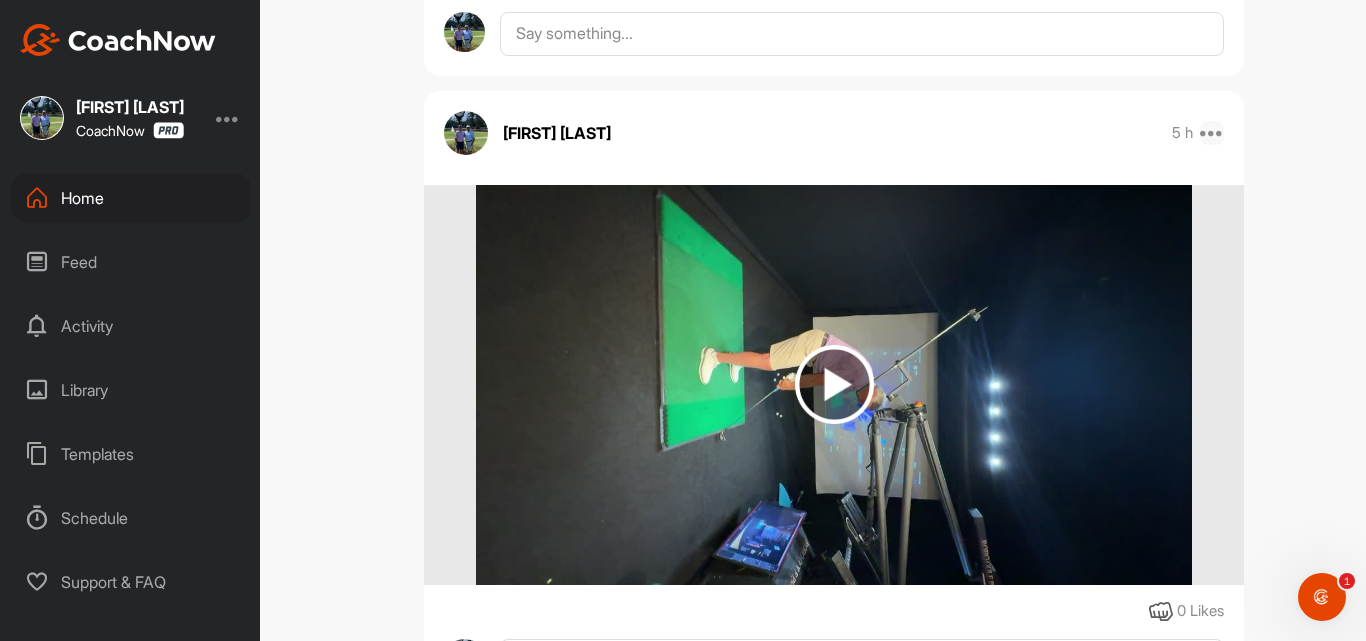 click at bounding box center (1212, 133) 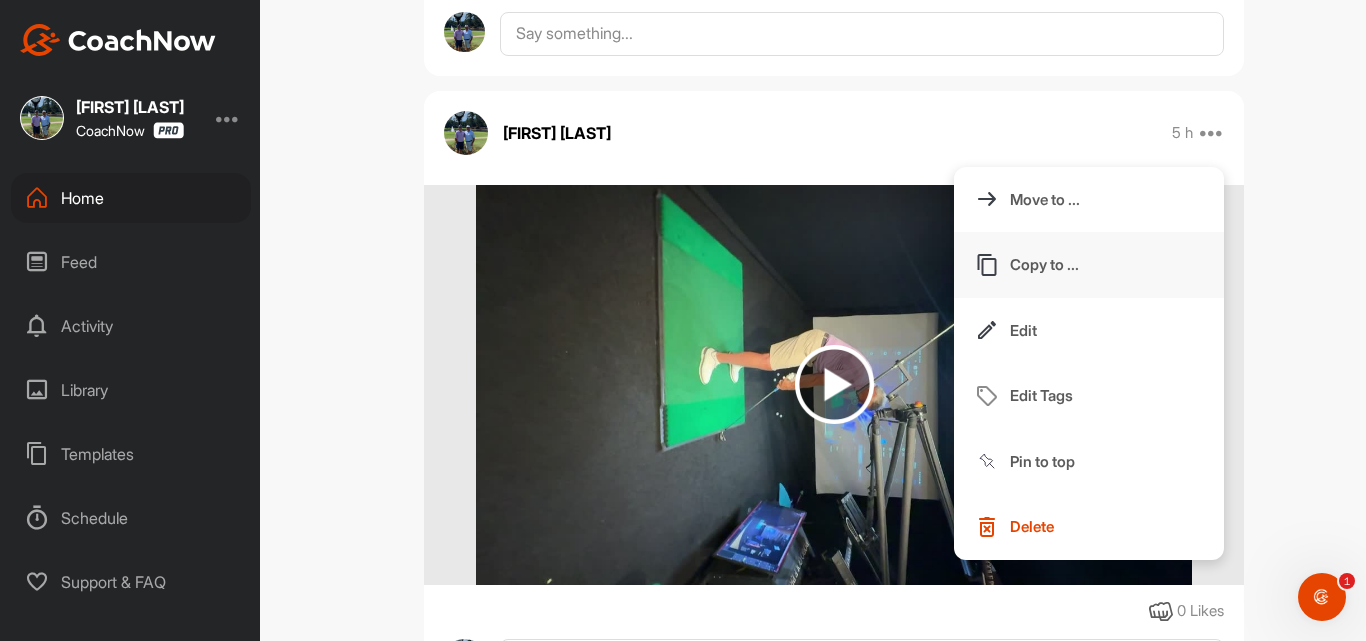 click on "Copy to ..." at bounding box center [1089, 265] 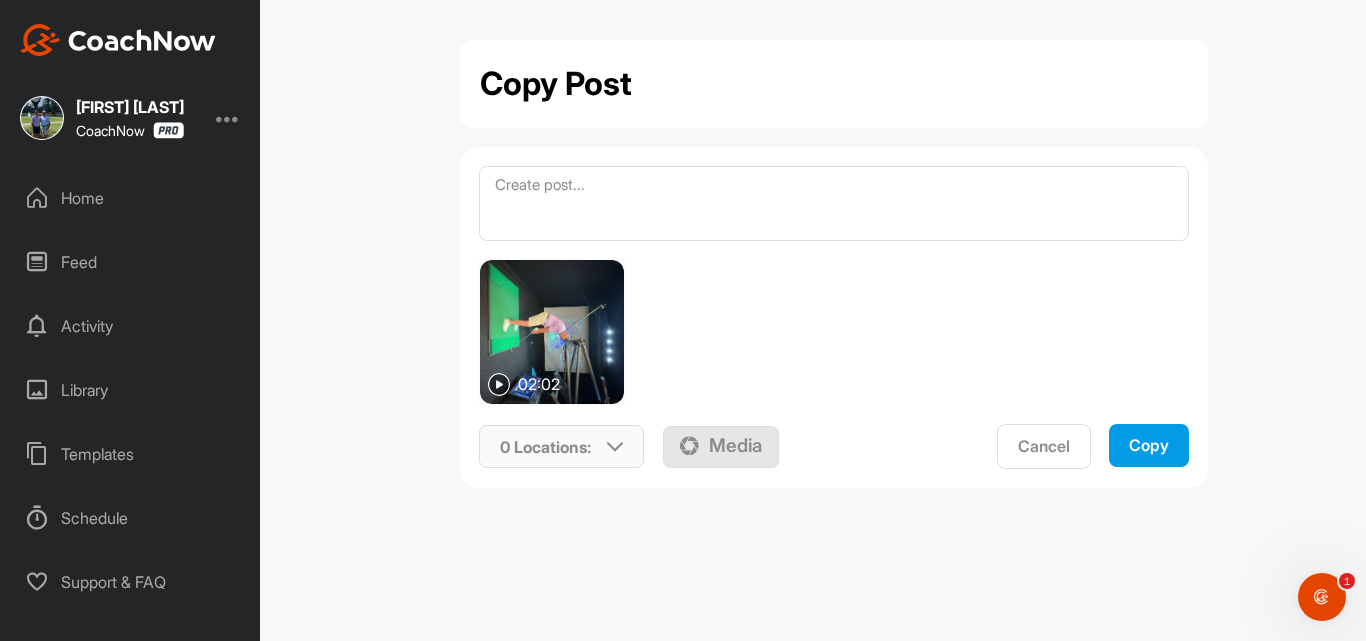 scroll, scrollTop: 0, scrollLeft: 0, axis: both 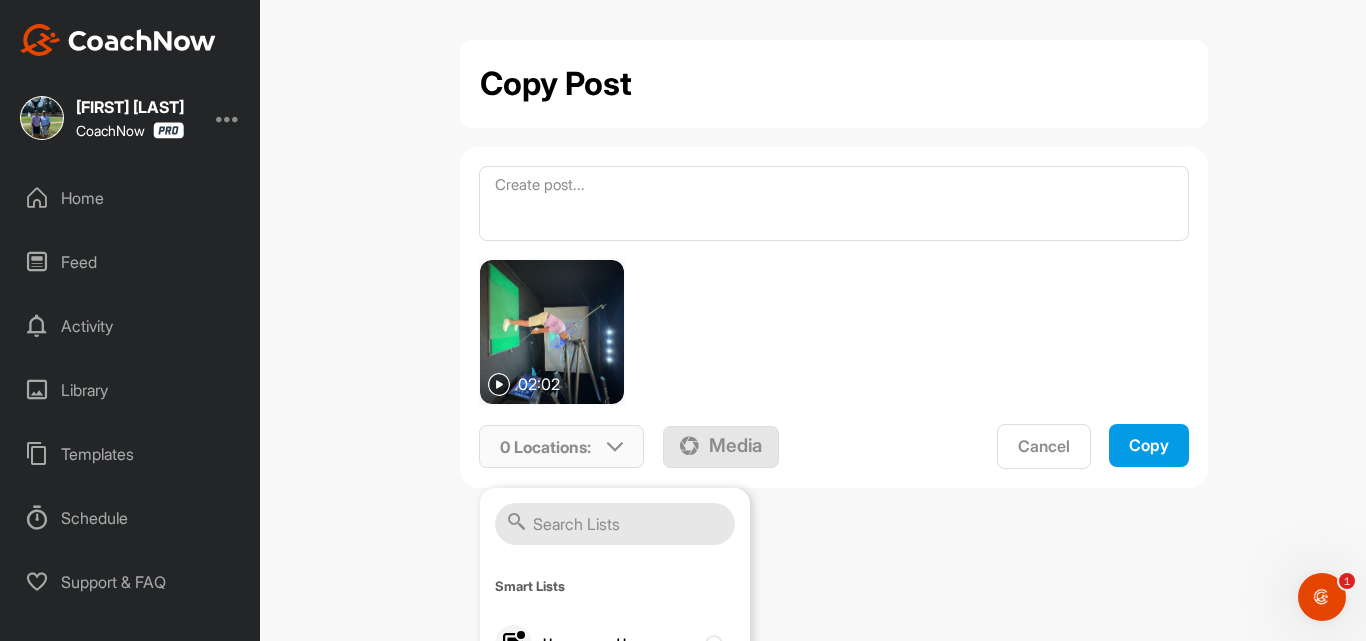 click at bounding box center (615, 524) 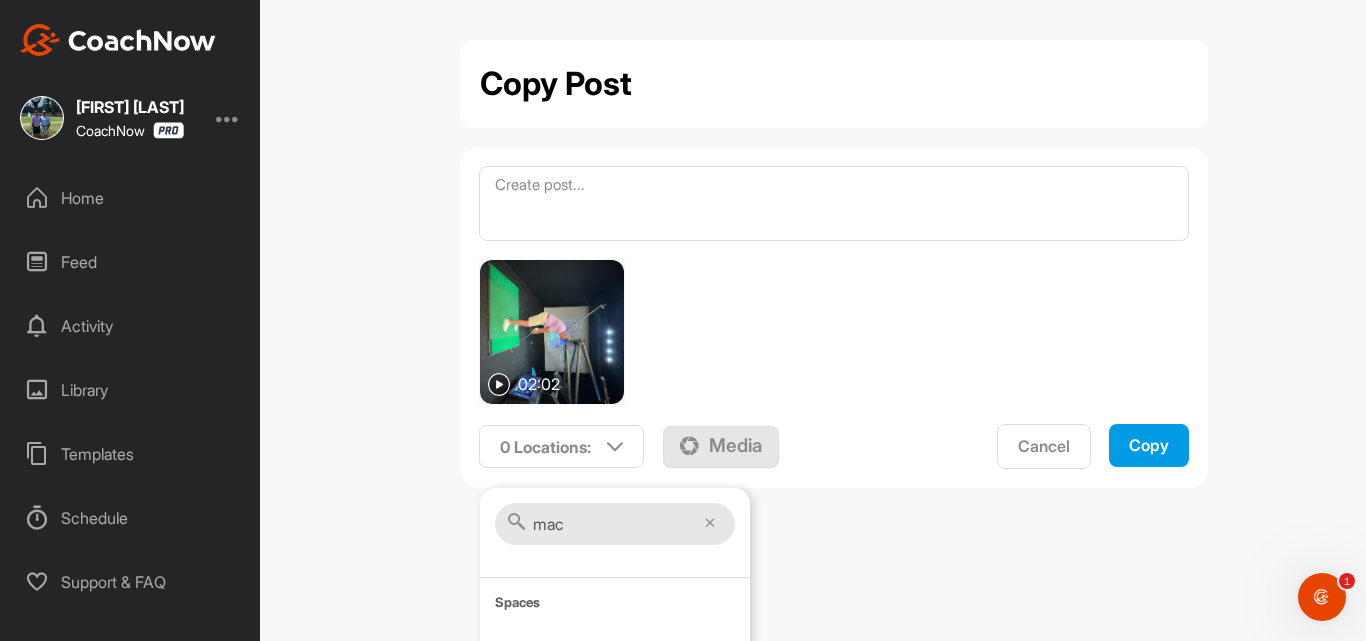 scroll, scrollTop: 51, scrollLeft: 0, axis: vertical 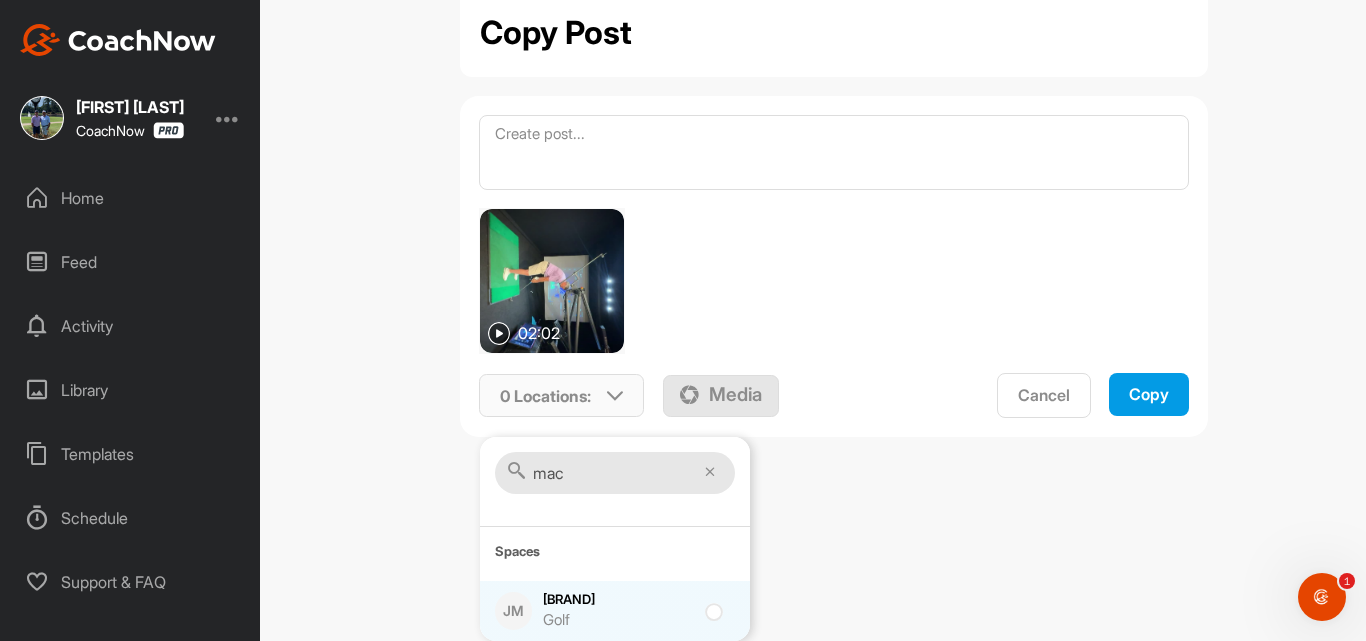 type on "mac" 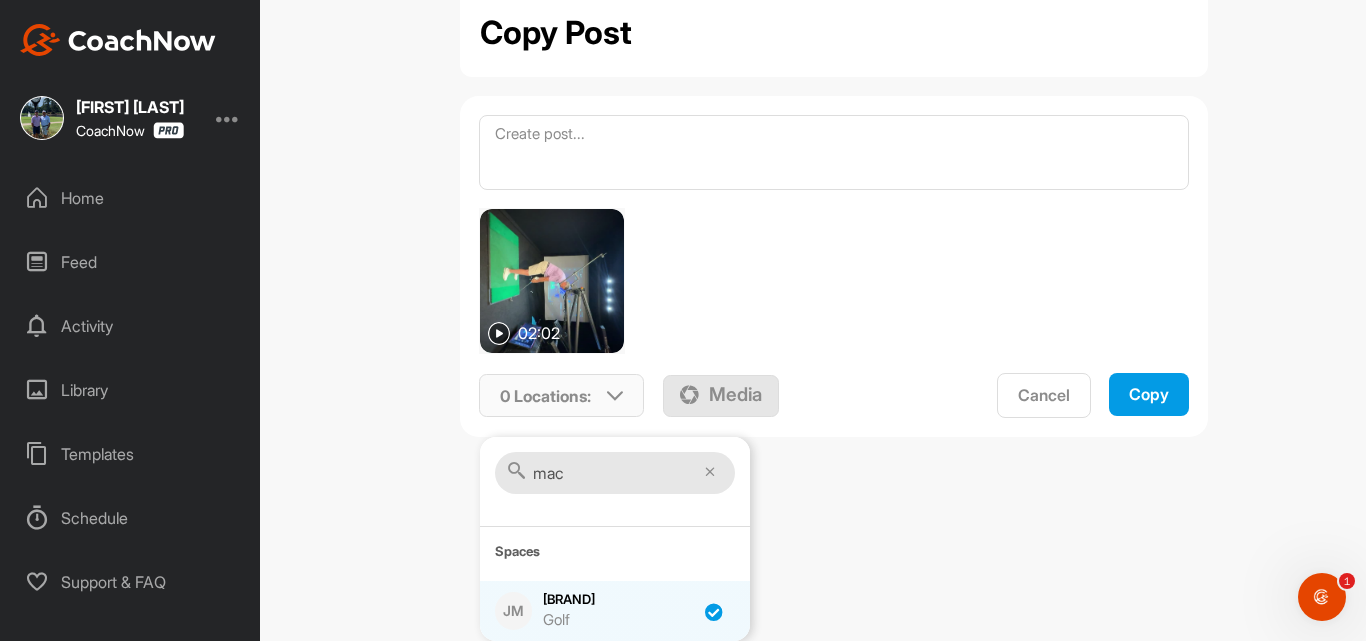 checkbox on "true" 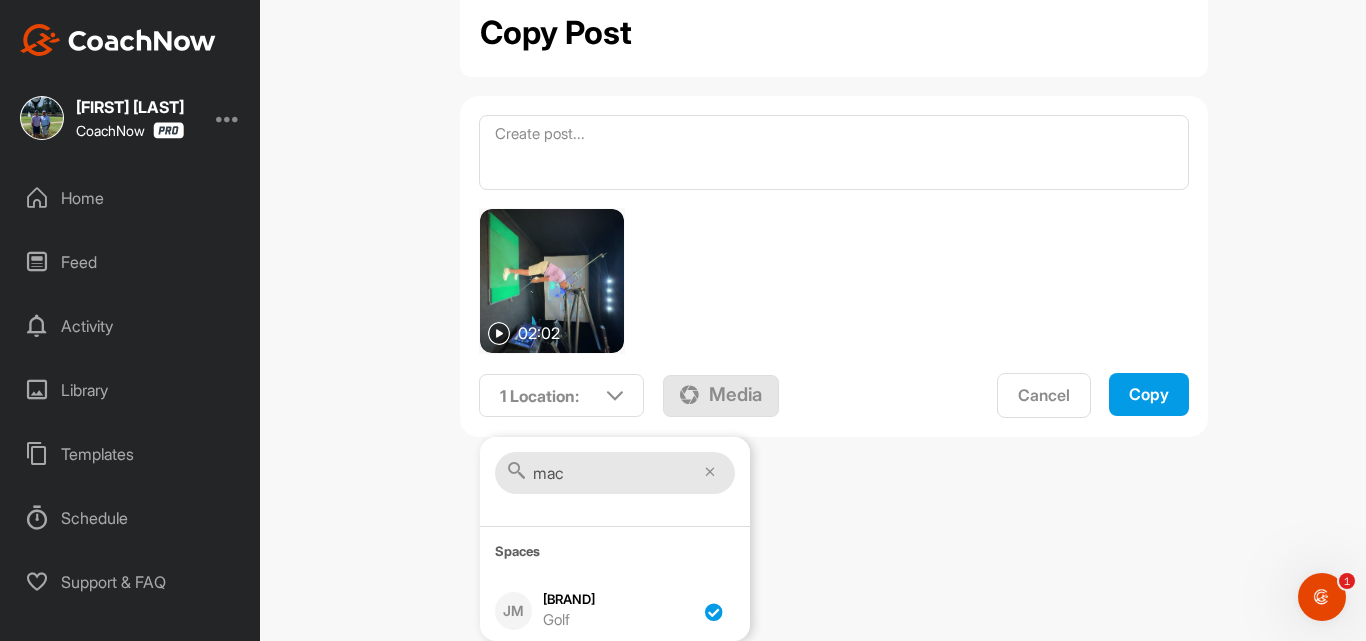 click on "Copy" at bounding box center (1149, 394) 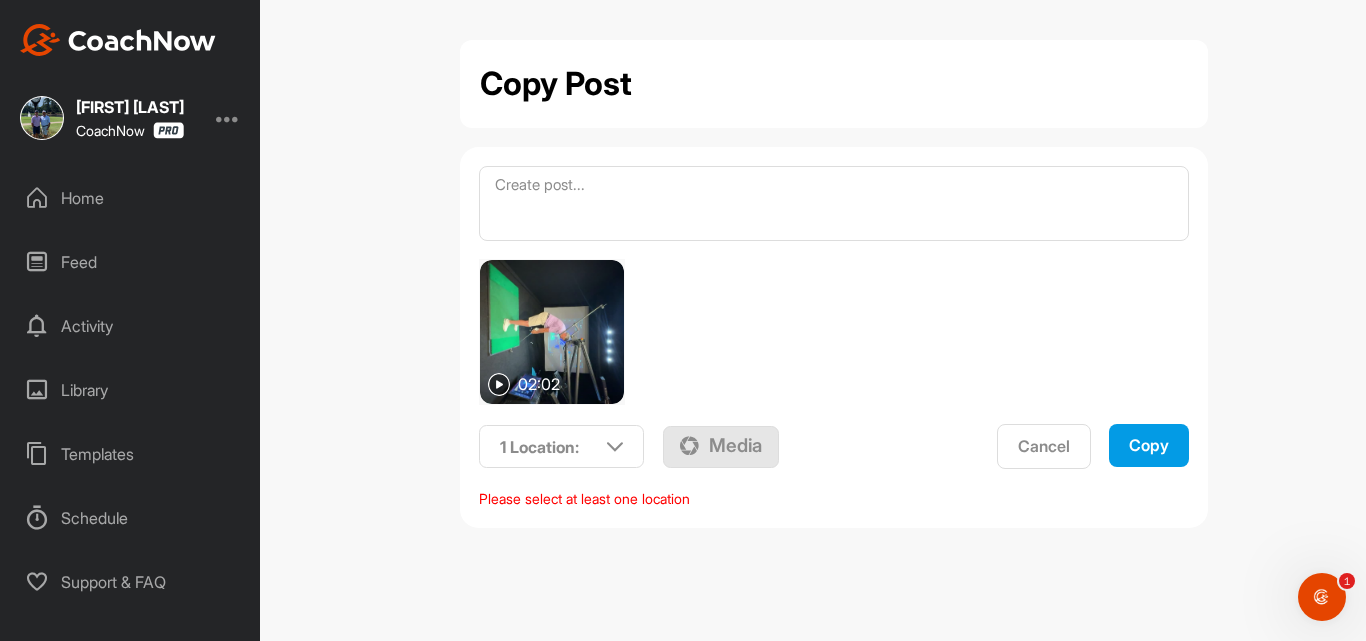 scroll, scrollTop: 0, scrollLeft: 0, axis: both 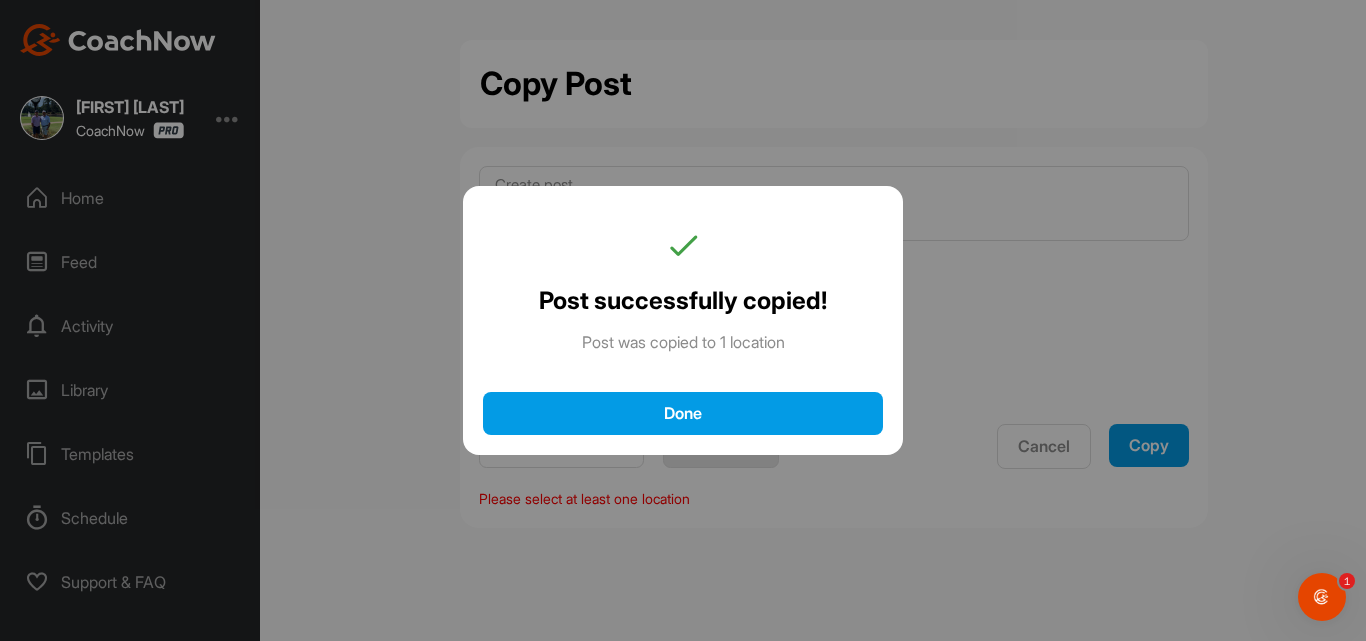 click on "Done" at bounding box center (683, 413) 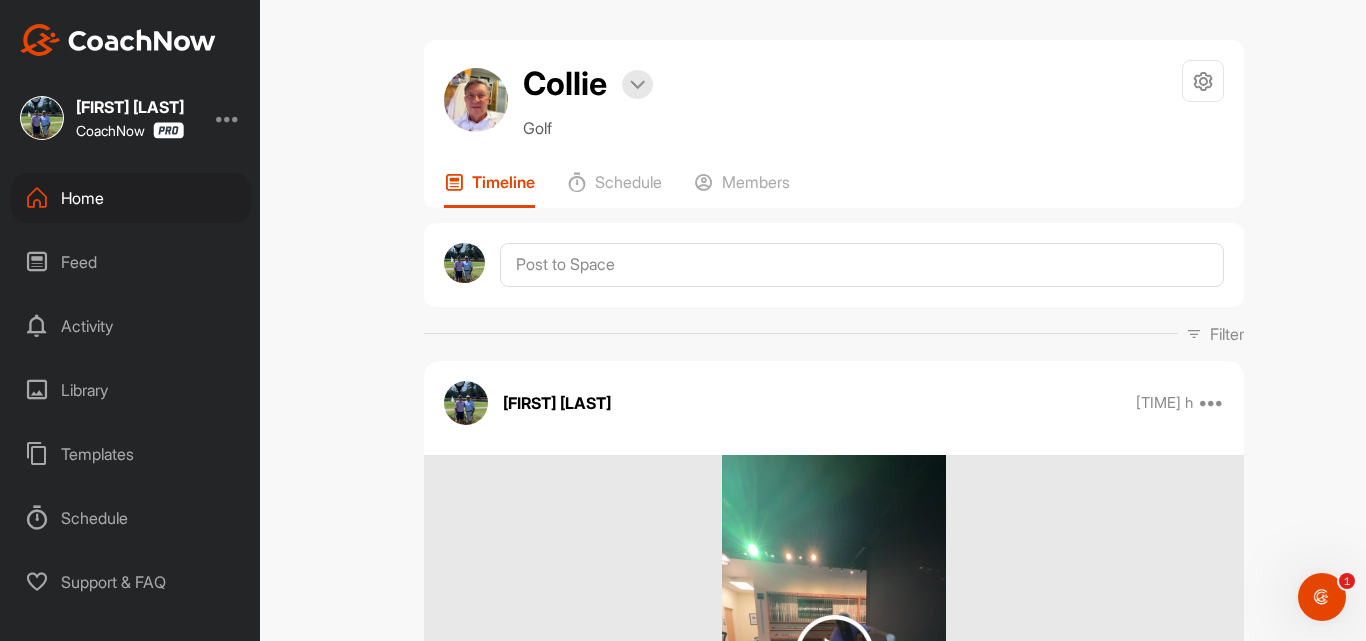 scroll, scrollTop: 0, scrollLeft: 0, axis: both 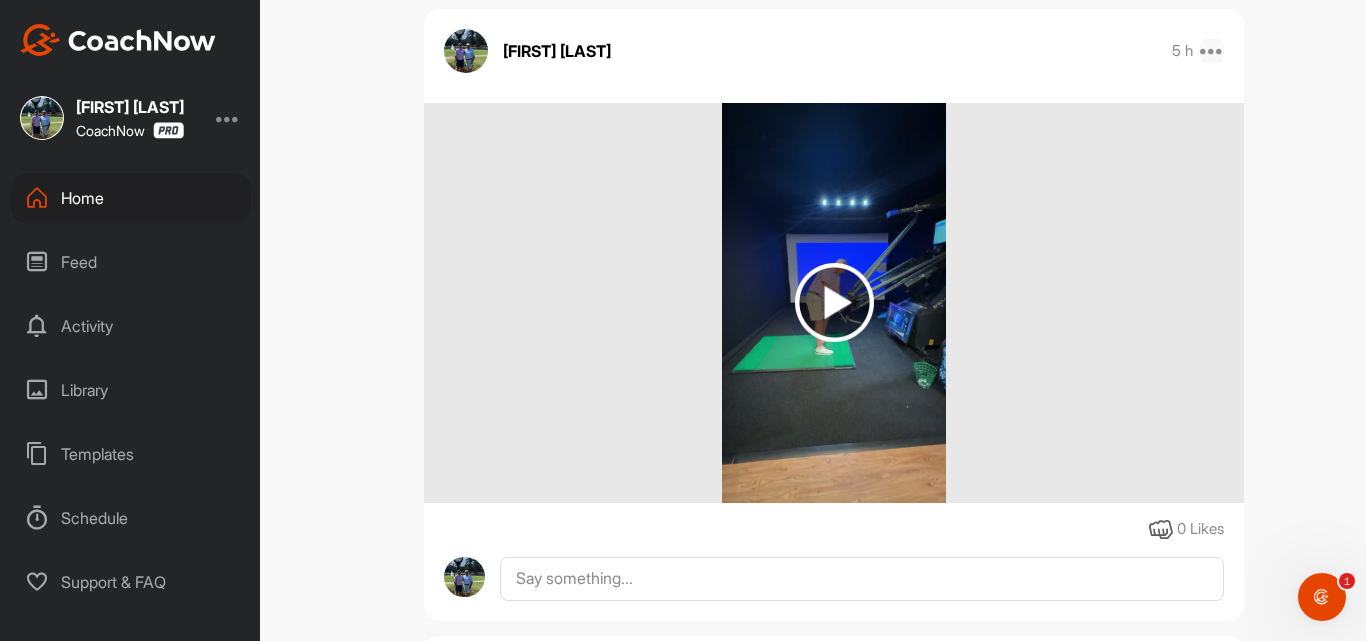 click at bounding box center [1212, 51] 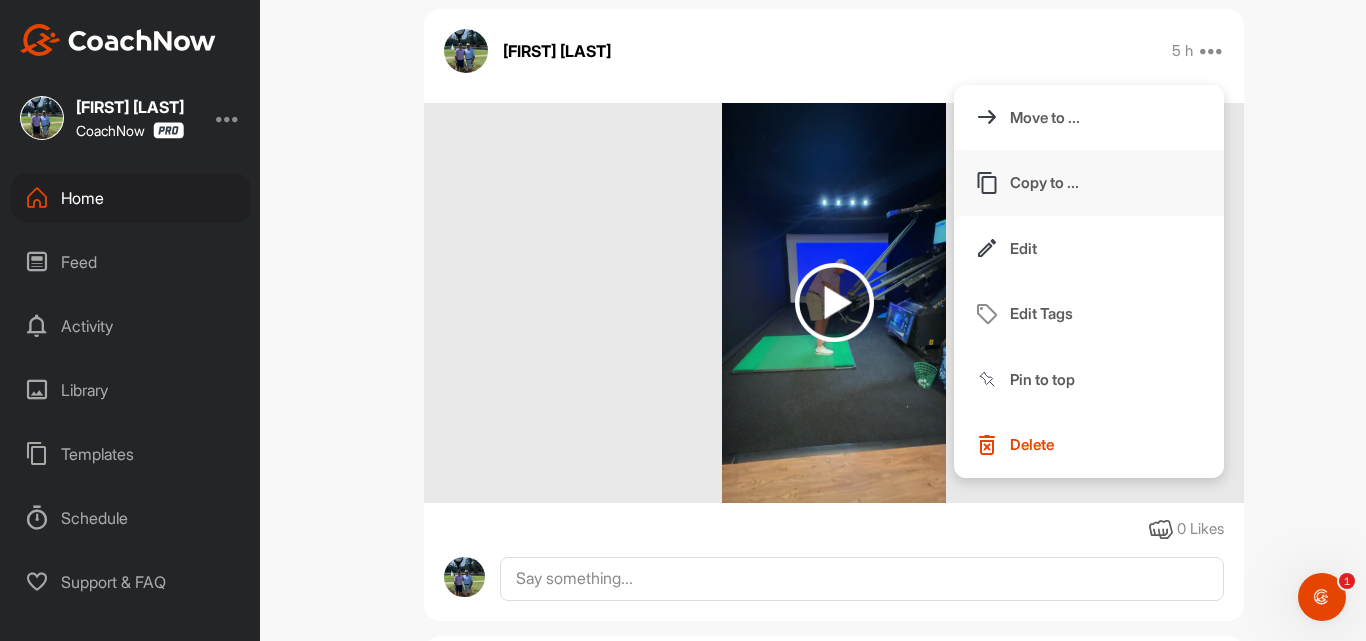 click on "Copy to ..." at bounding box center (1089, 183) 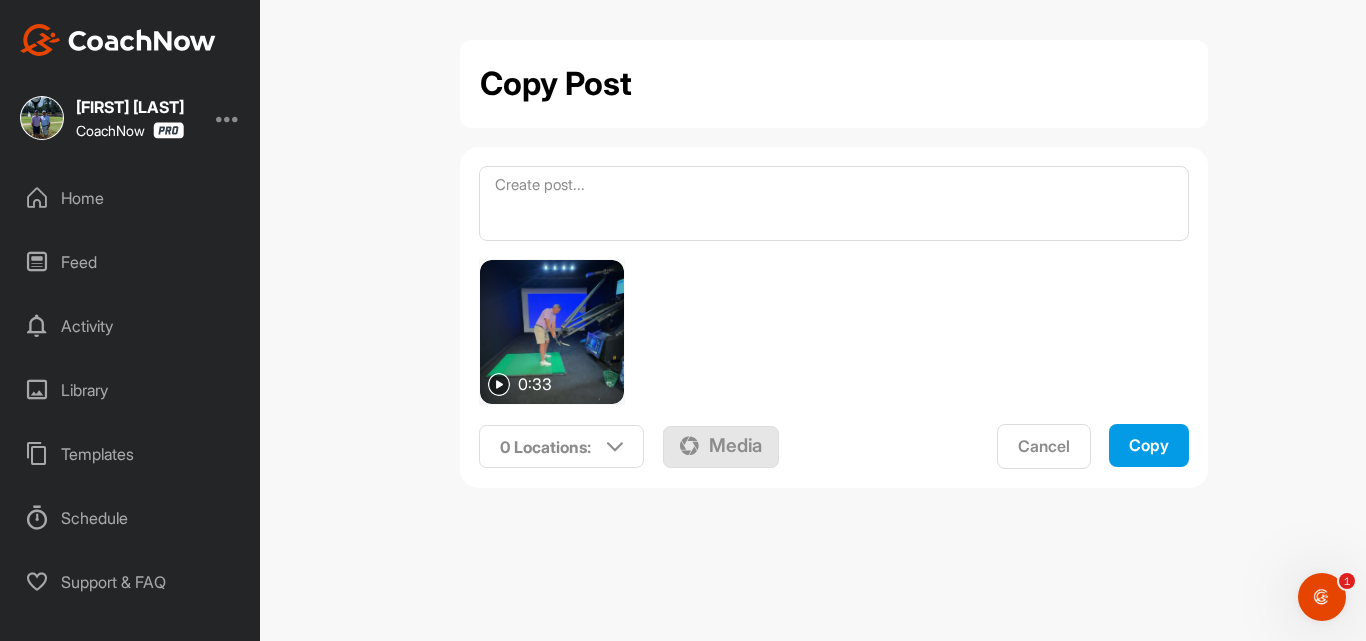 scroll, scrollTop: 0, scrollLeft: 0, axis: both 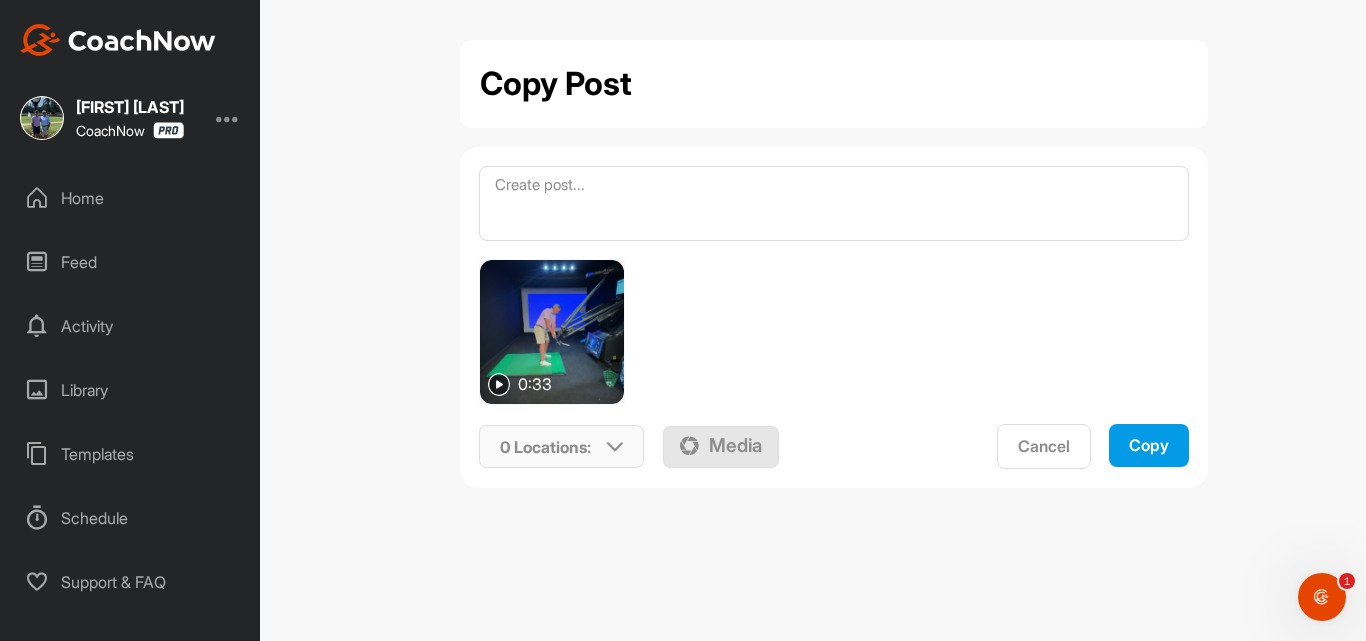 click on "0 Locations :" at bounding box center (562, 447) 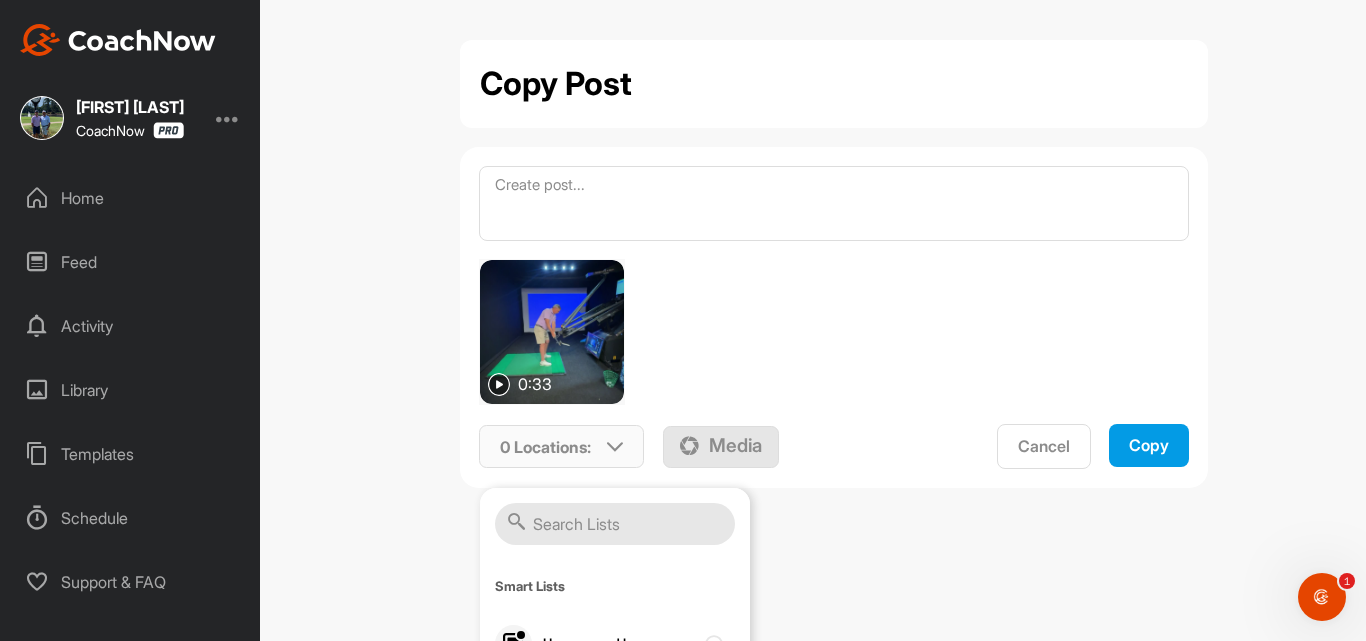 click at bounding box center (615, 524) 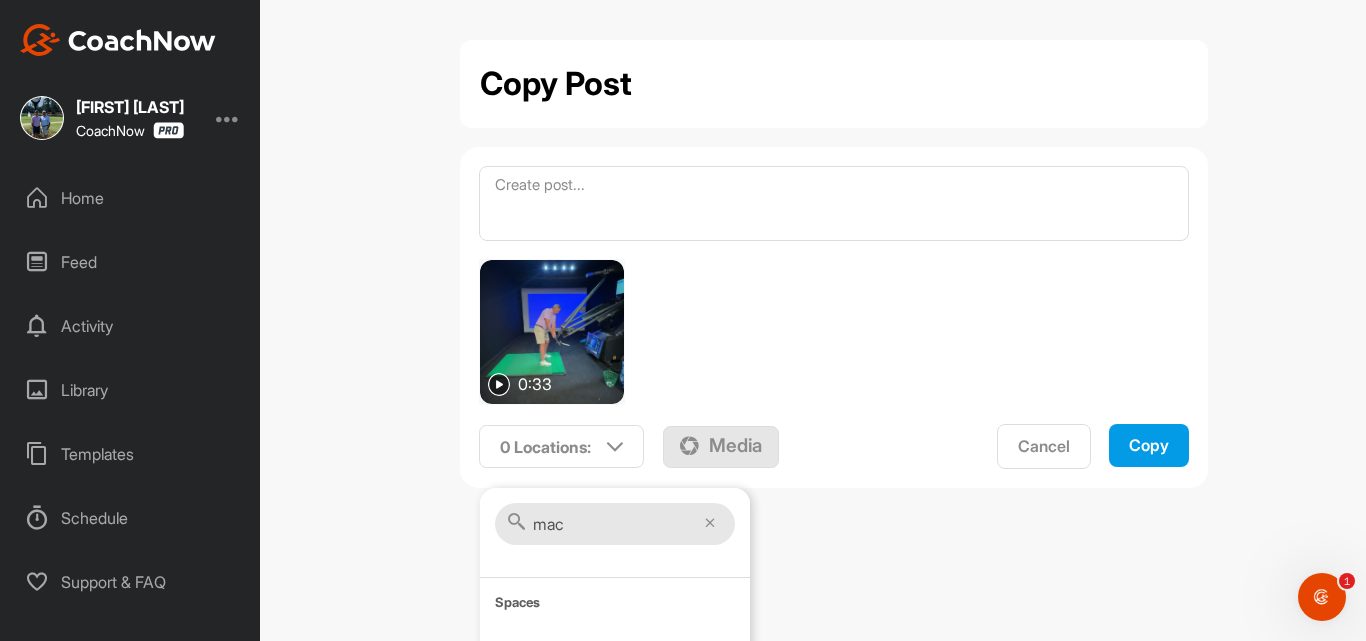 scroll, scrollTop: 51, scrollLeft: 0, axis: vertical 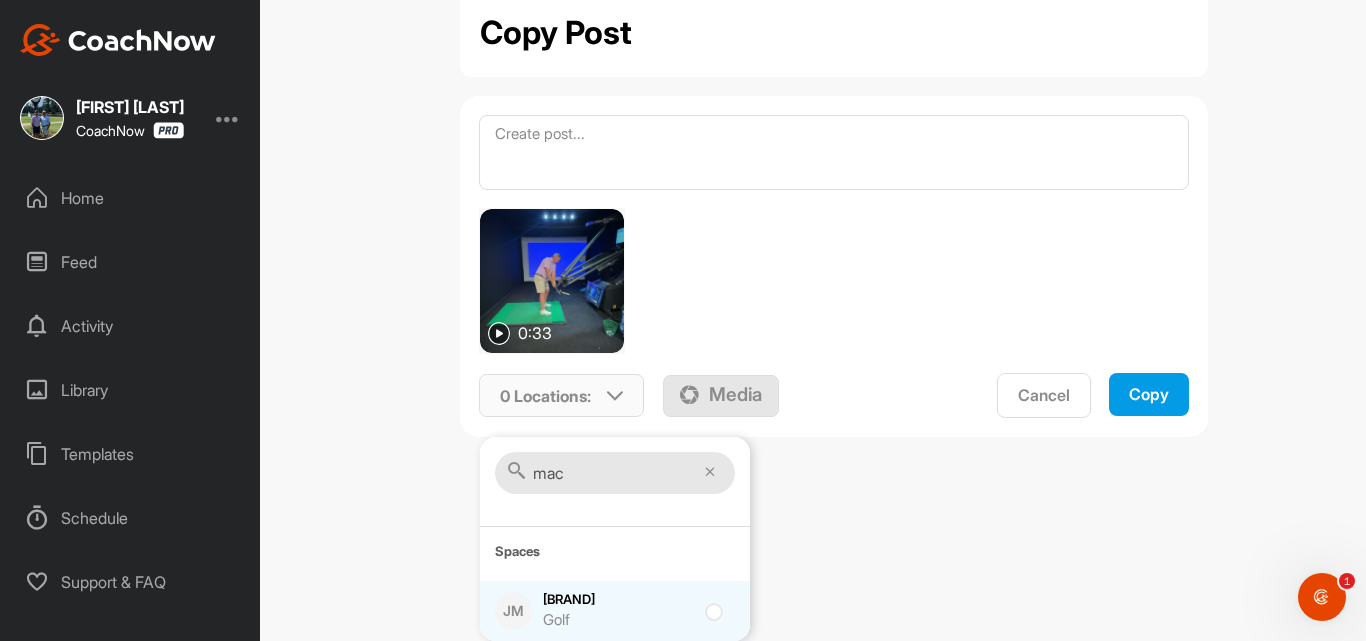 type on "mac" 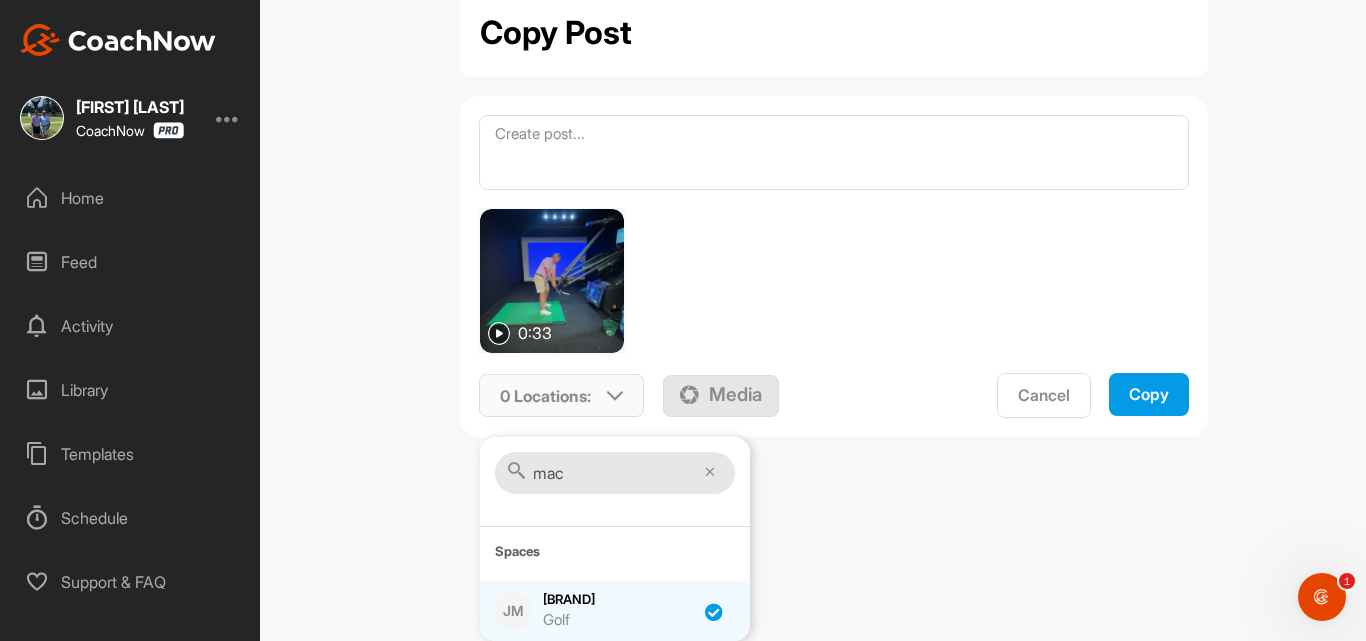 checkbox on "true" 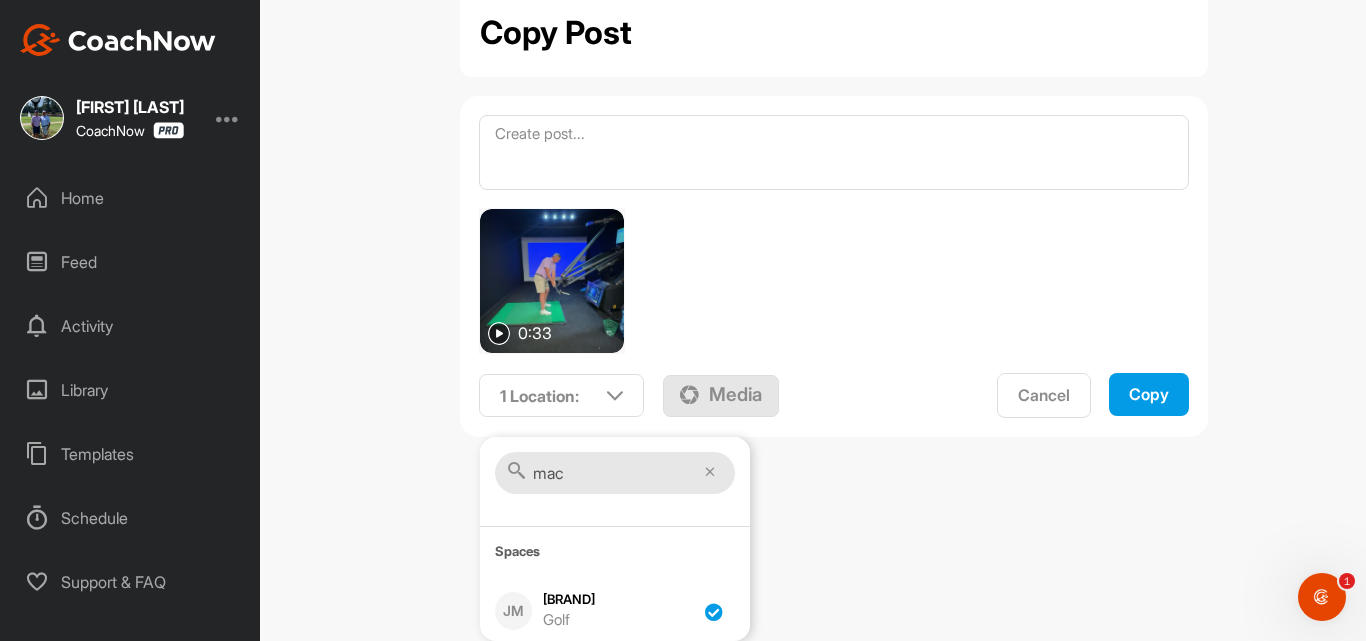 click on "Copy" at bounding box center [1149, 394] 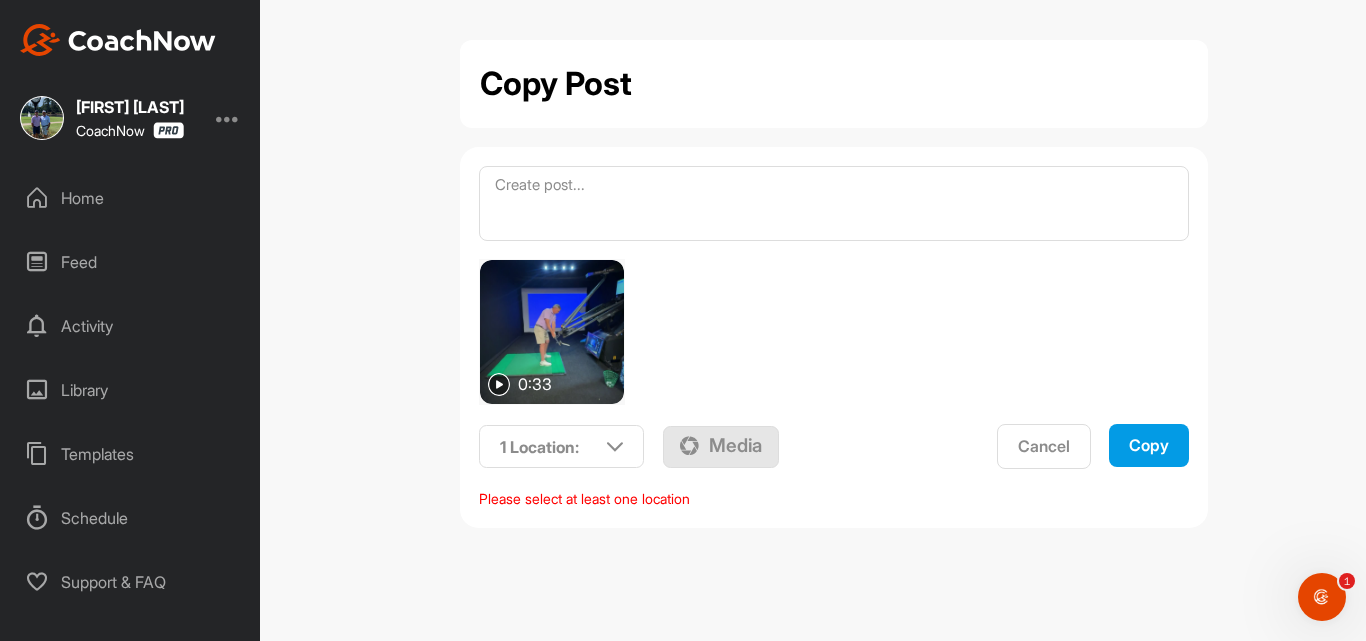scroll, scrollTop: 0, scrollLeft: 0, axis: both 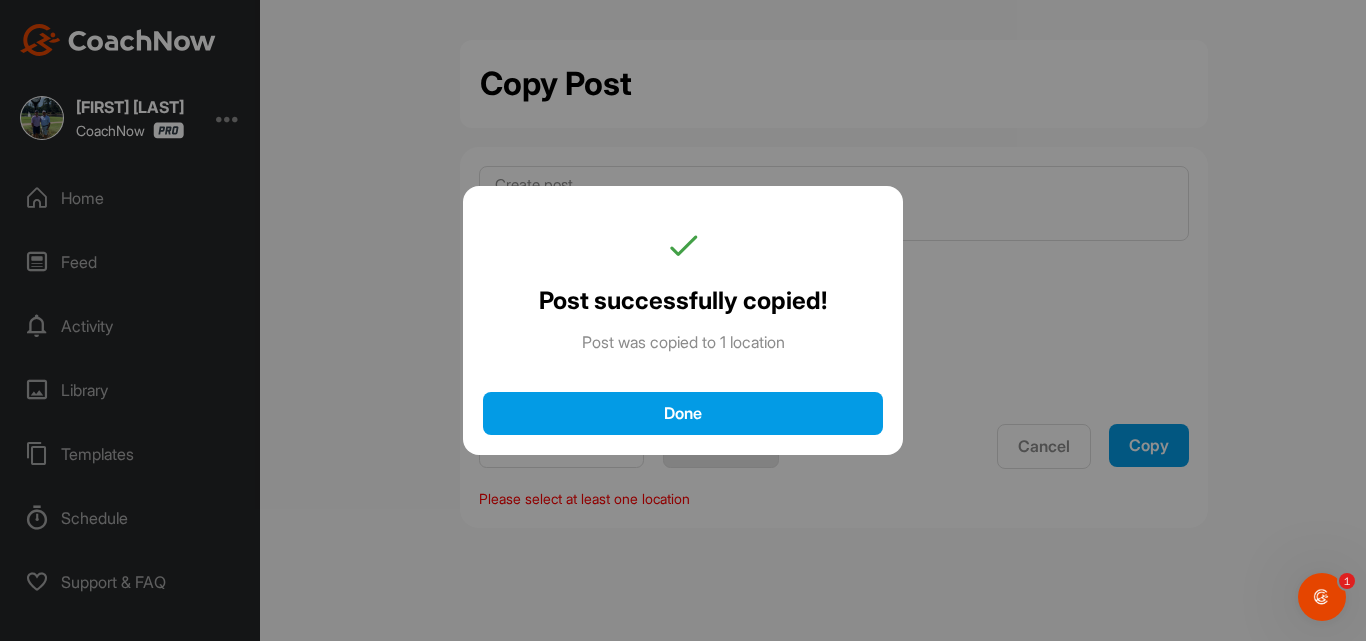 click on "Done" at bounding box center (683, 413) 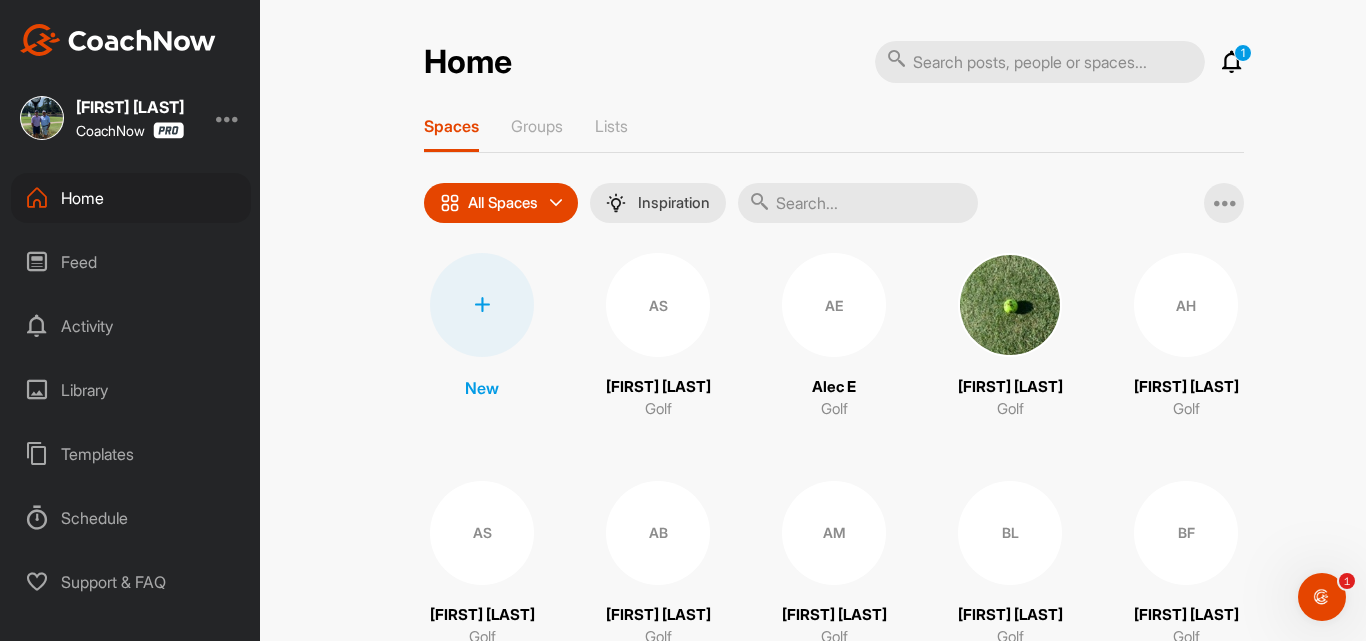 scroll, scrollTop: 0, scrollLeft: 0, axis: both 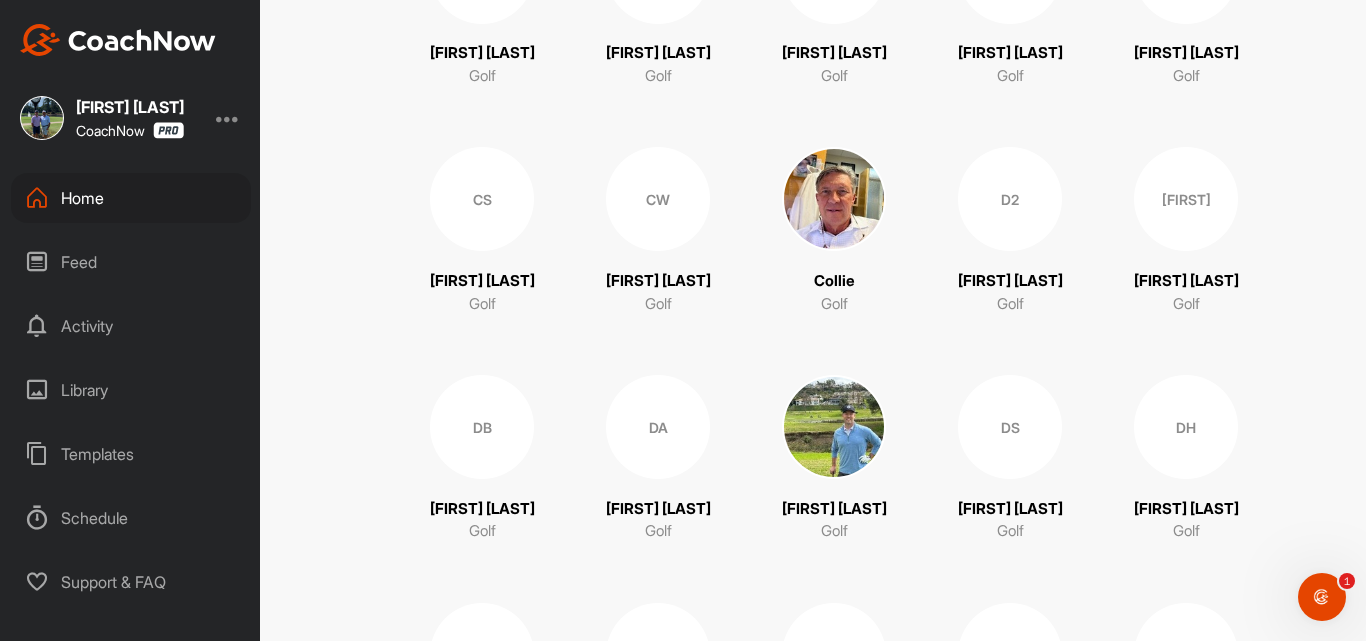 click at bounding box center (834, 199) 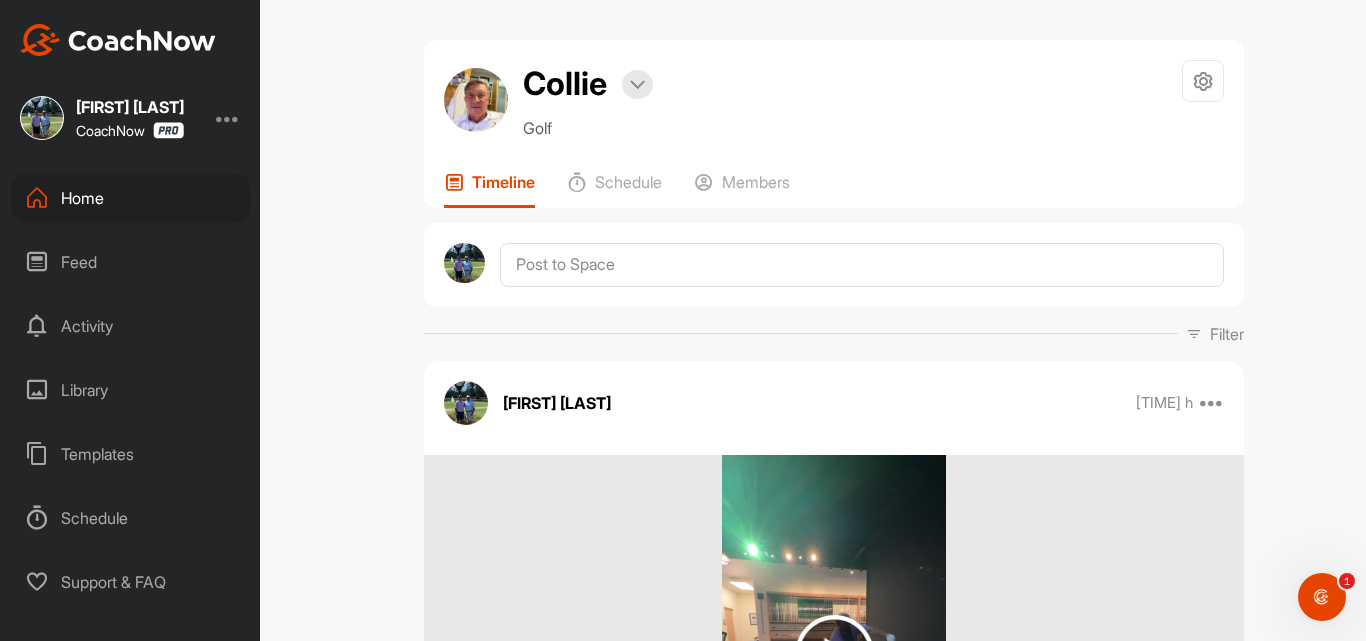 scroll, scrollTop: 0, scrollLeft: 0, axis: both 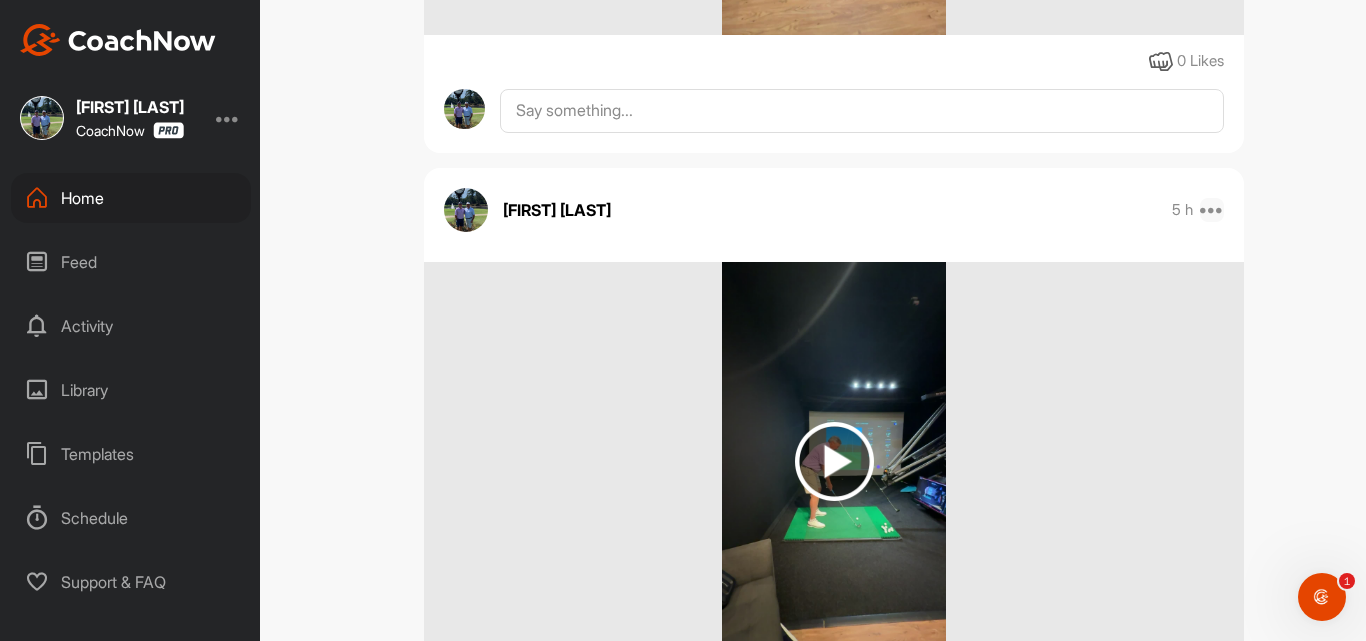 click at bounding box center [1212, 210] 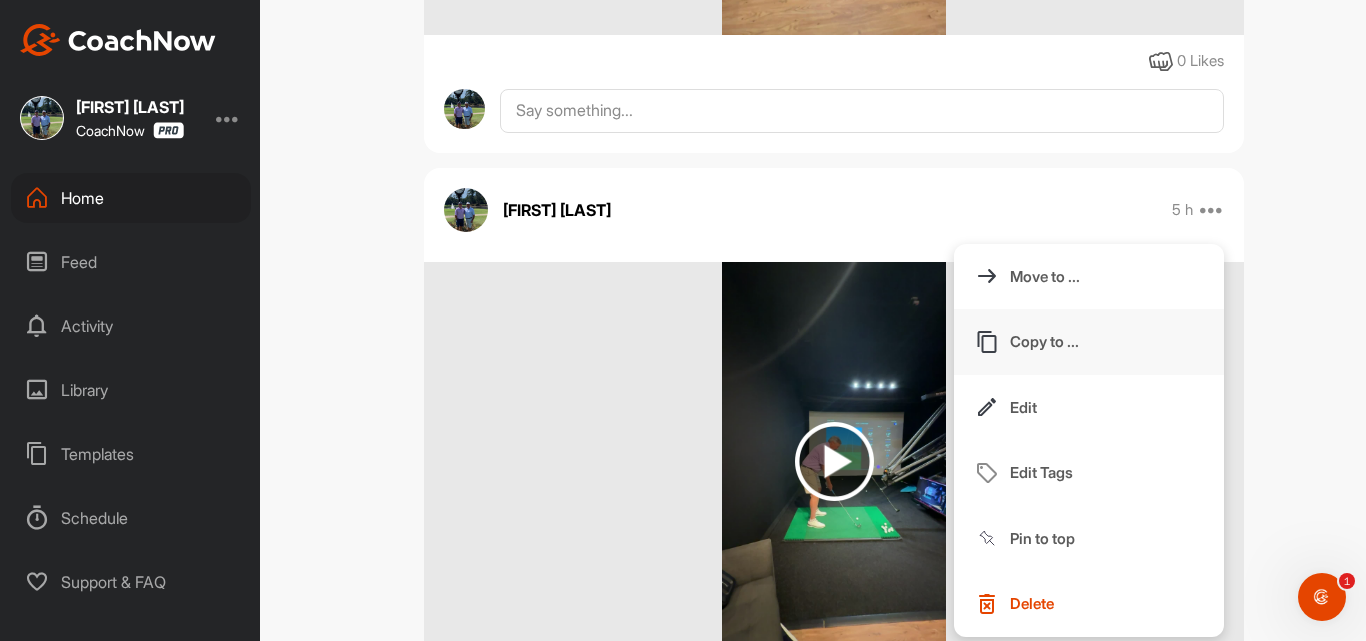 click on "Copy to ..." at bounding box center [1089, 342] 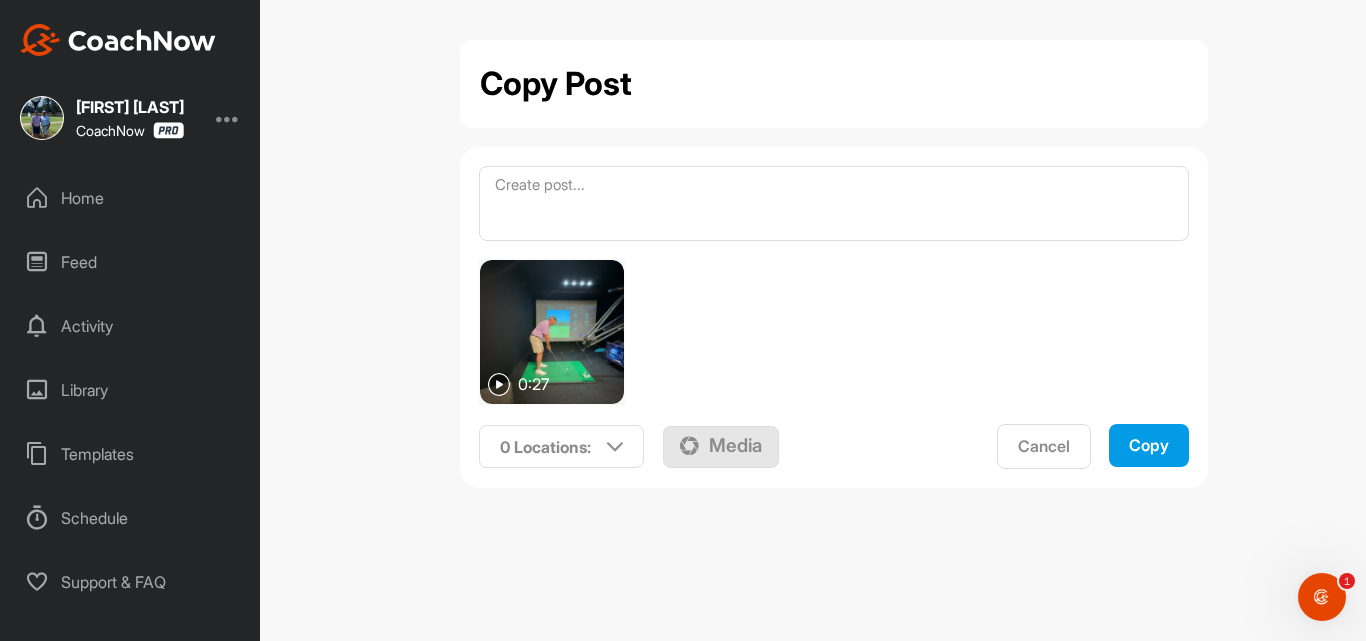 scroll, scrollTop: 0, scrollLeft: 0, axis: both 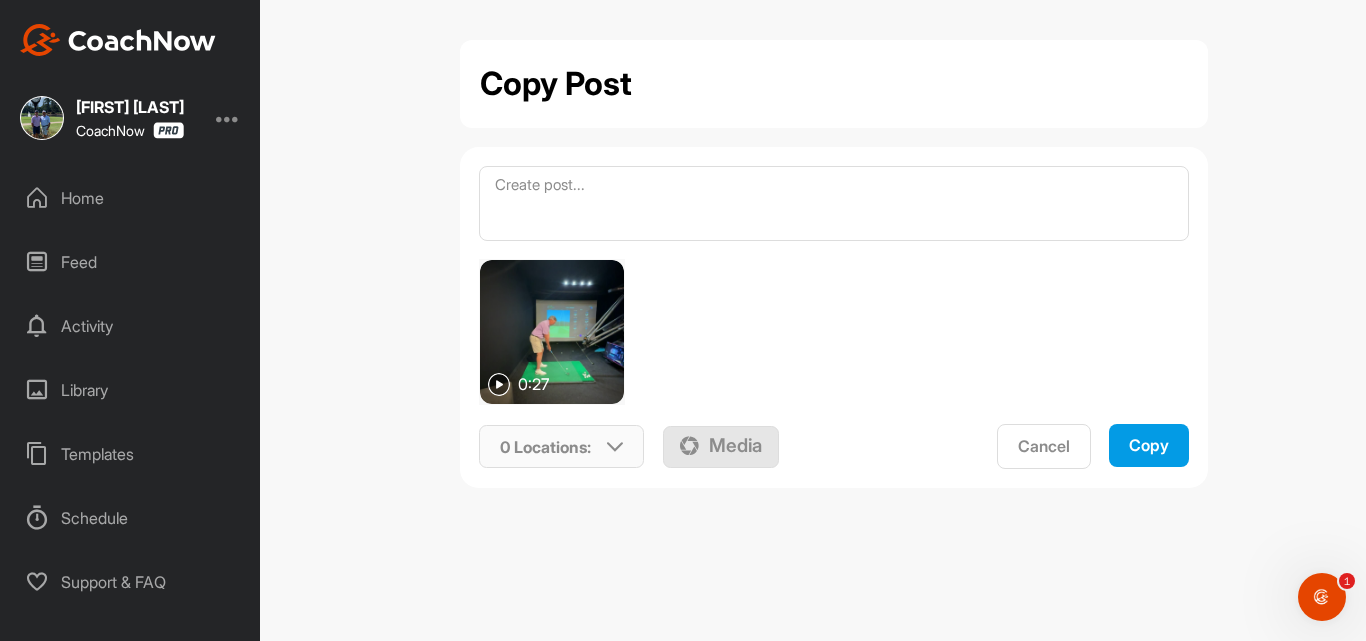 click at bounding box center [615, 447] 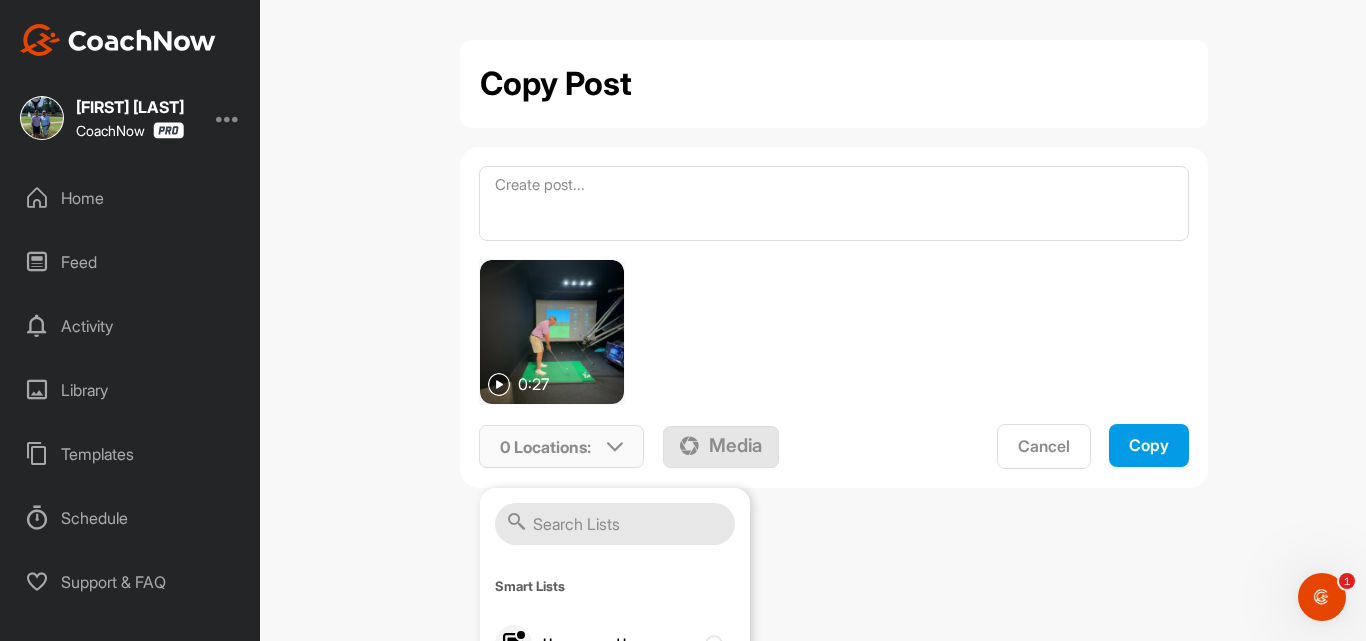 click at bounding box center [615, 524] 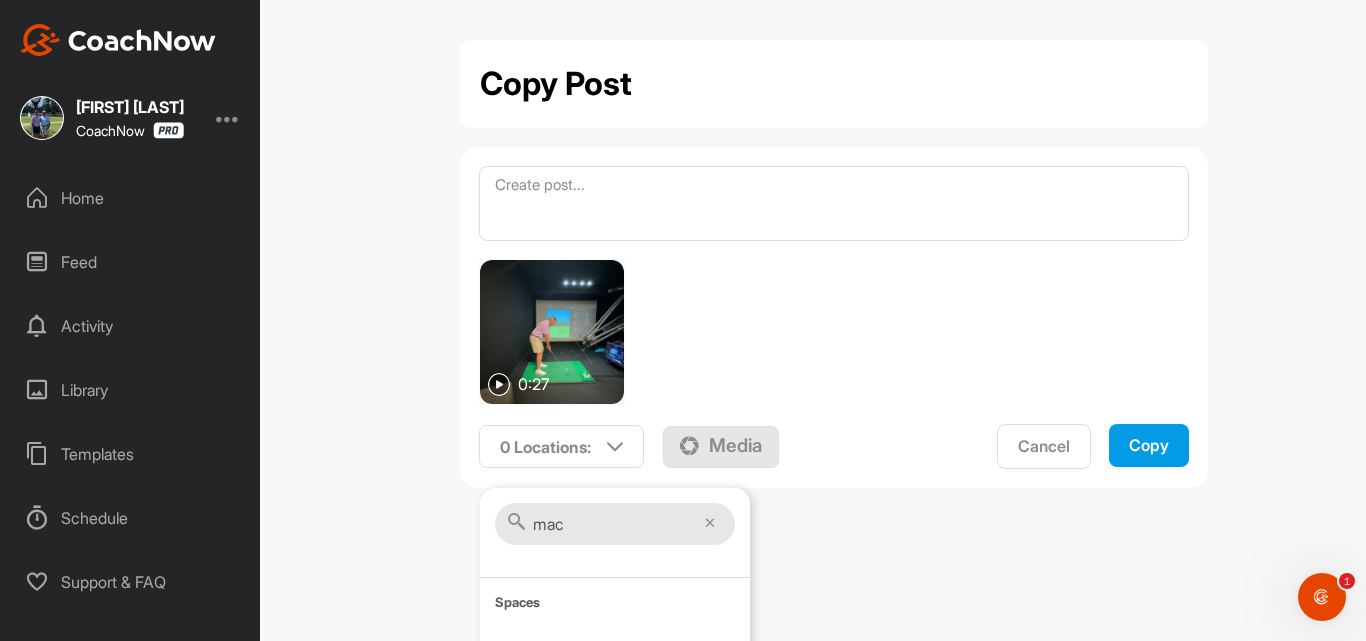scroll, scrollTop: 51, scrollLeft: 0, axis: vertical 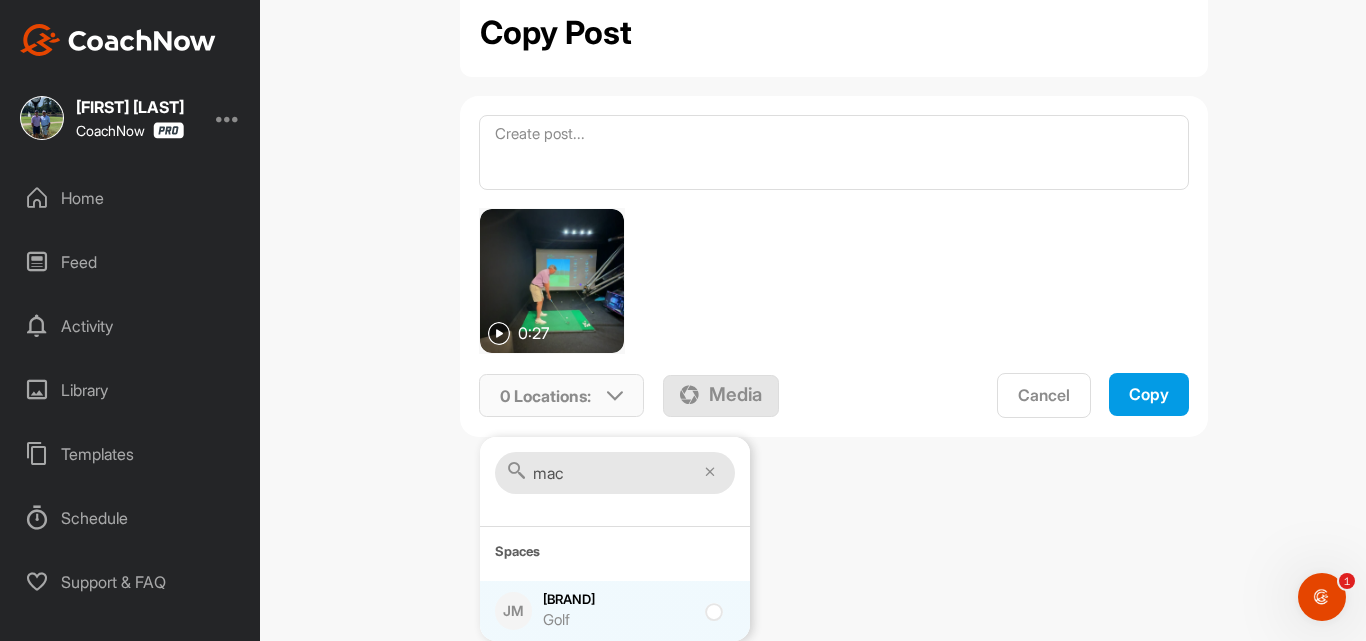 type on "mac" 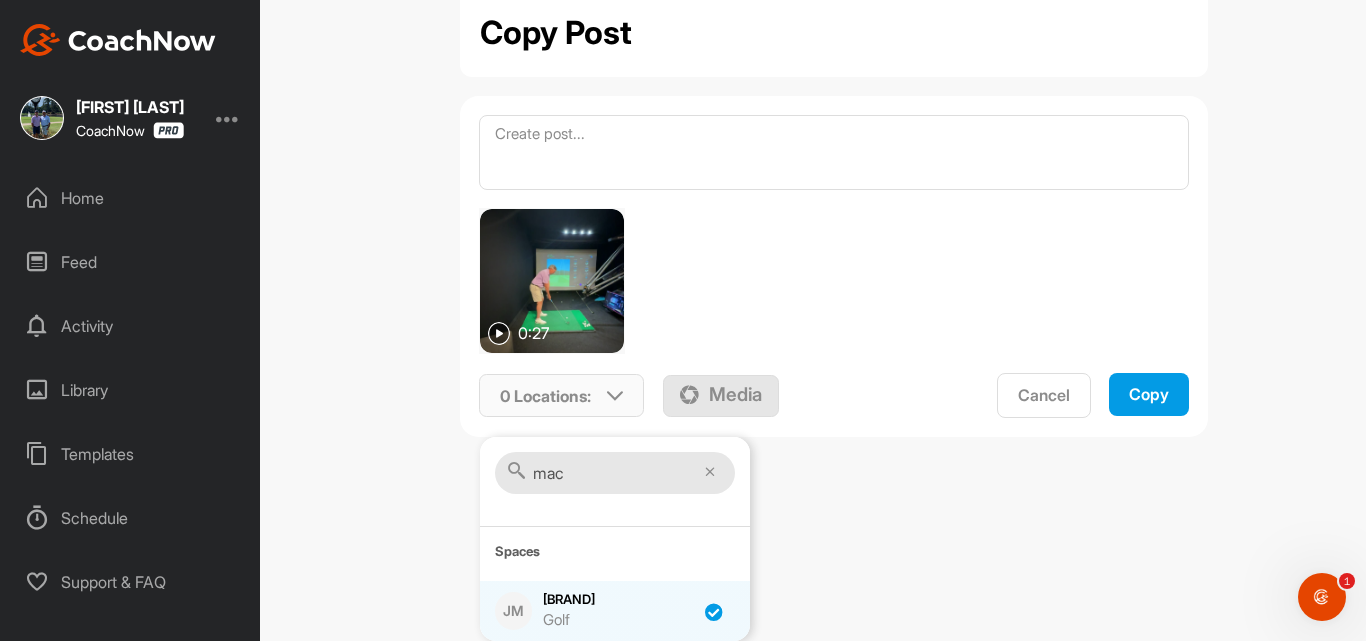 checkbox on "true" 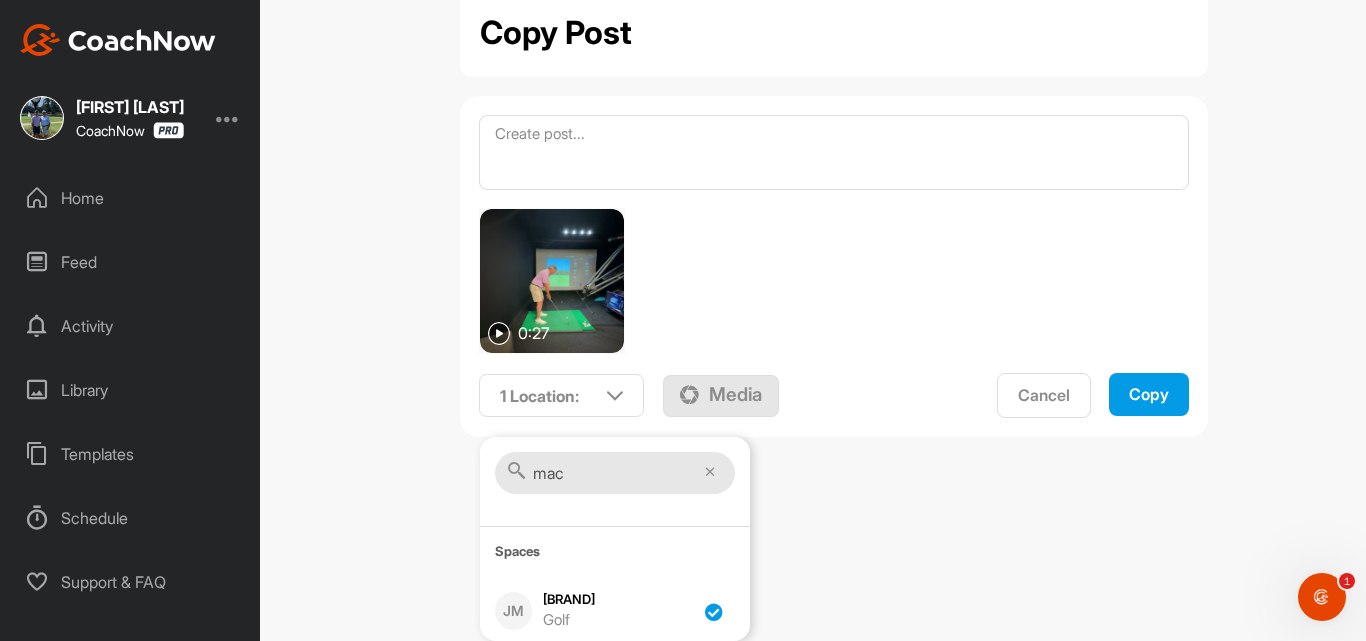 click on "Copy" at bounding box center [1149, 394] 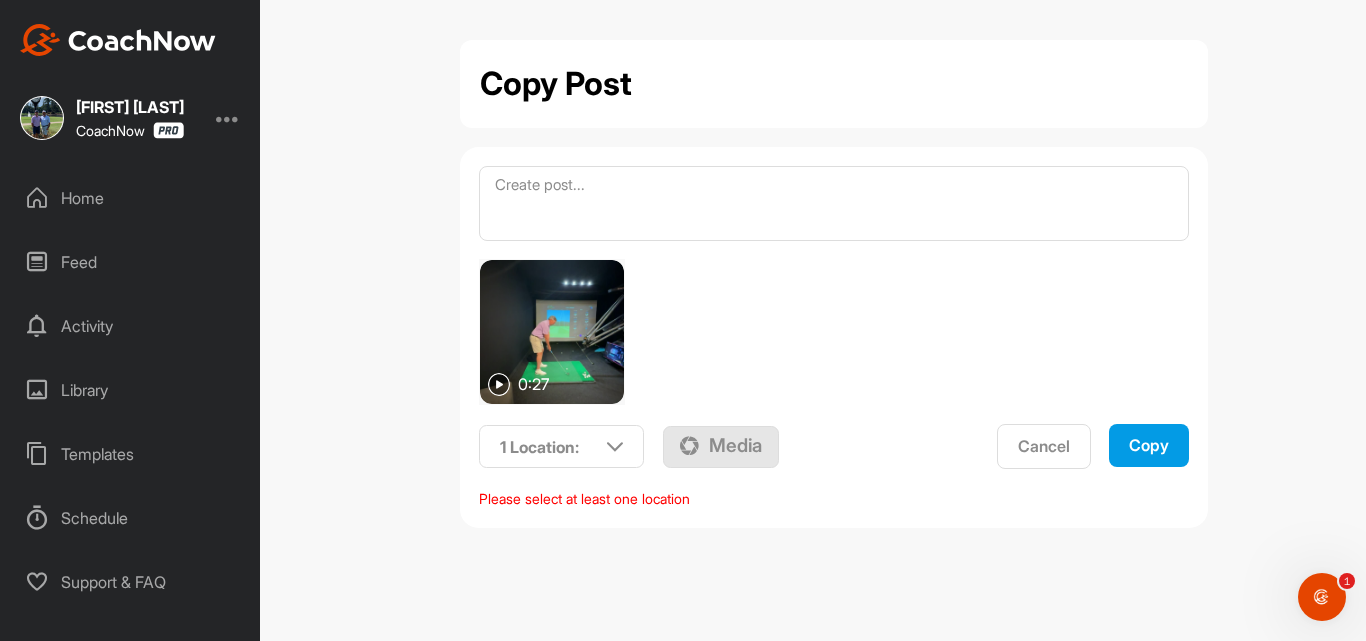 scroll, scrollTop: 0, scrollLeft: 0, axis: both 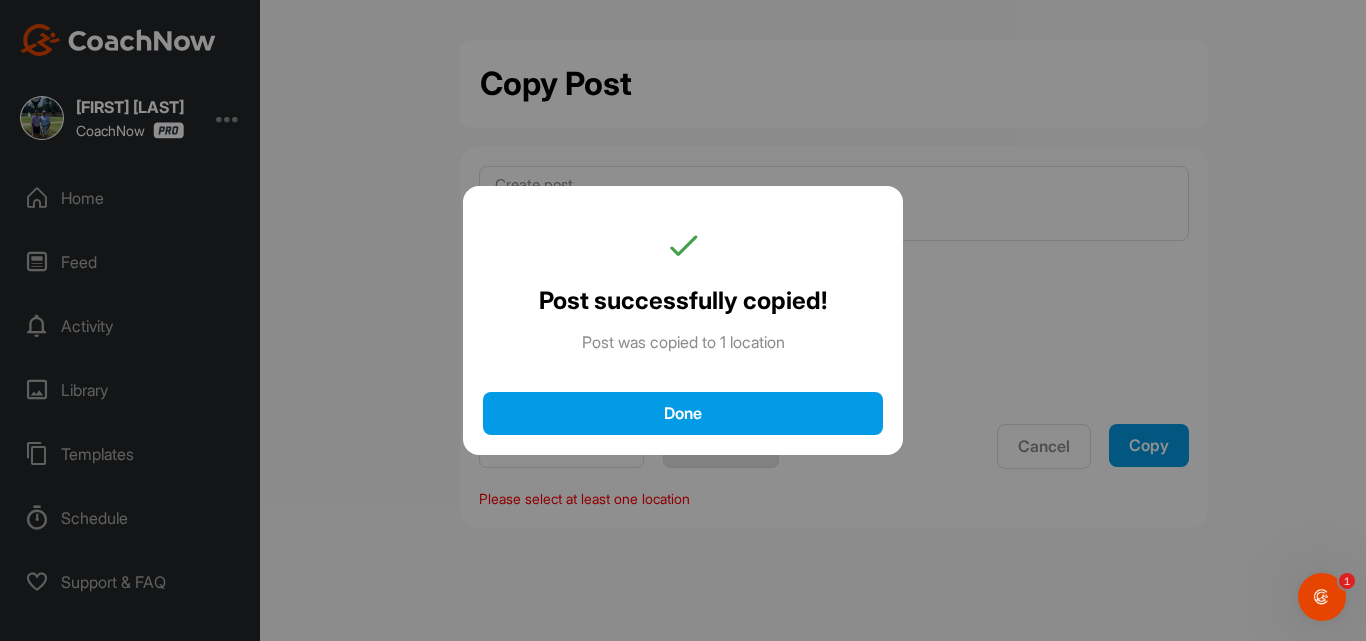 click on "Done" at bounding box center [683, 413] 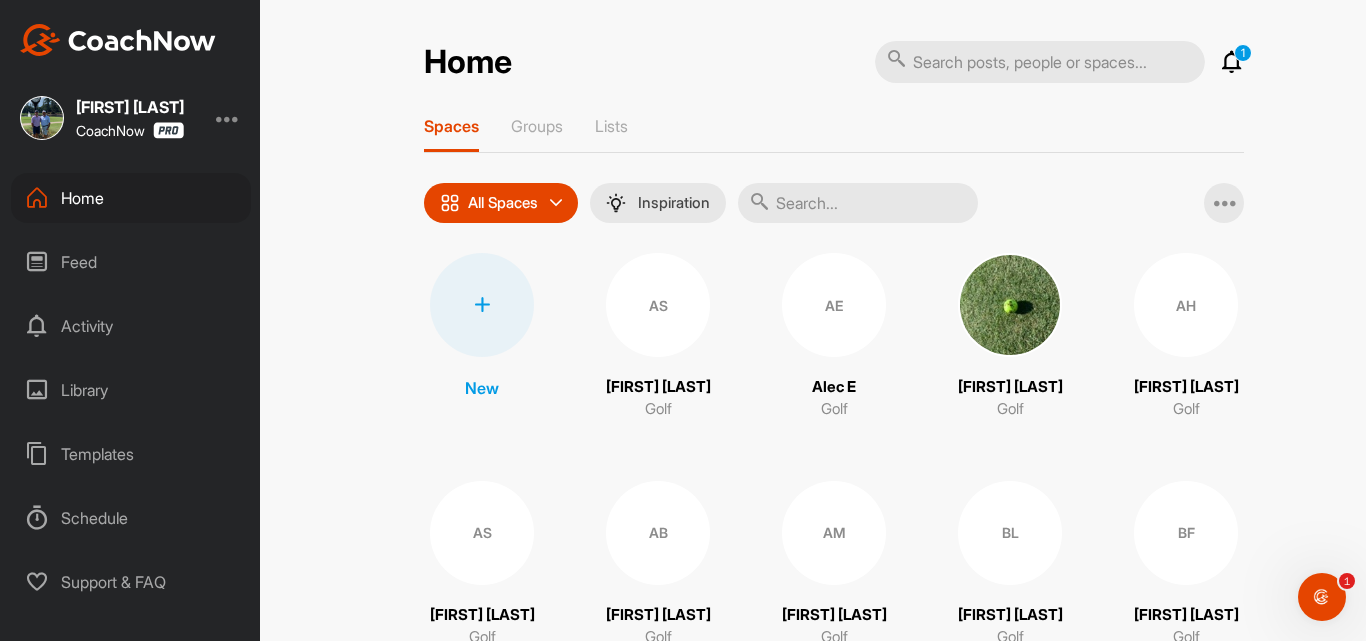 scroll, scrollTop: 0, scrollLeft: 0, axis: both 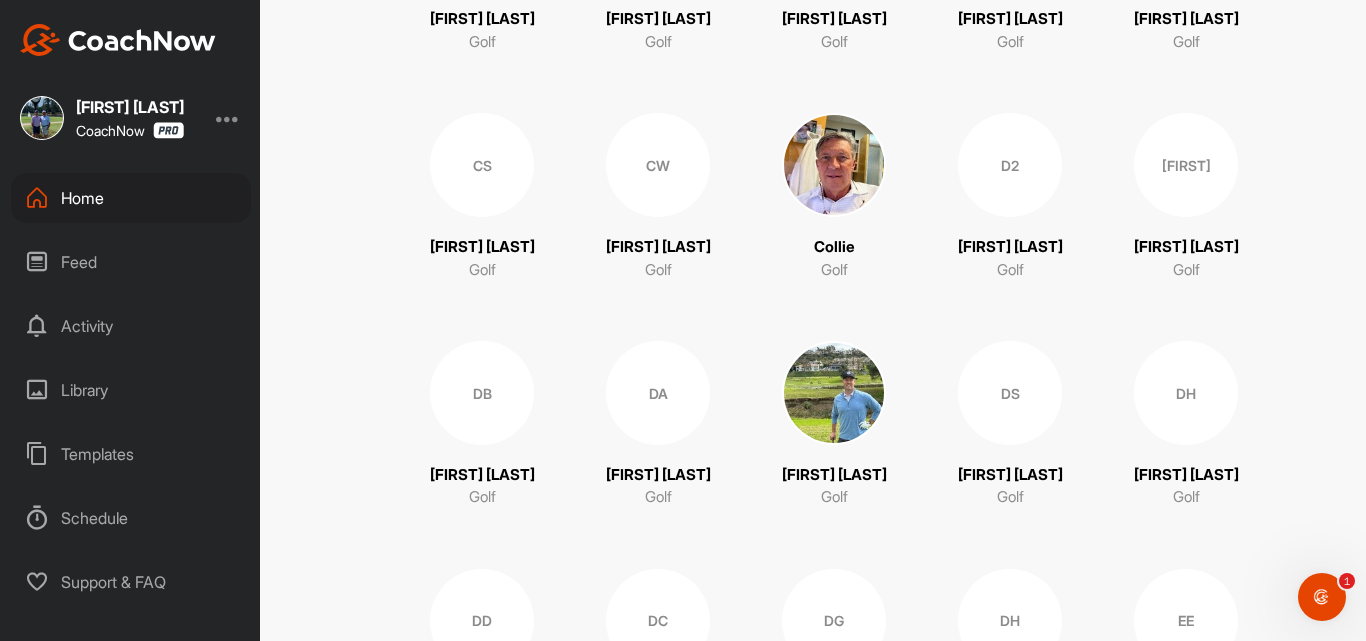 click at bounding box center (834, 165) 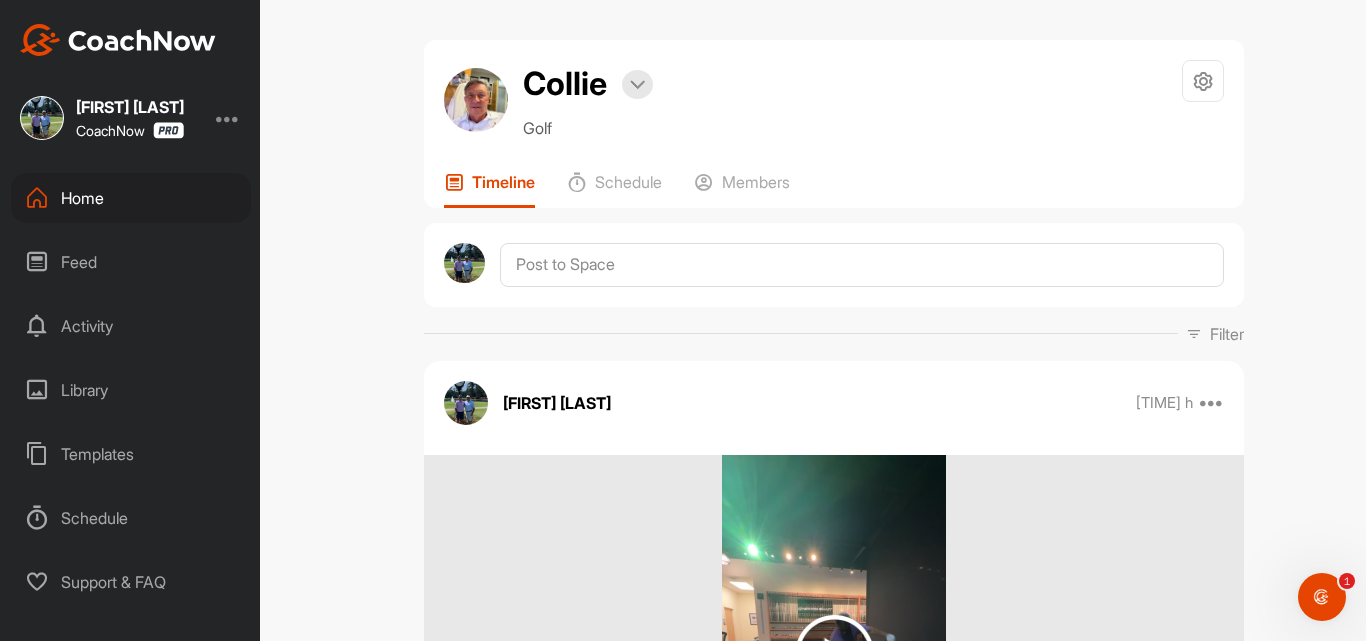 scroll, scrollTop: 0, scrollLeft: 0, axis: both 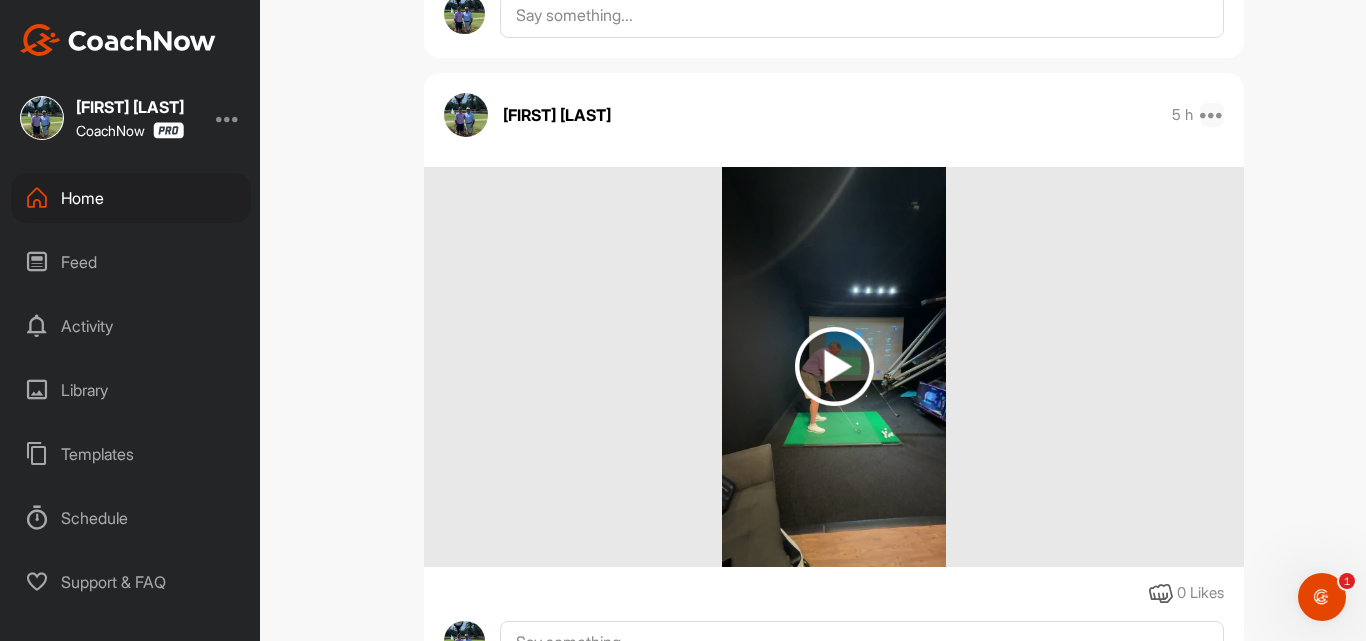 click at bounding box center [1212, 115] 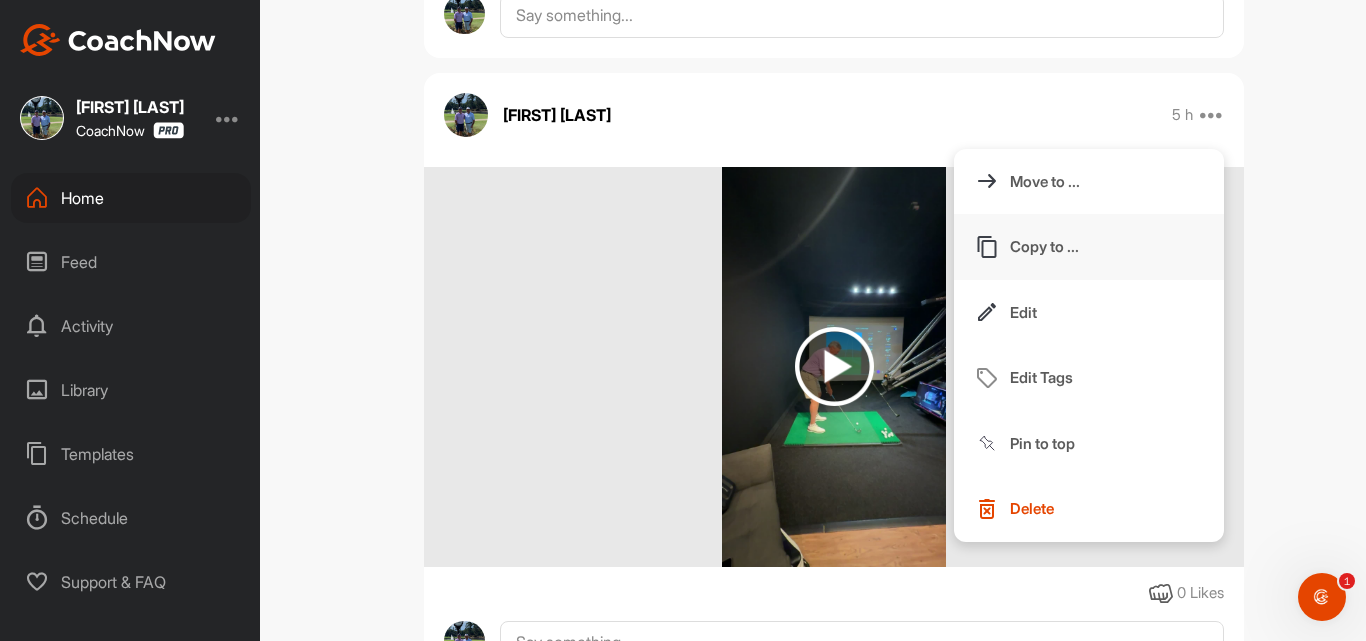 click on "Copy to ..." at bounding box center (1089, 247) 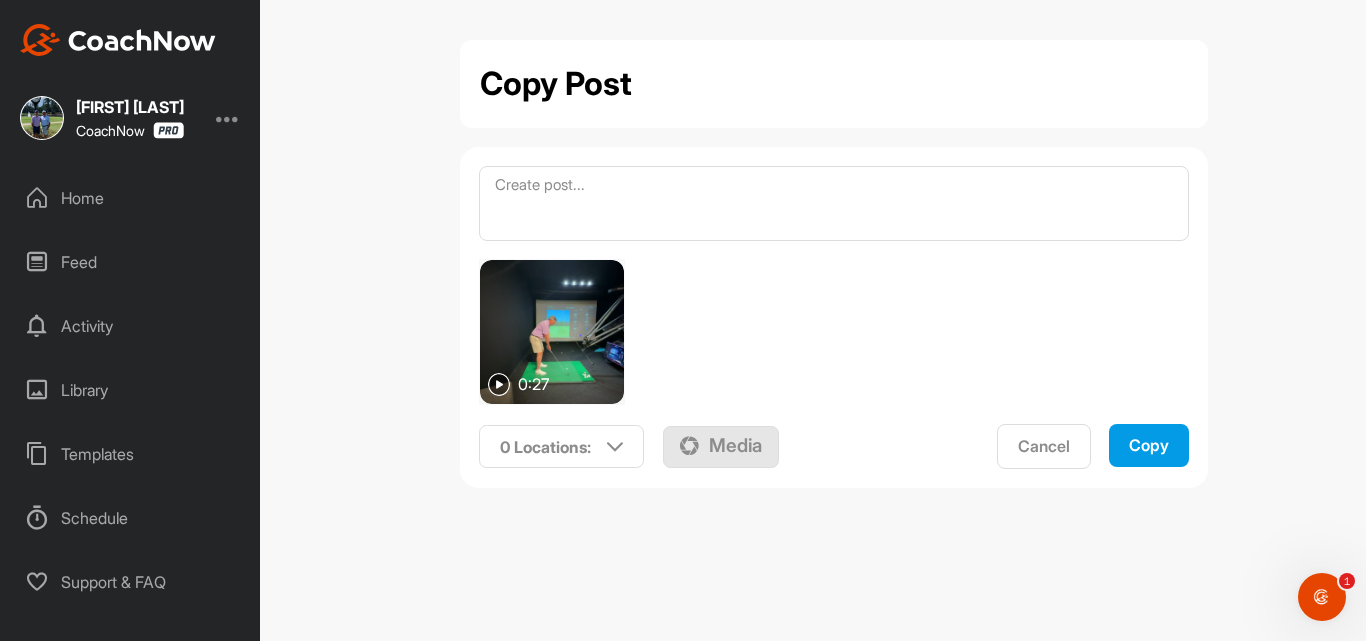 scroll, scrollTop: 0, scrollLeft: 0, axis: both 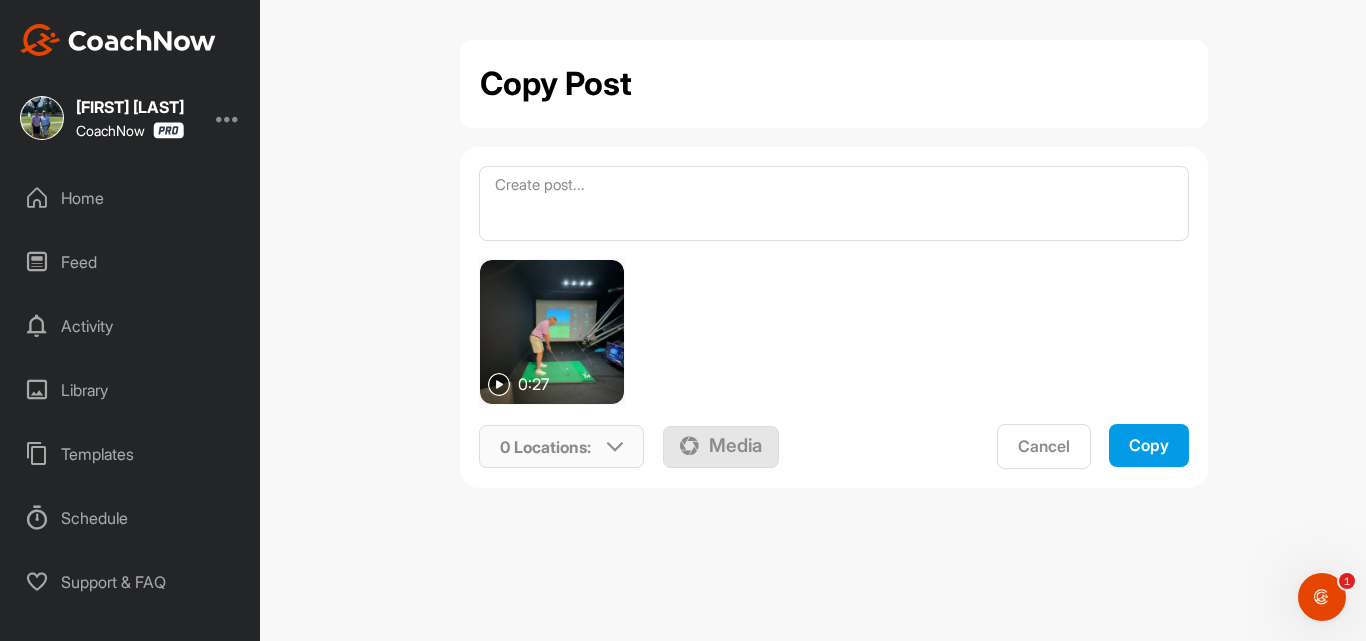 click on "0 Locations :" at bounding box center [562, 447] 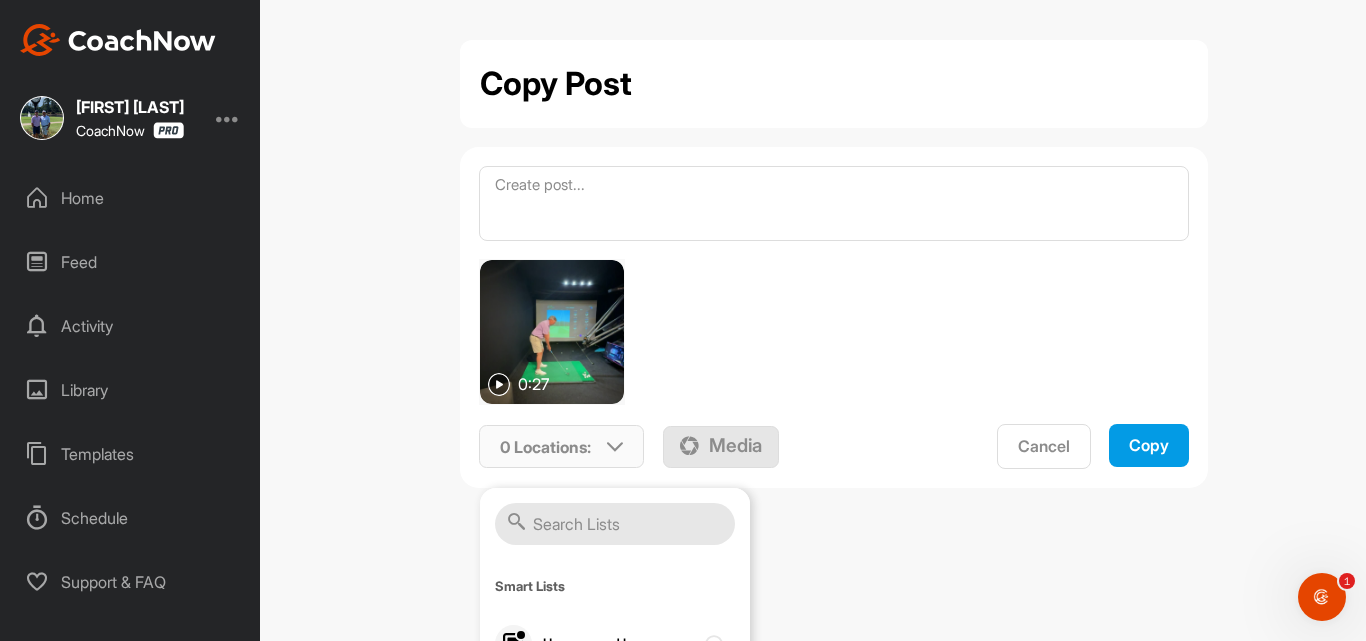 click at bounding box center (615, 524) 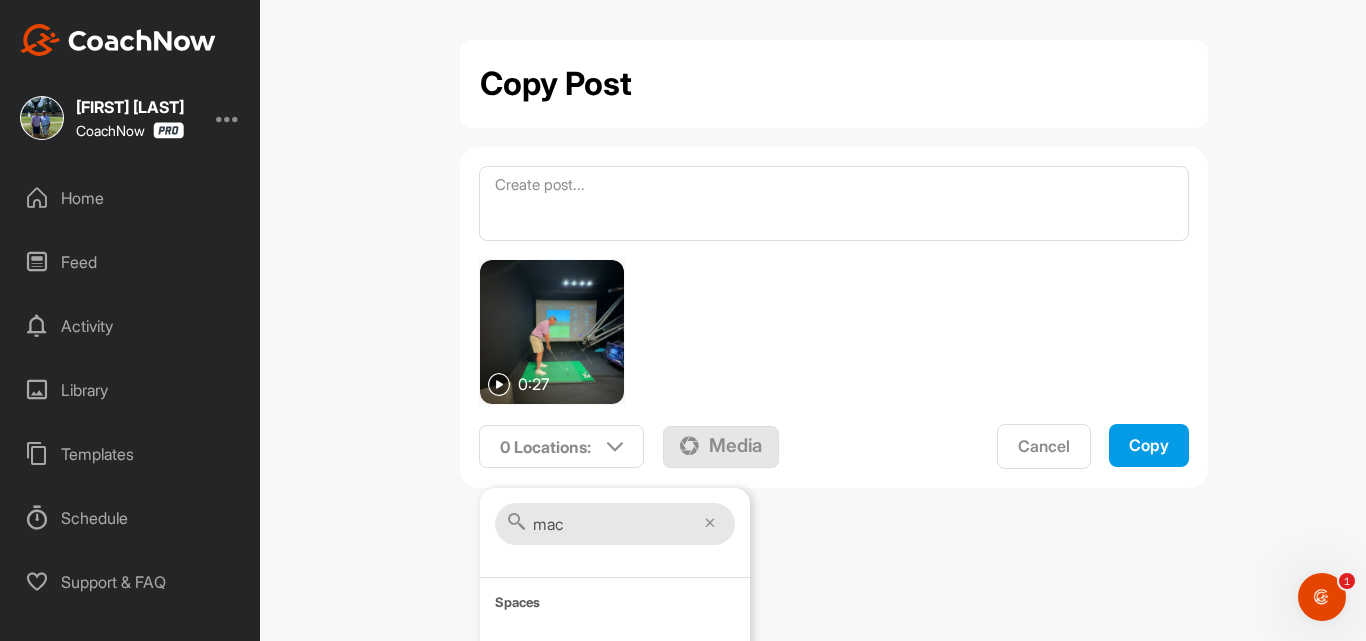 scroll, scrollTop: 51, scrollLeft: 0, axis: vertical 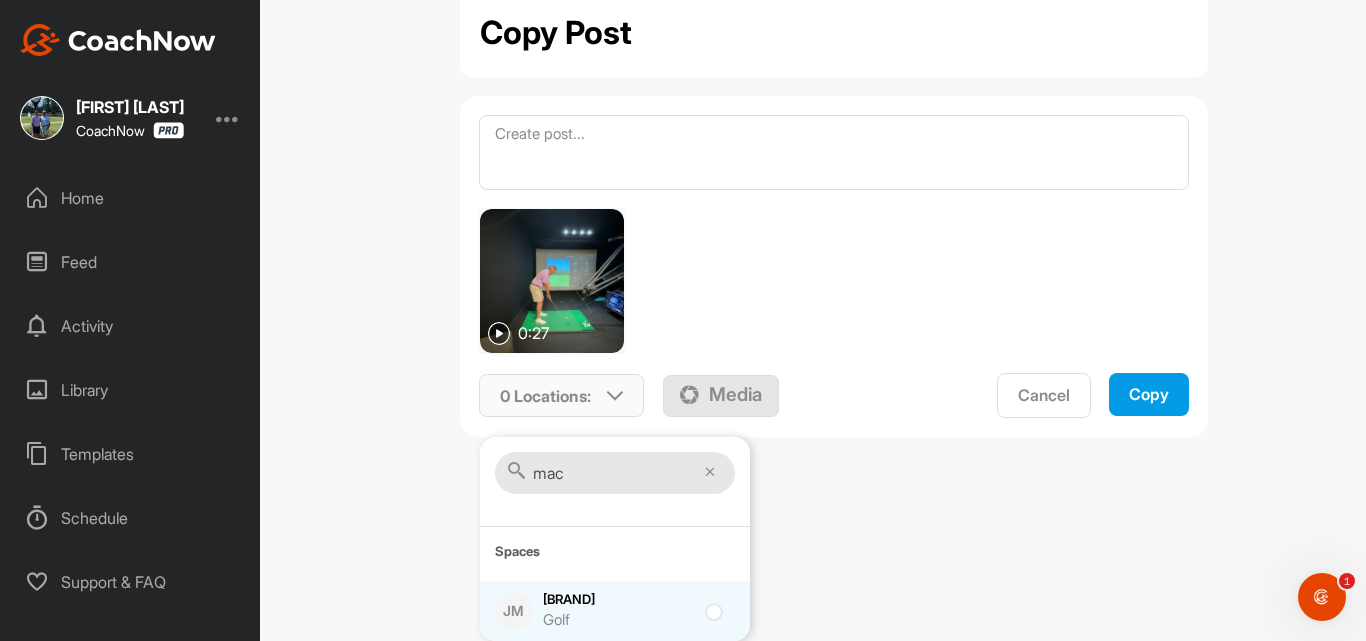 type on "mac" 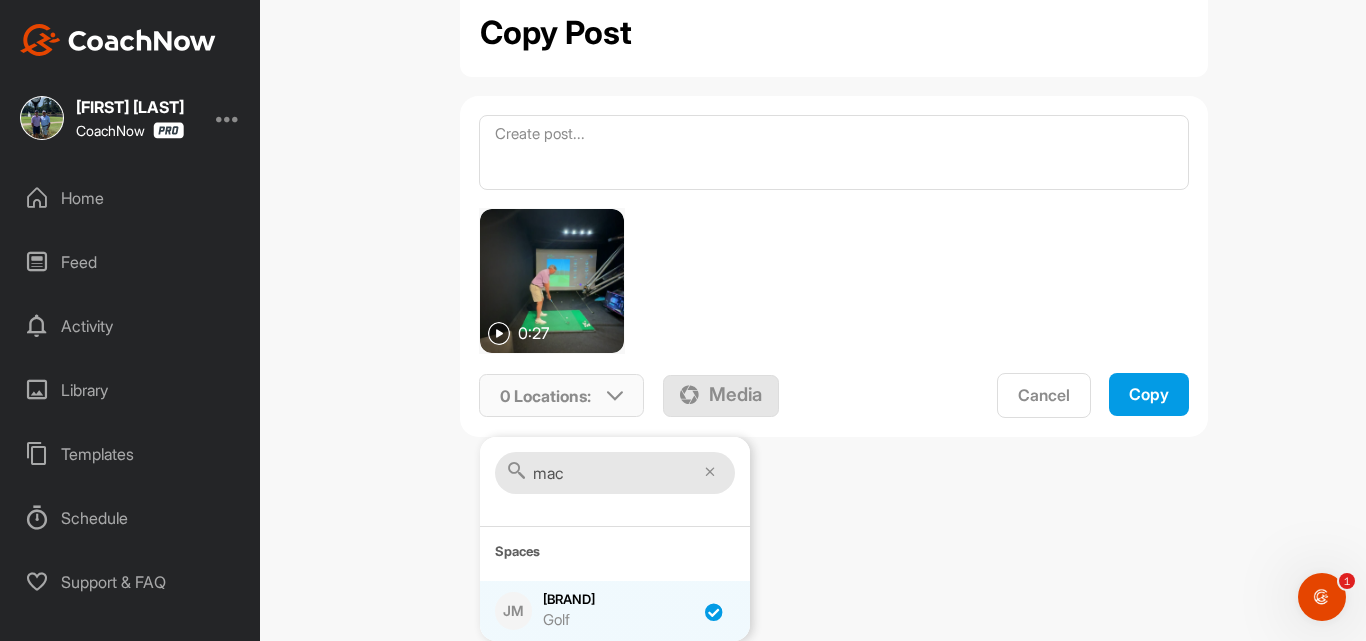 checkbox on "true" 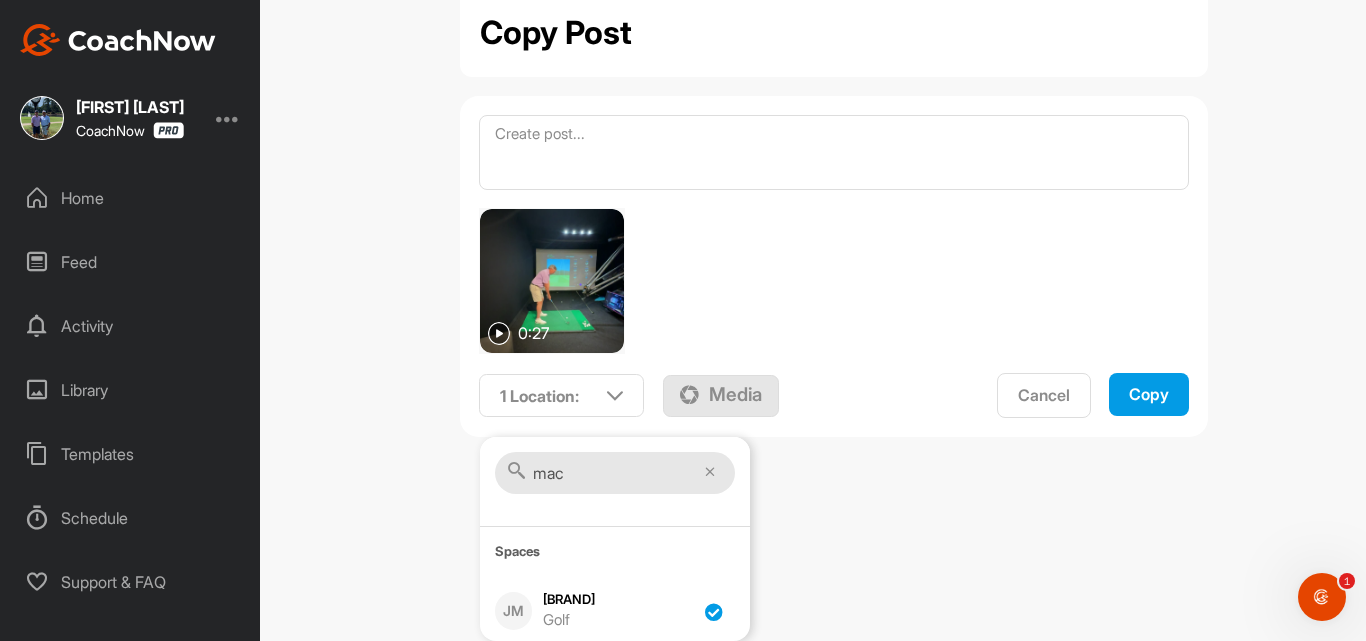 click on "Copy" at bounding box center [1149, 394] 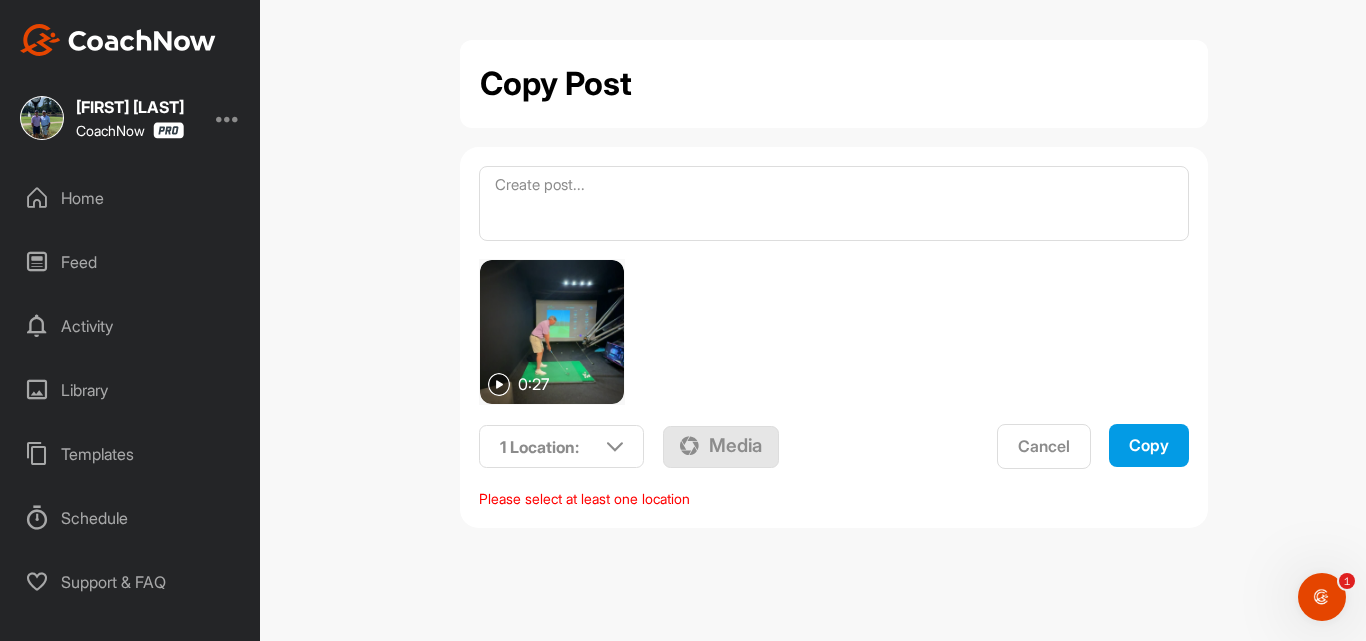 scroll, scrollTop: 0, scrollLeft: 0, axis: both 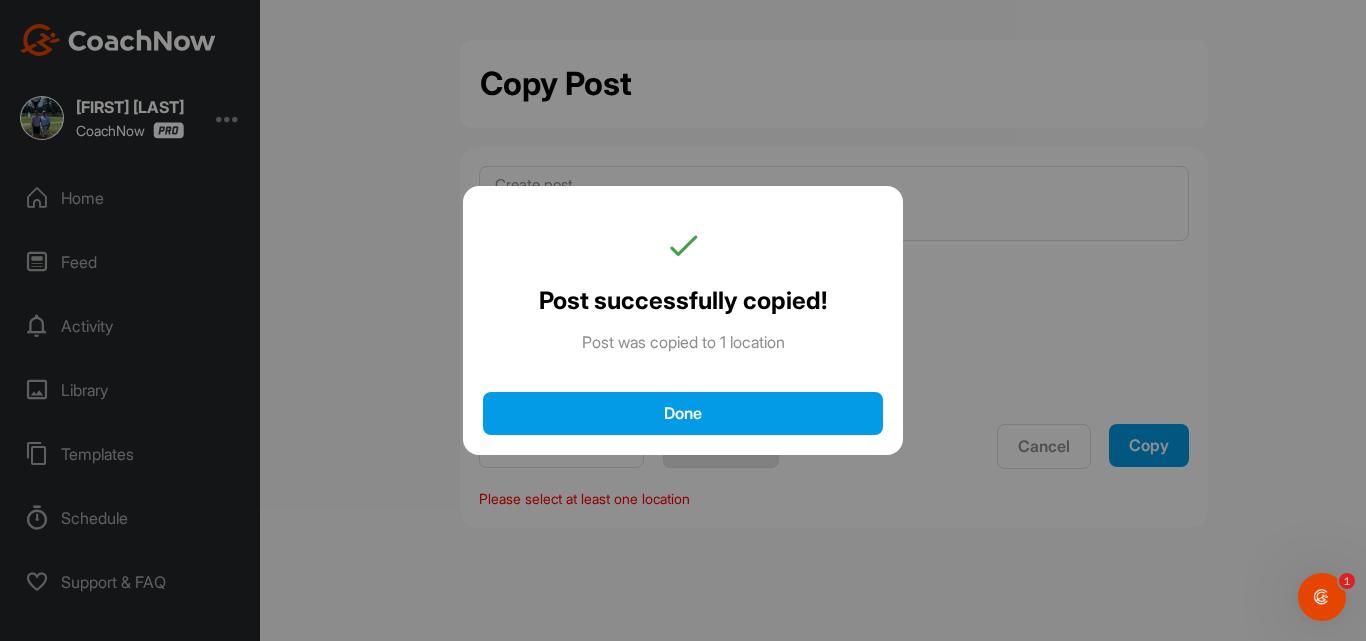 click on "Done" at bounding box center (683, 413) 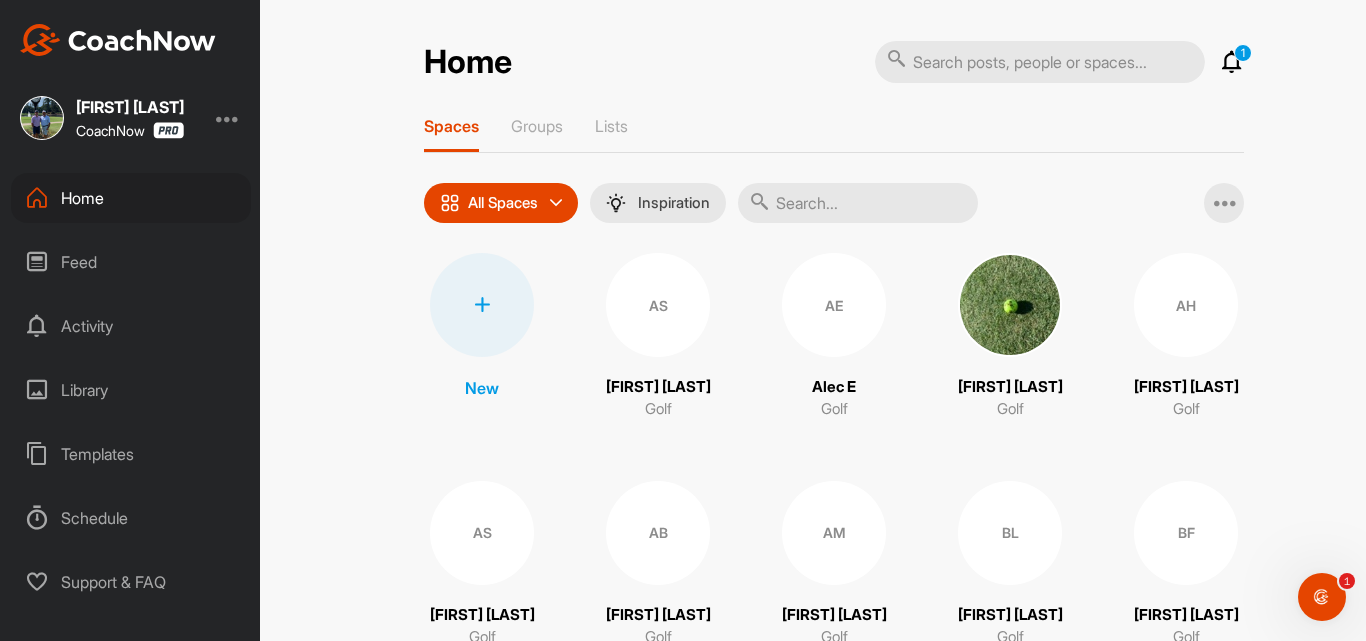 scroll, scrollTop: 0, scrollLeft: 0, axis: both 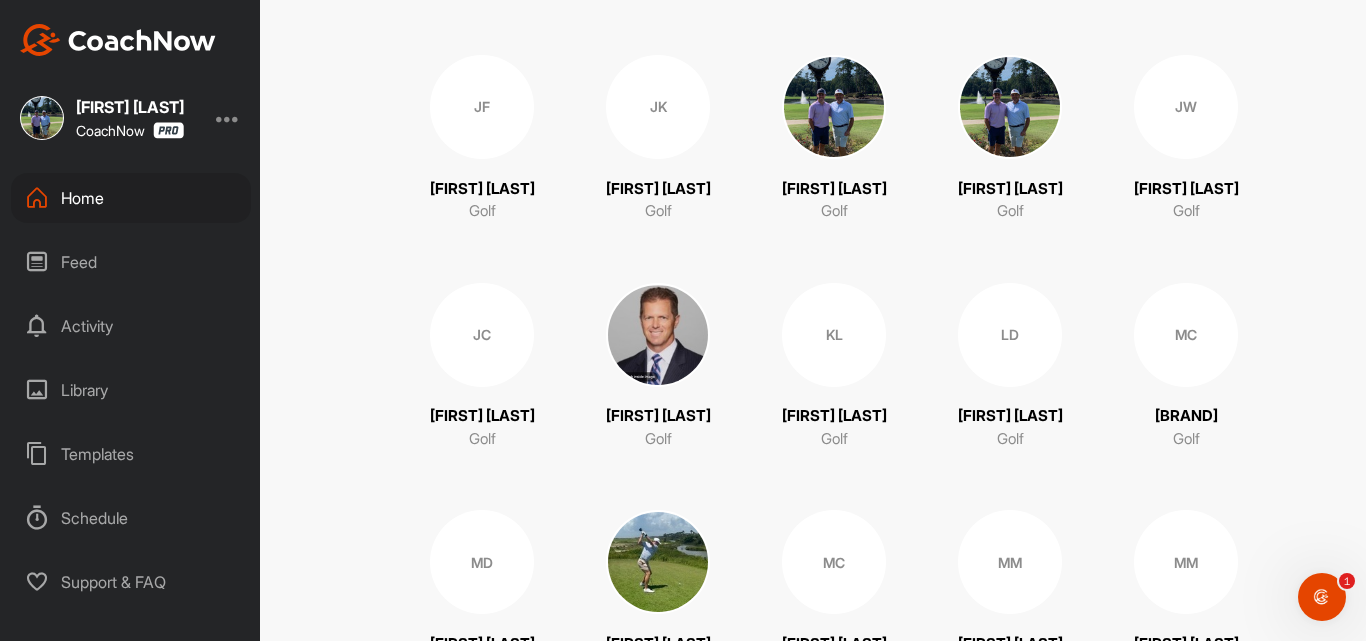 click on "[FIRST] [LAST]" at bounding box center (1186, 335) 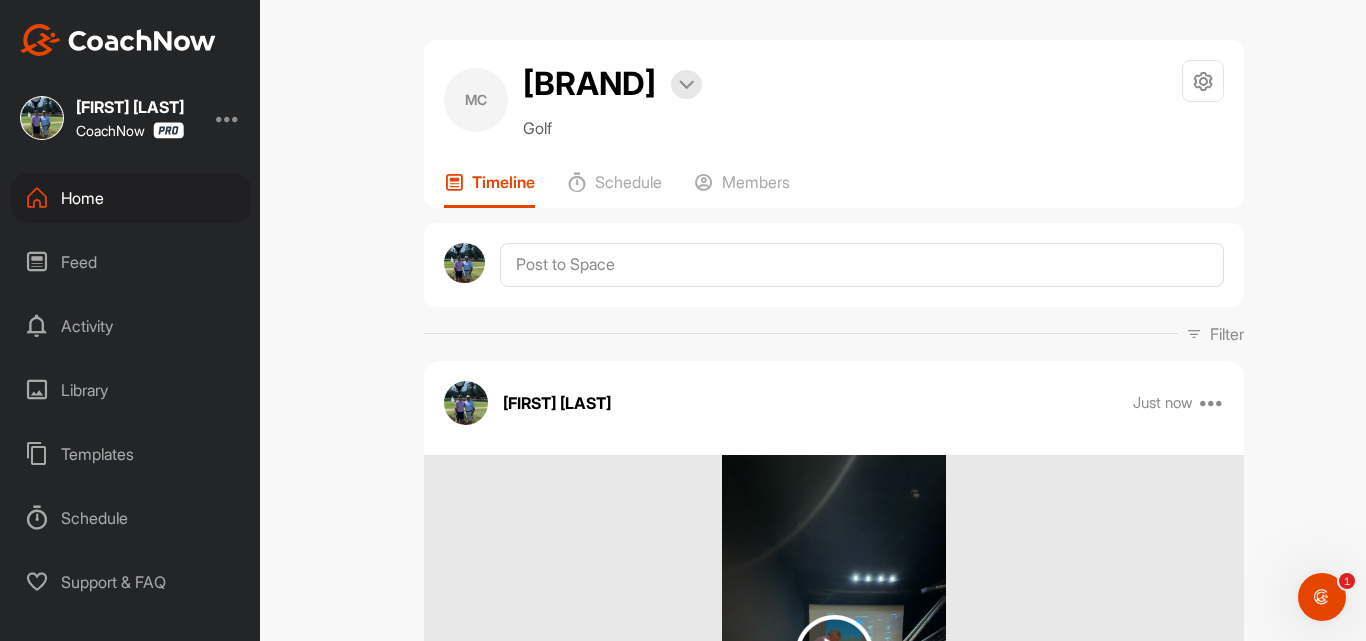 scroll, scrollTop: 0, scrollLeft: 0, axis: both 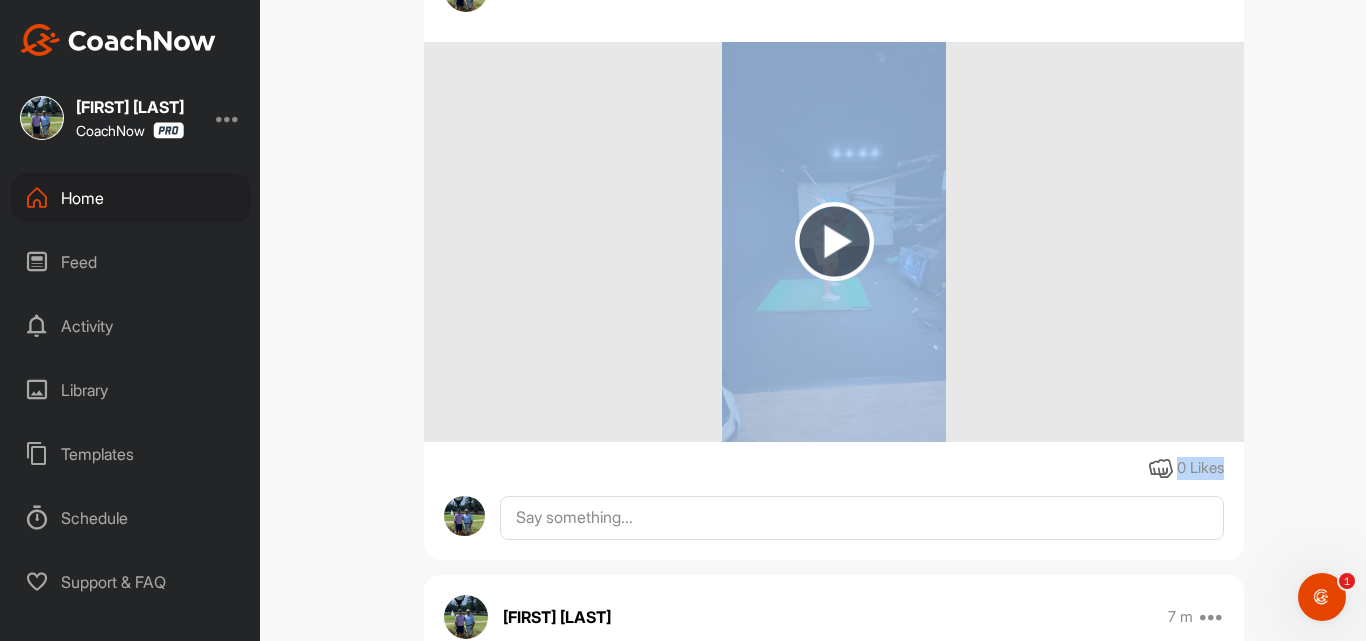 drag, startPoint x: 1336, startPoint y: 434, endPoint x: 1336, endPoint y: 449, distance: 15 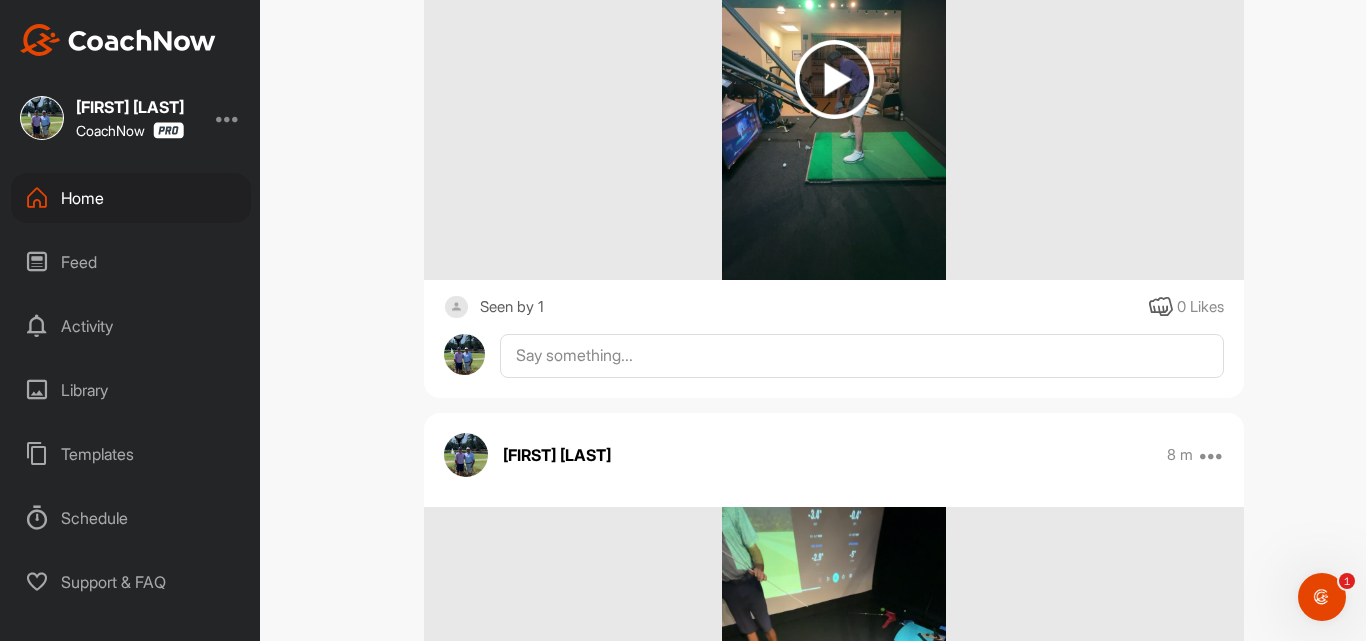 scroll, scrollTop: 6875, scrollLeft: 0, axis: vertical 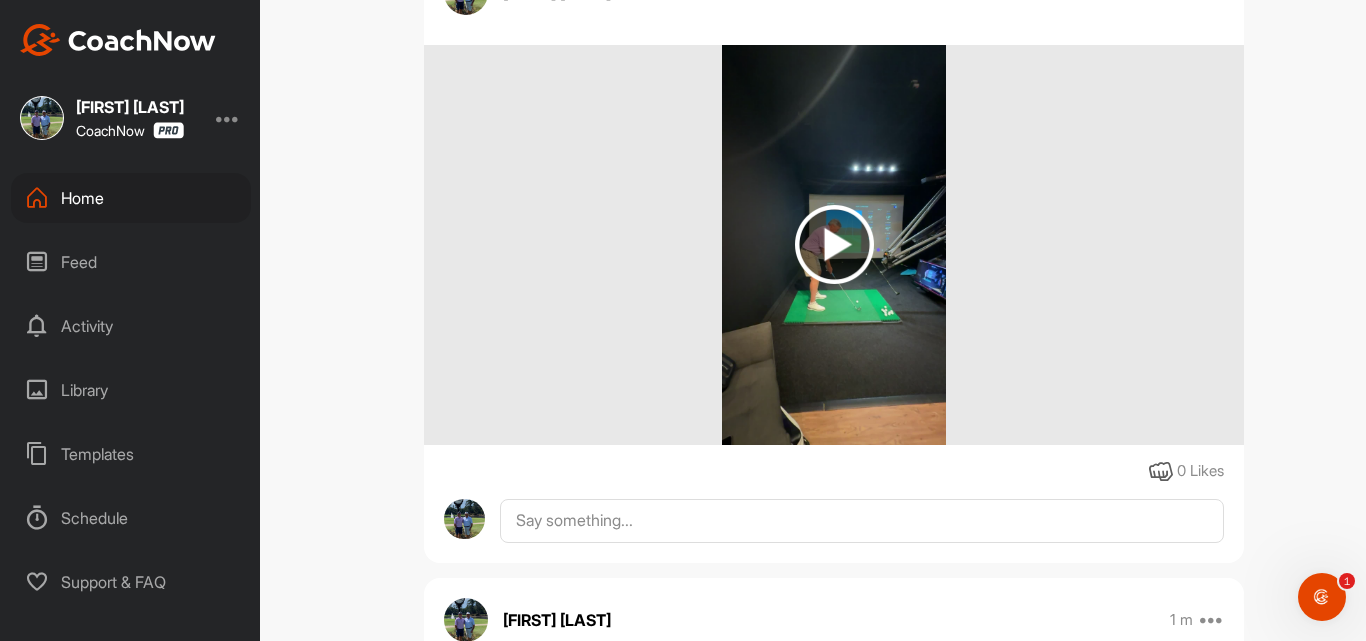 click at bounding box center (834, 244) 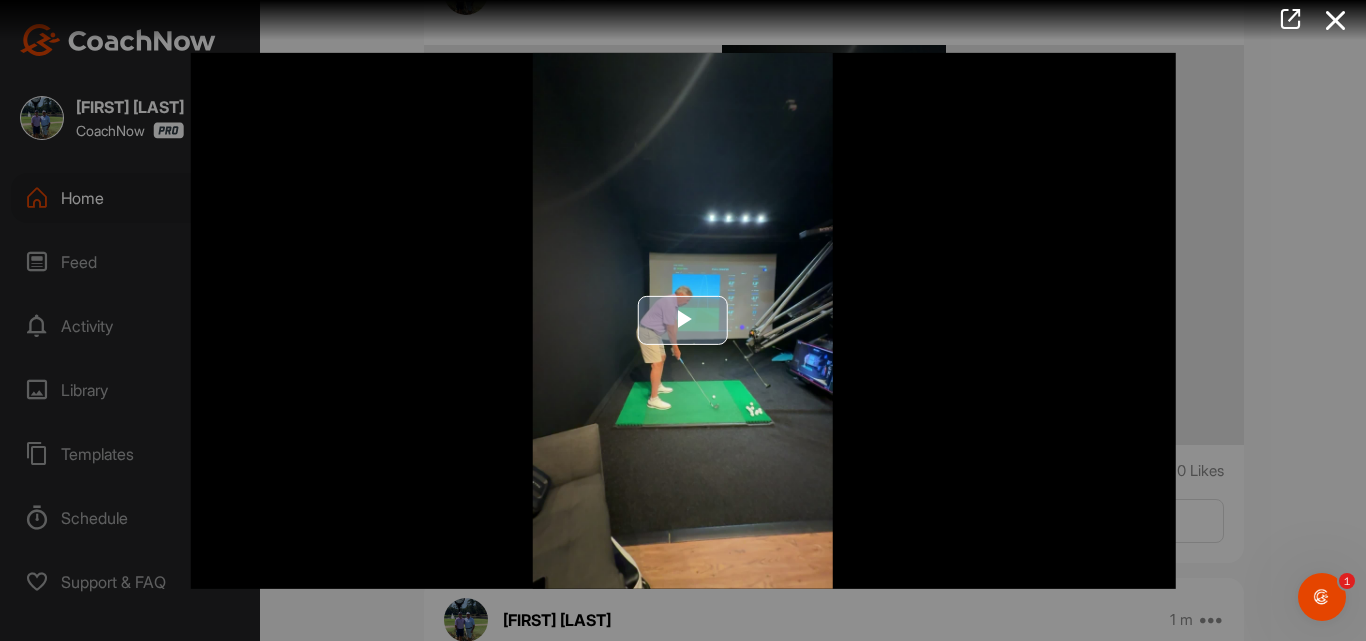 click at bounding box center [683, 321] 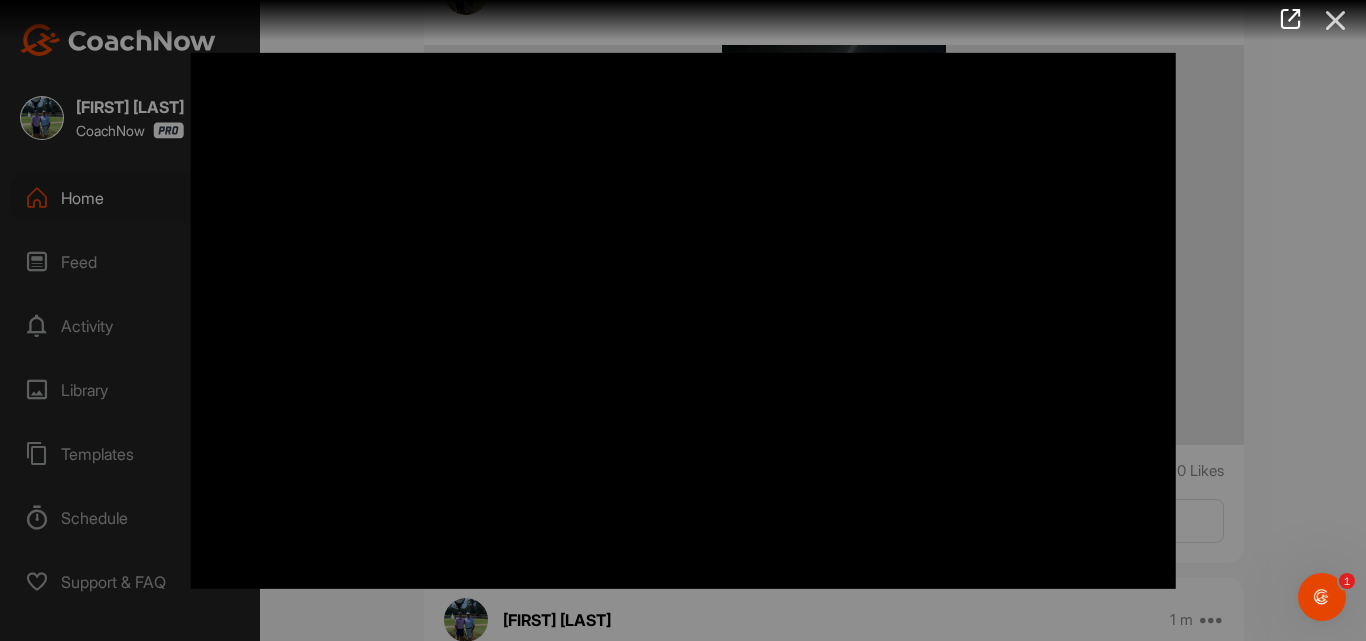 click at bounding box center [1336, 20] 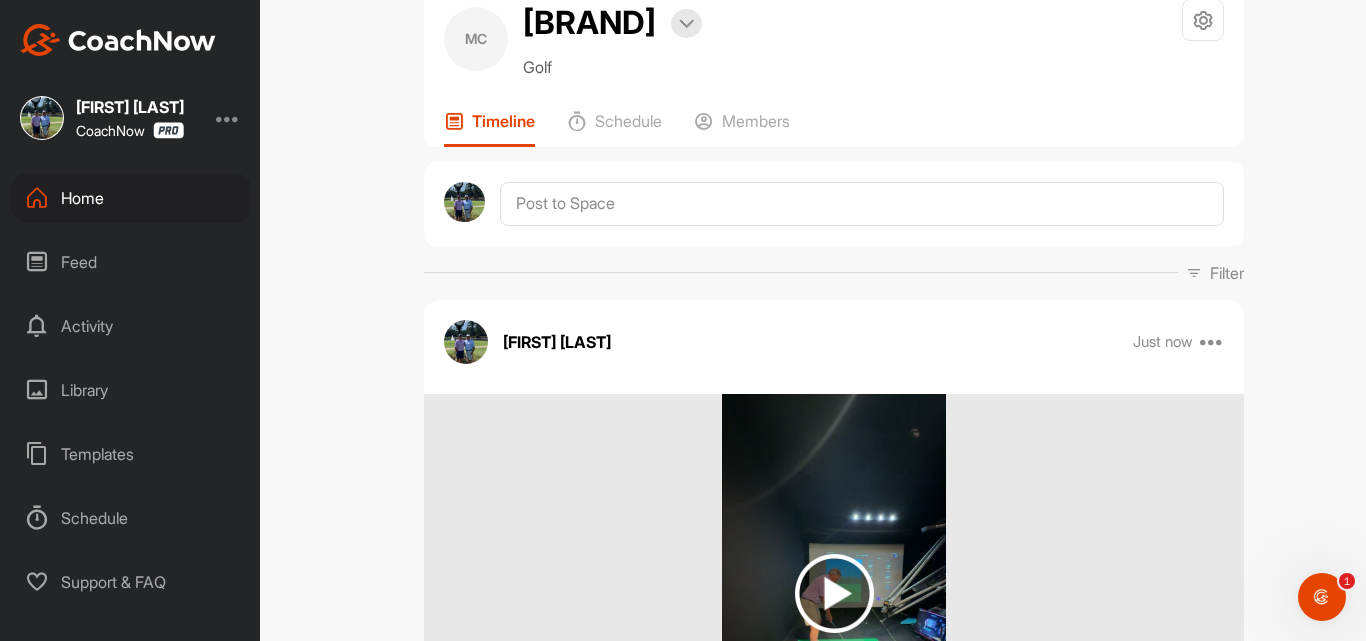 scroll, scrollTop: 15, scrollLeft: 0, axis: vertical 